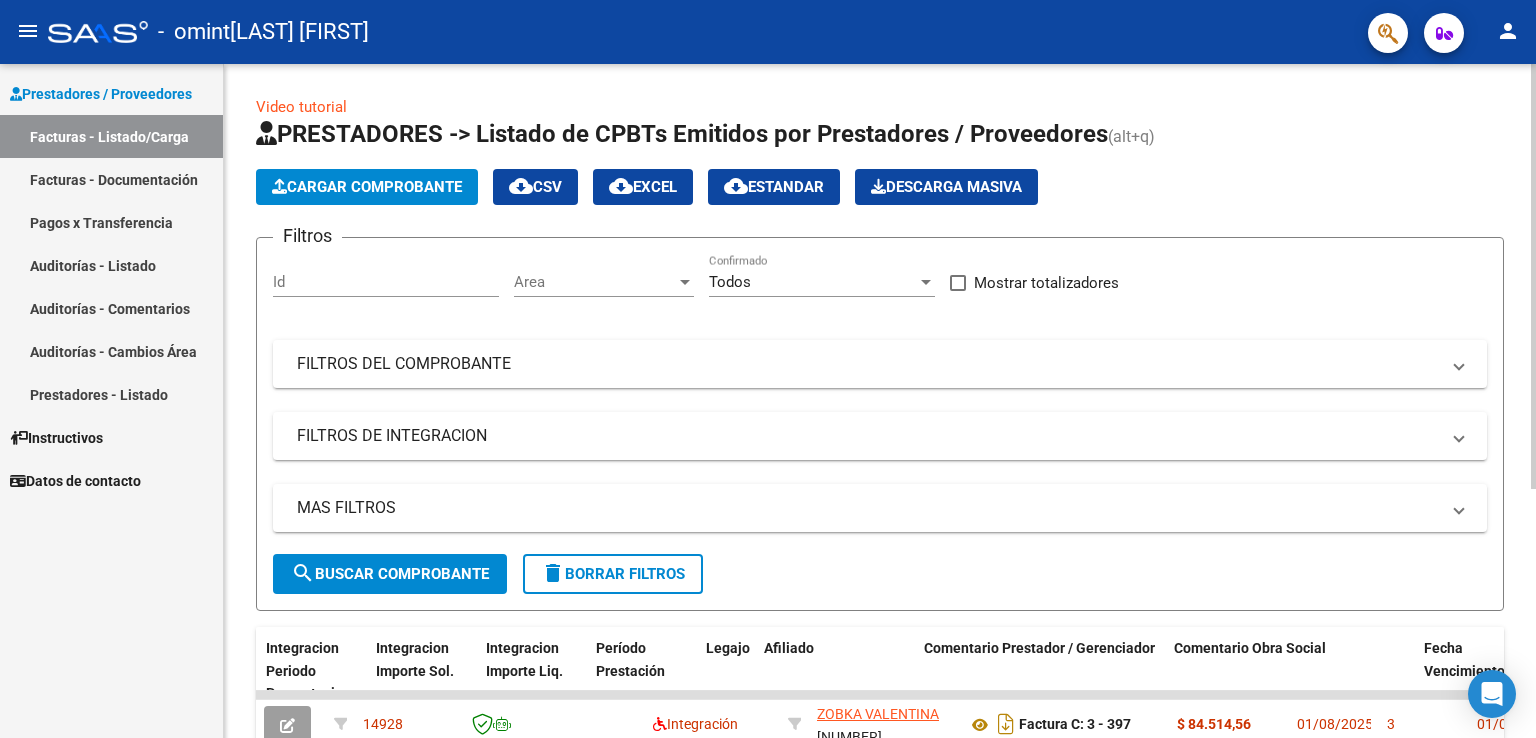 scroll, scrollTop: 0, scrollLeft: 0, axis: both 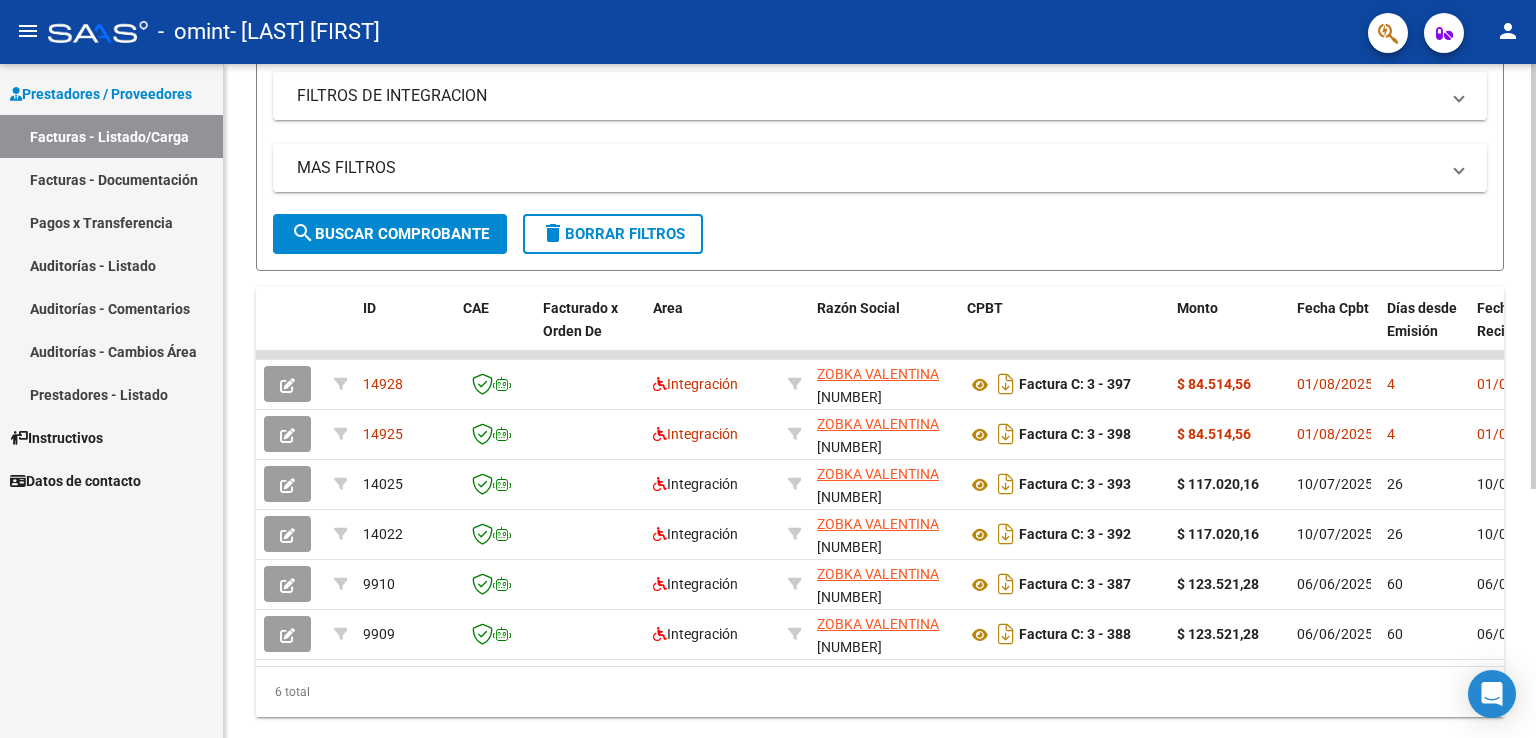 click 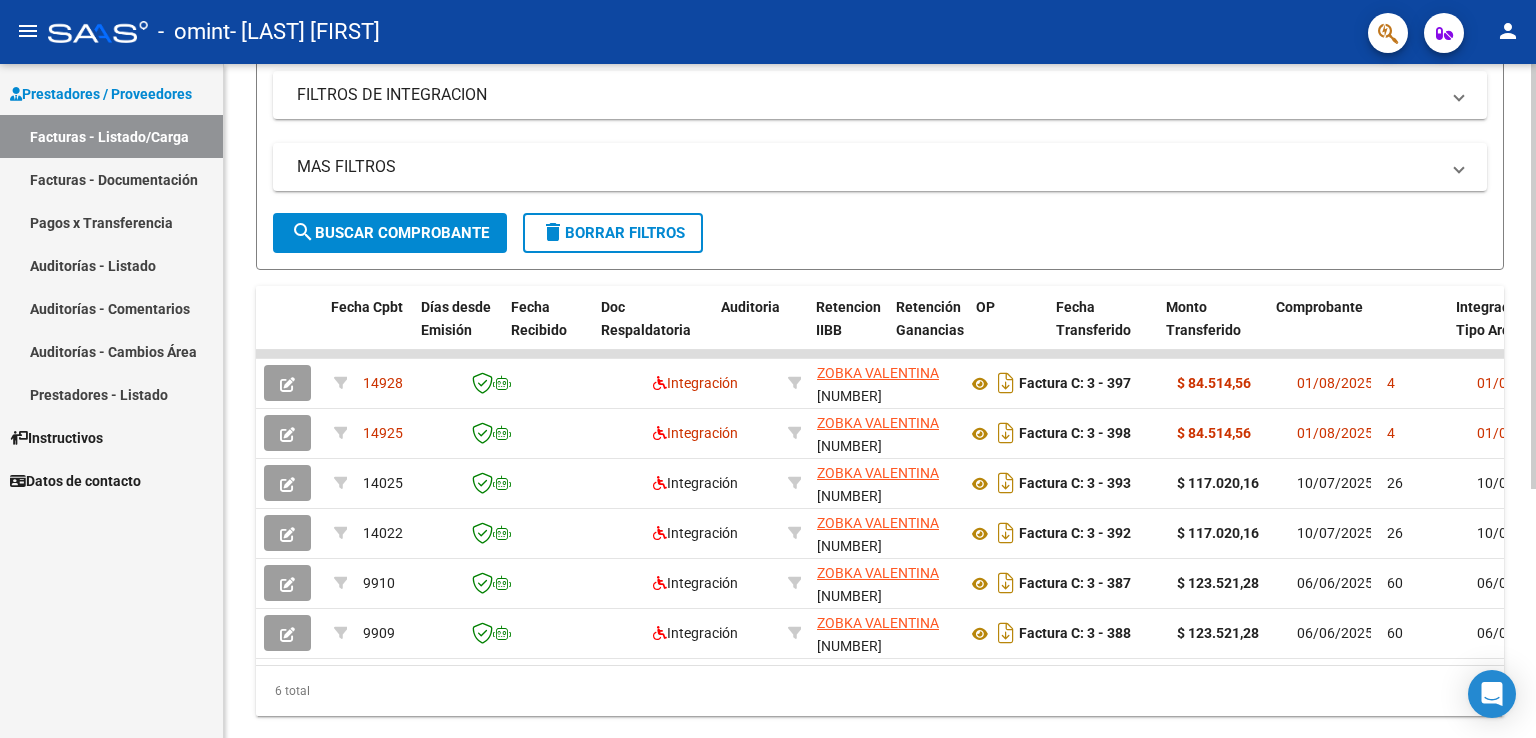 scroll, scrollTop: 0, scrollLeft: 966, axis: horizontal 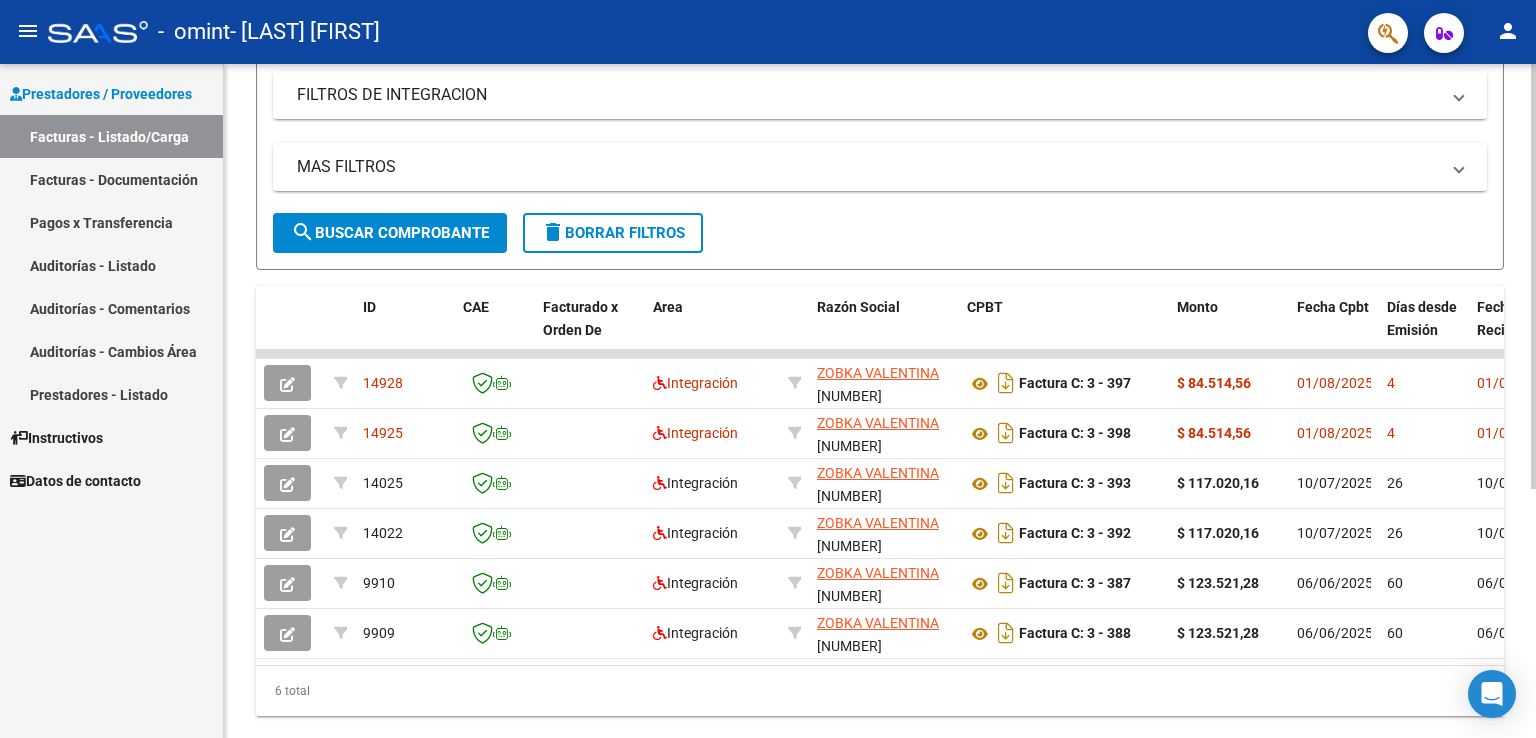 drag, startPoint x: 487, startPoint y: 645, endPoint x: 509, endPoint y: 660, distance: 26.627054 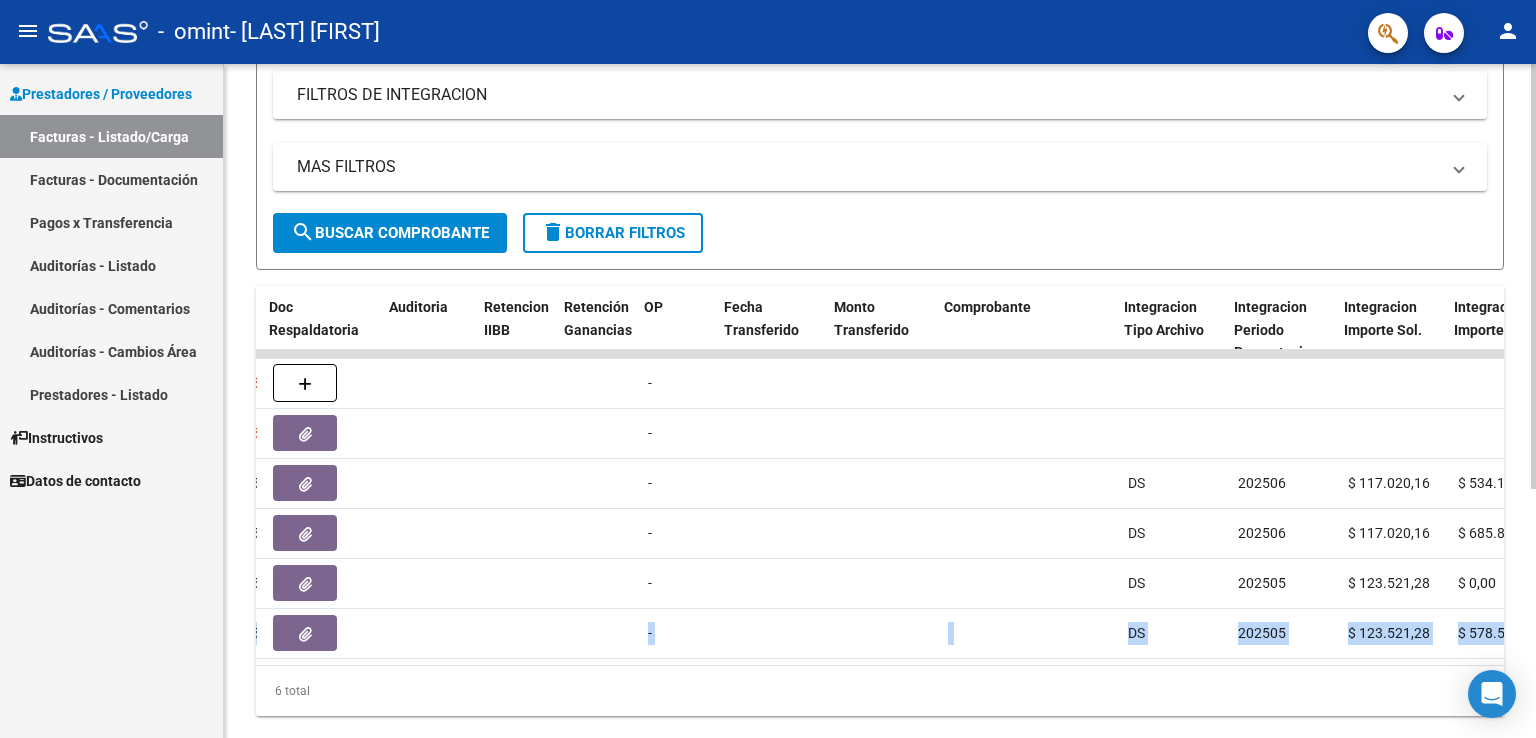scroll, scrollTop: 0, scrollLeft: 1297, axis: horizontal 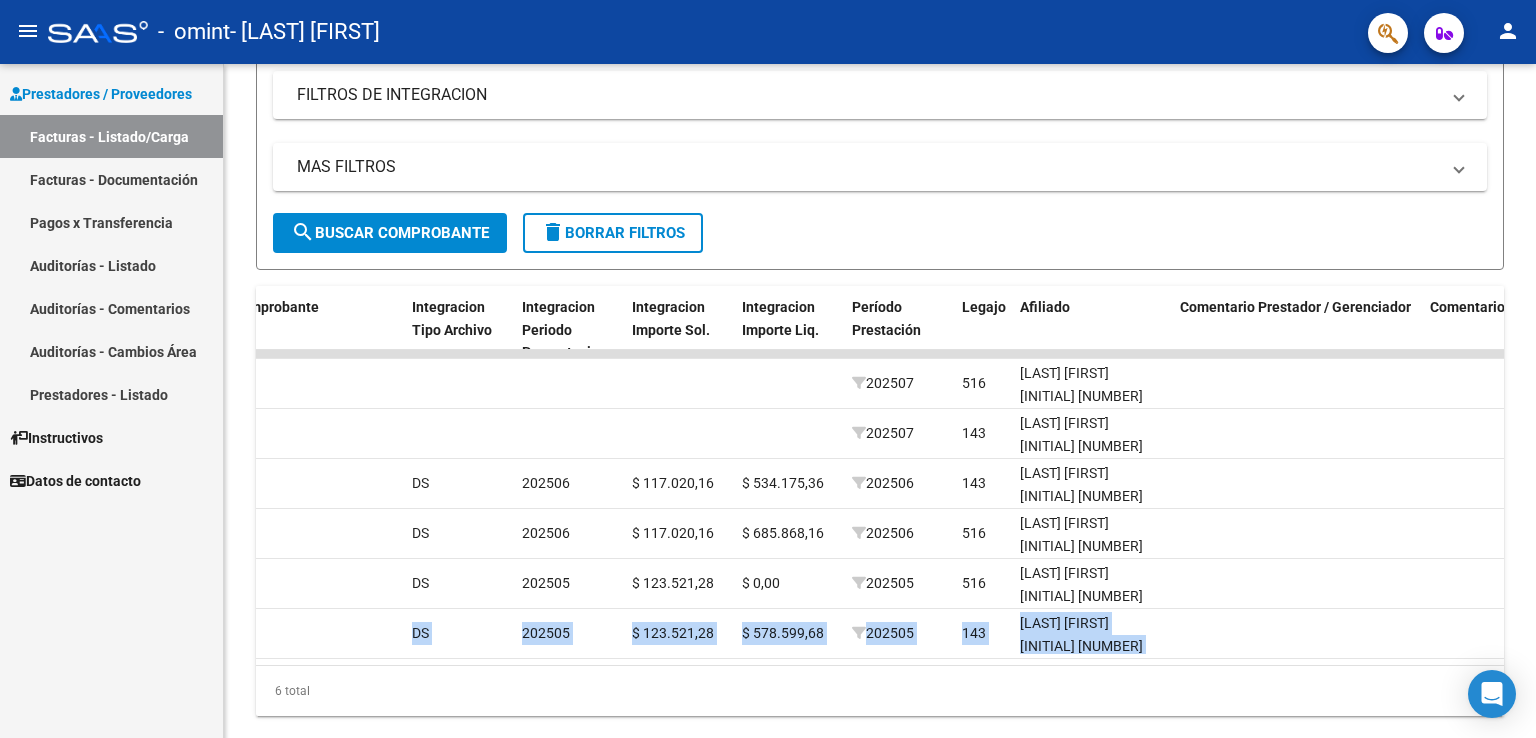 click on "Datos de contacto" at bounding box center (111, 480) 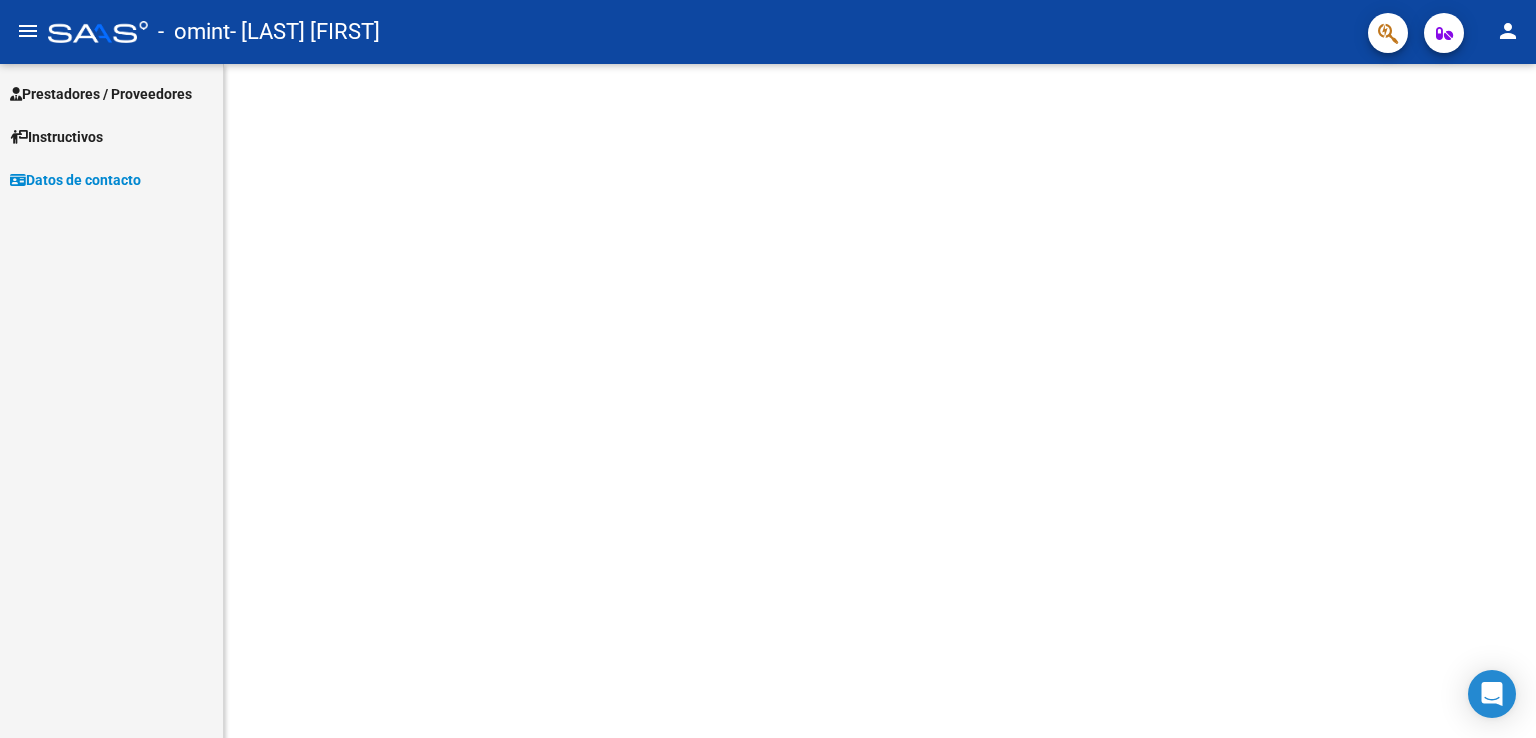 scroll, scrollTop: 0, scrollLeft: 0, axis: both 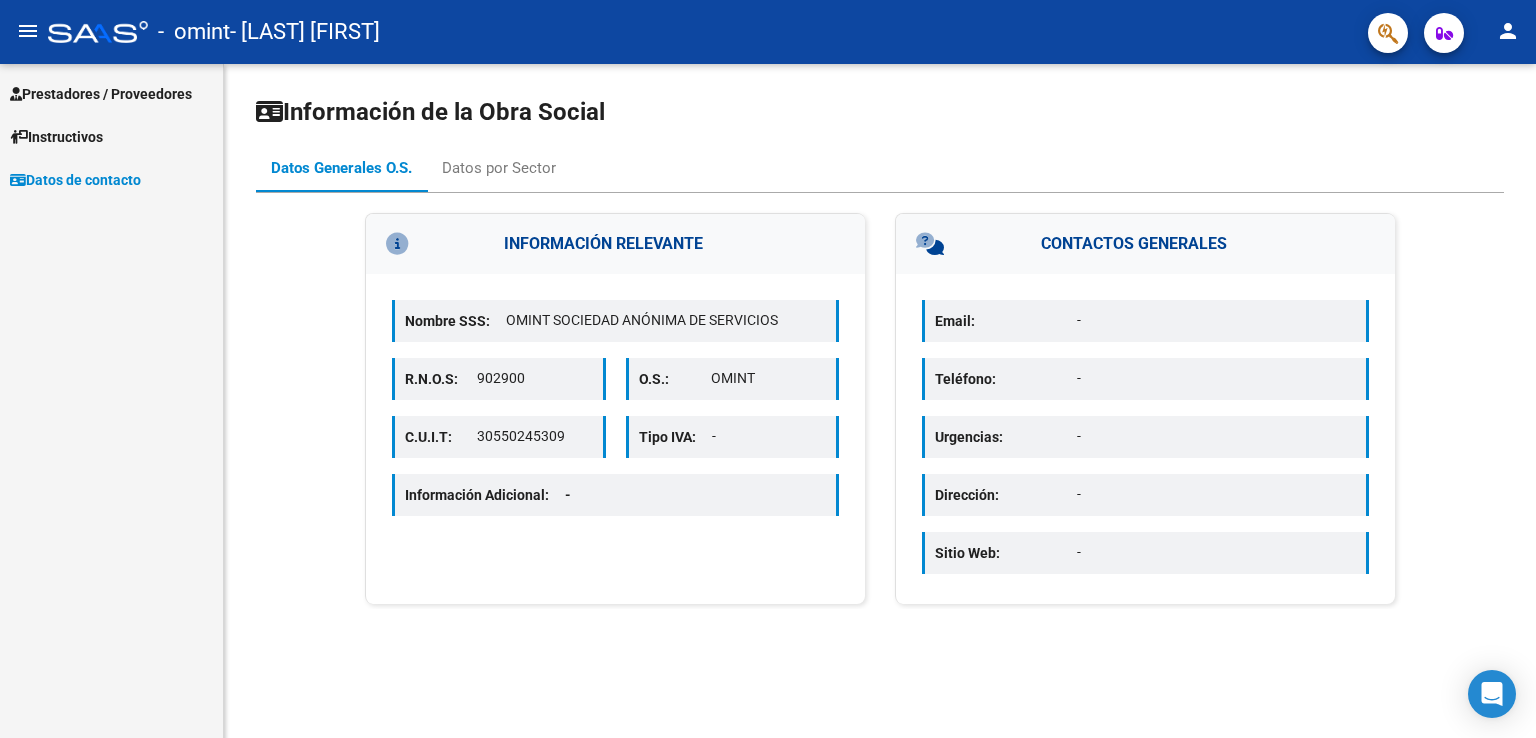 click on "Email:   -" at bounding box center (1145, 321) 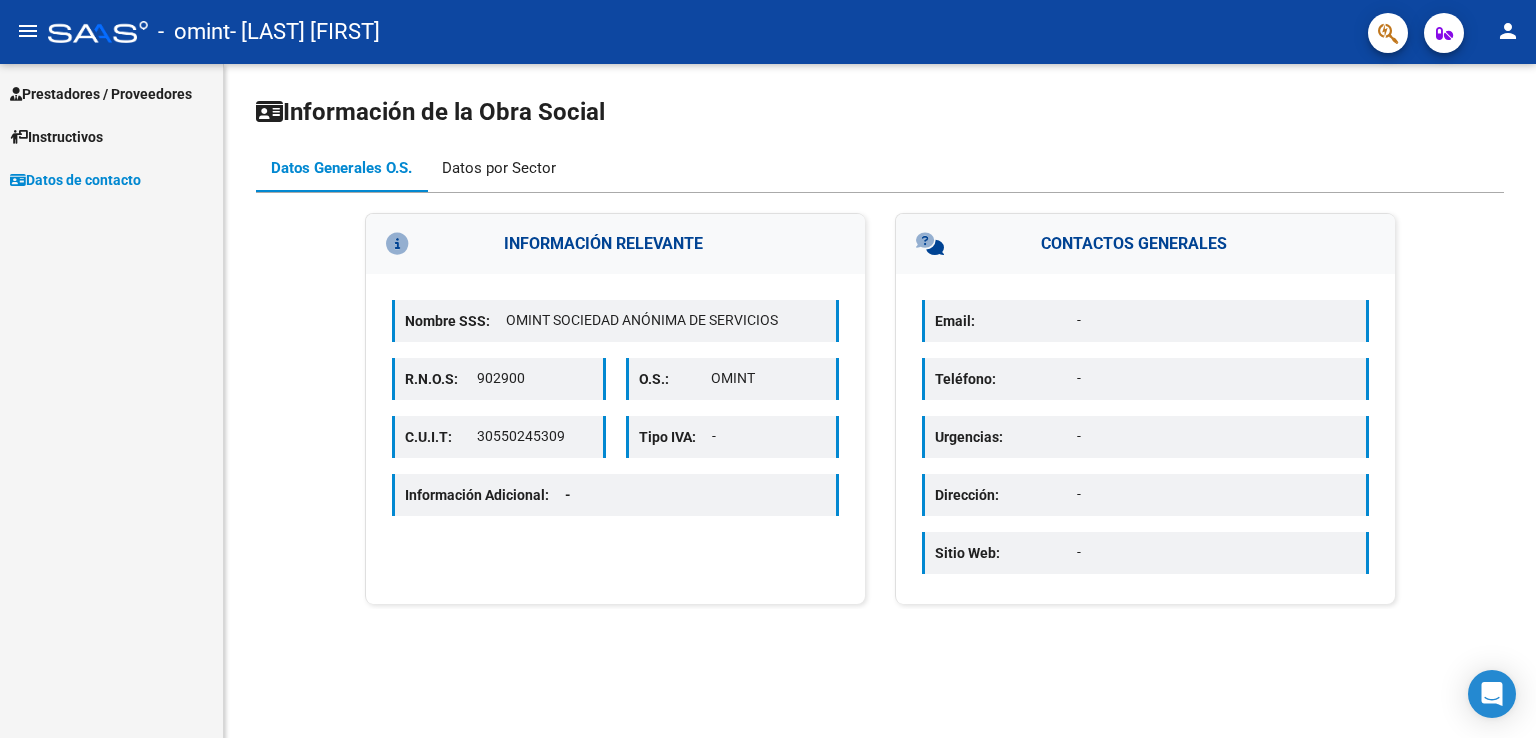 click on "Datos por Sector" at bounding box center [499, 168] 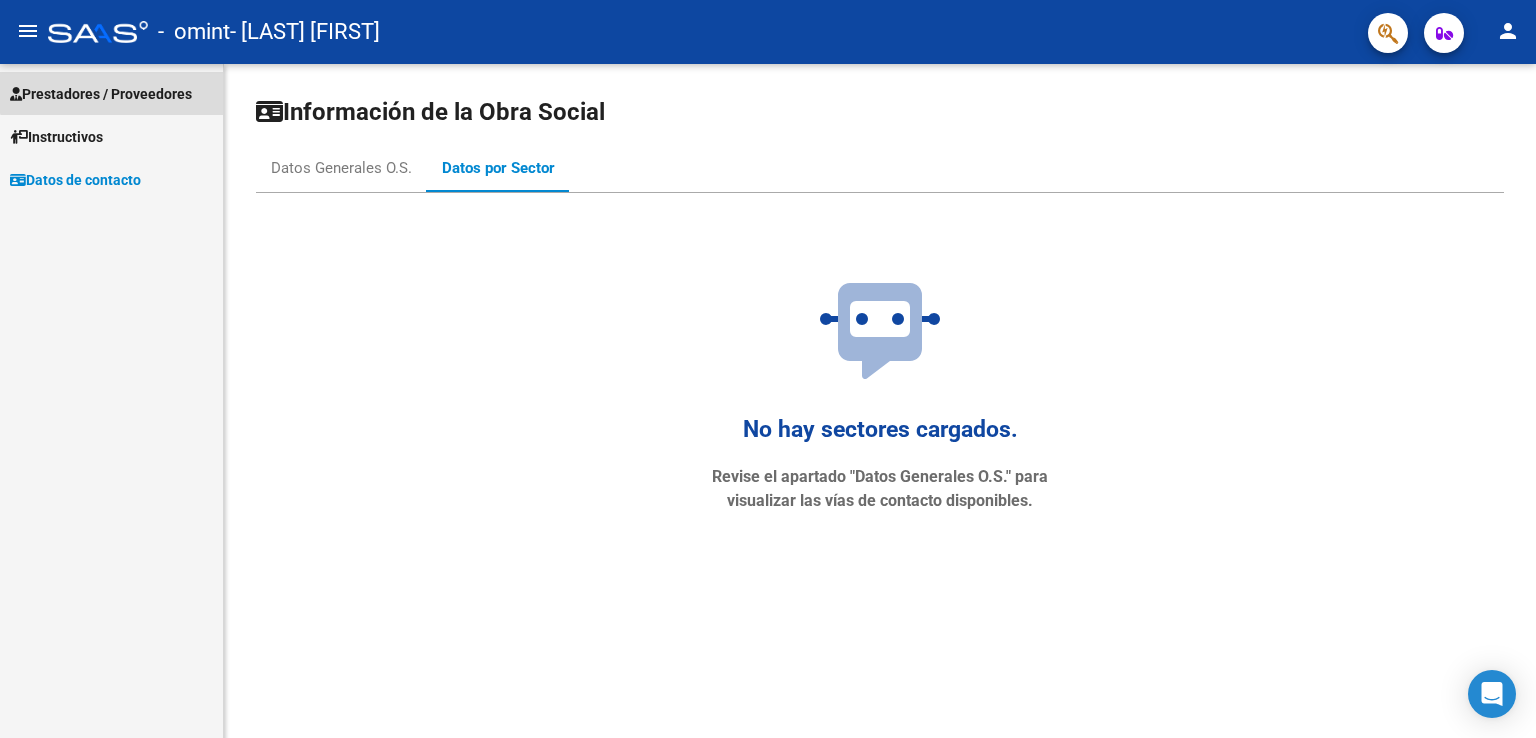 click on "Prestadores / Proveedores" at bounding box center (101, 94) 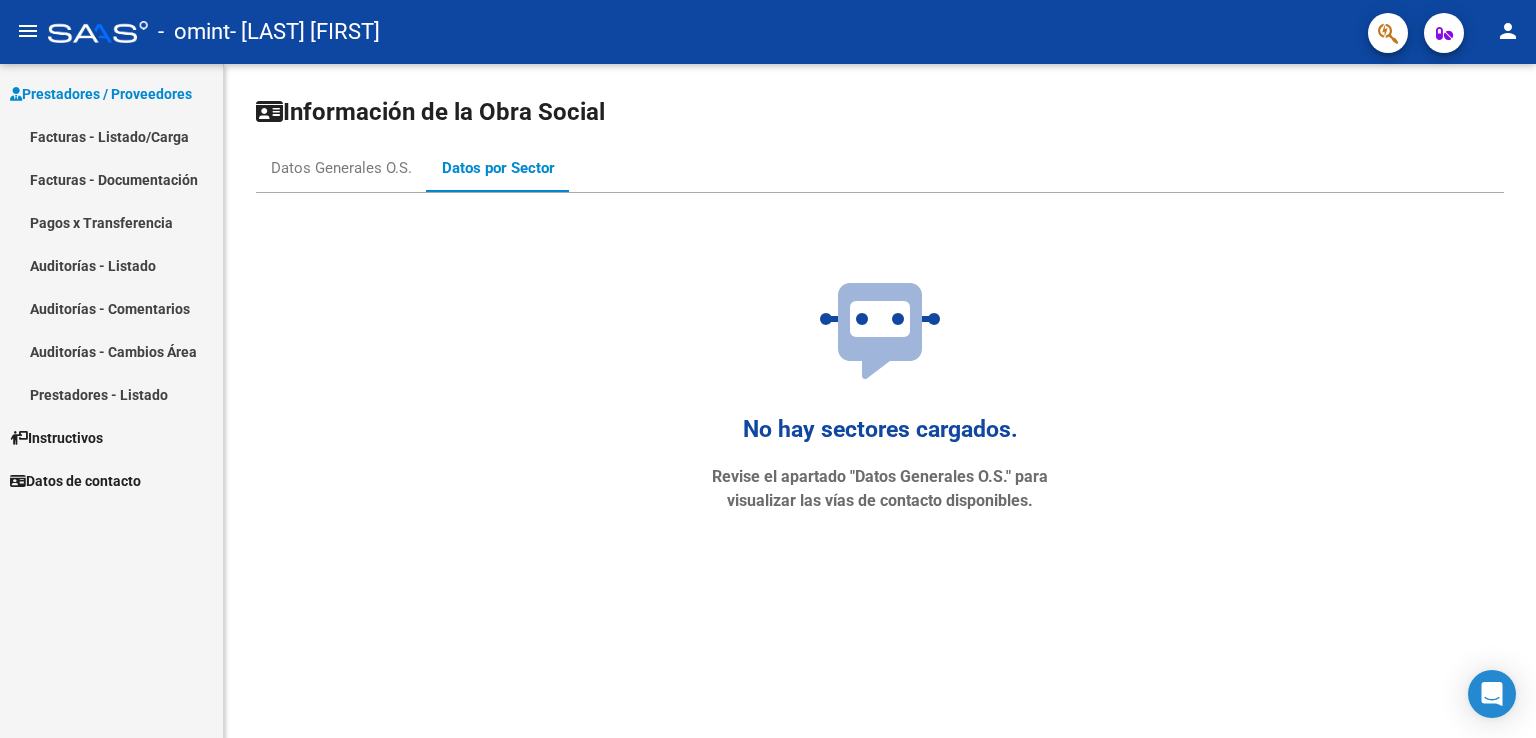 click on "menu" 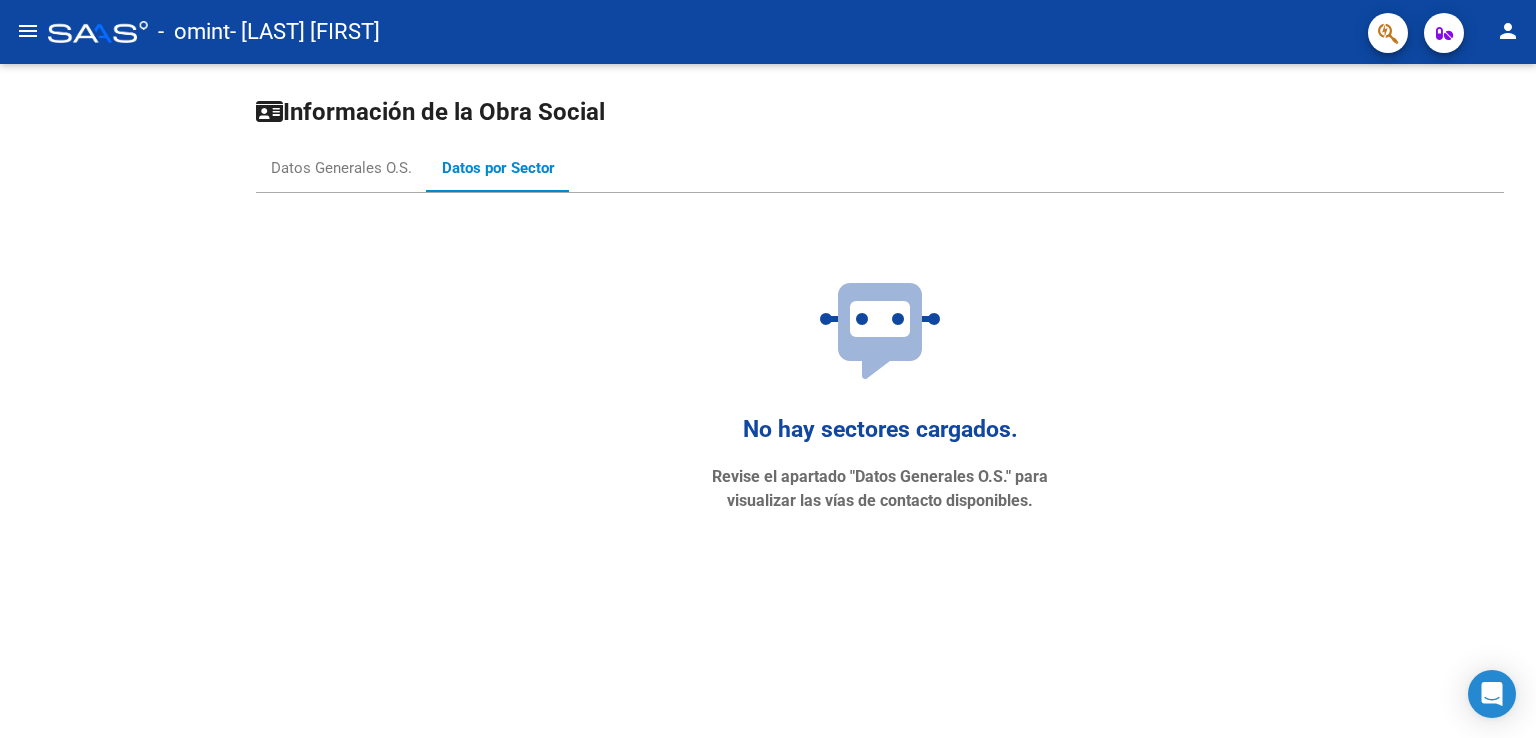 click on "menu" 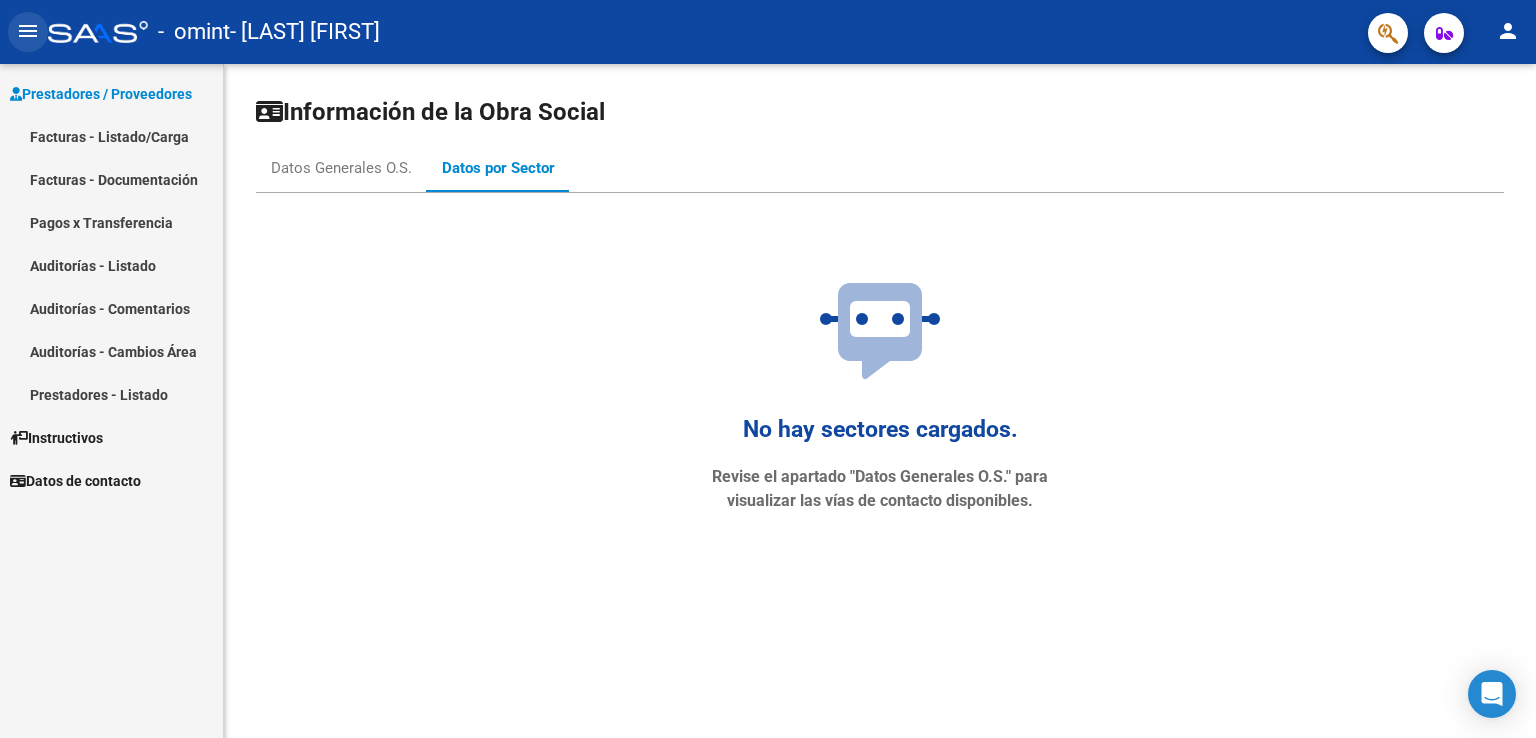 click on "menu" 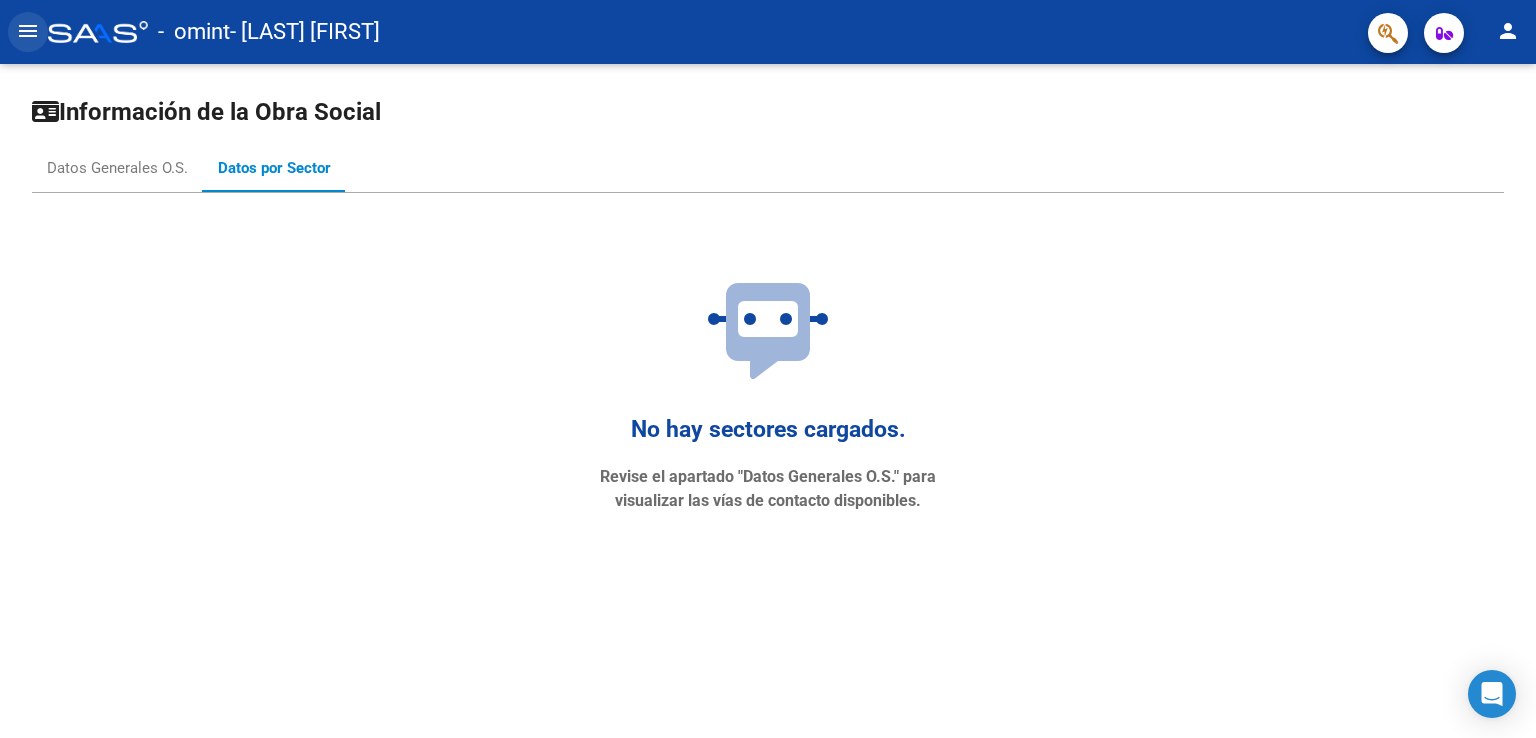 click on "menu" 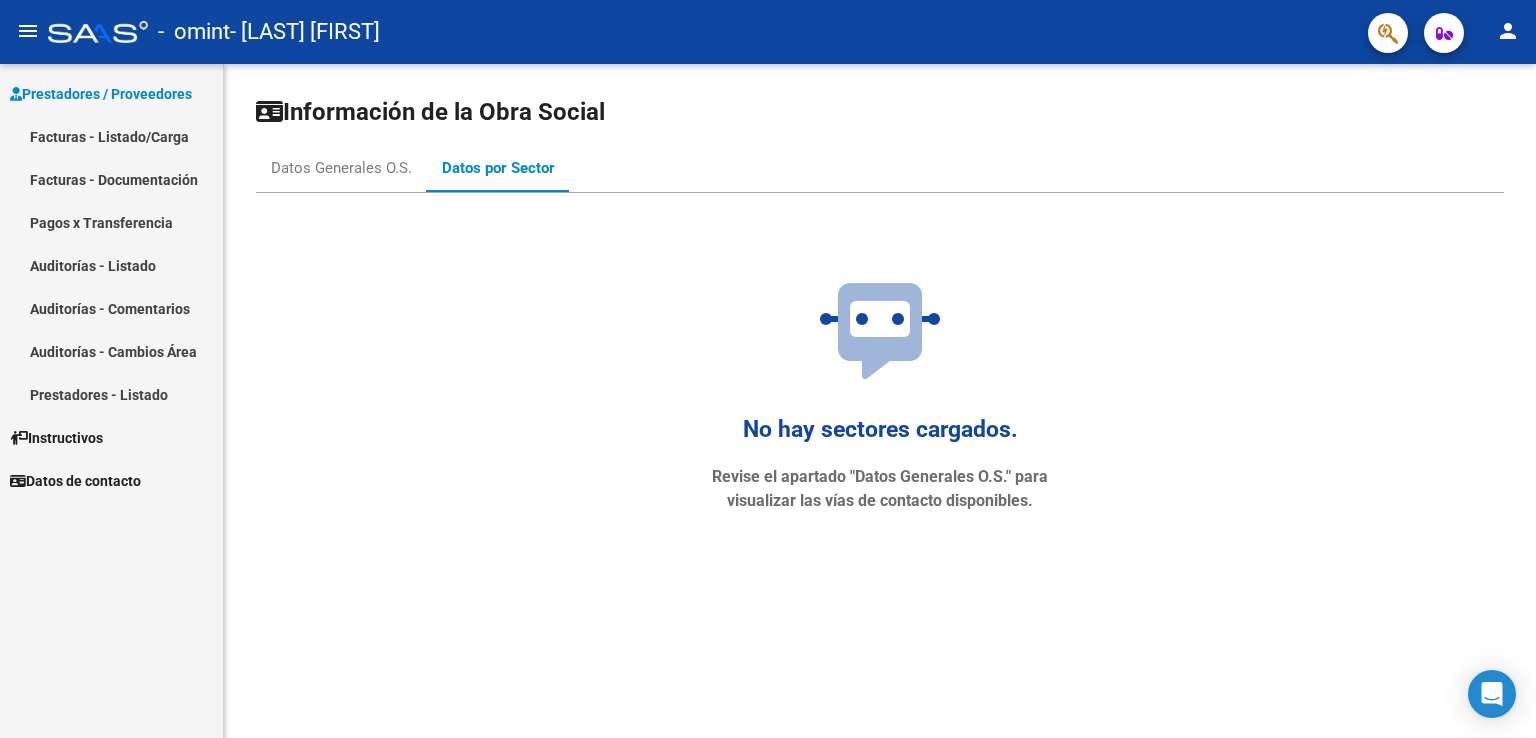 click on "person" 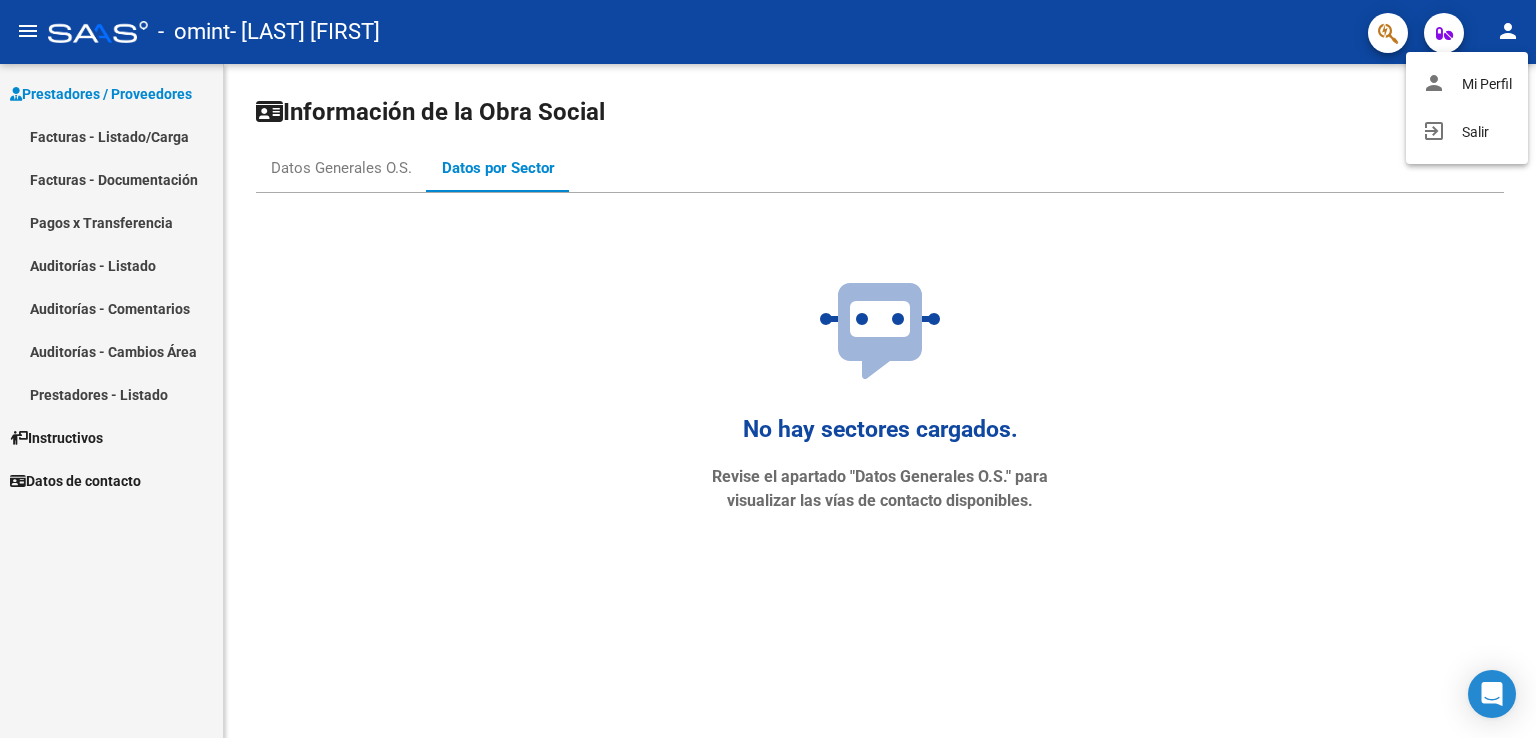click at bounding box center [768, 369] 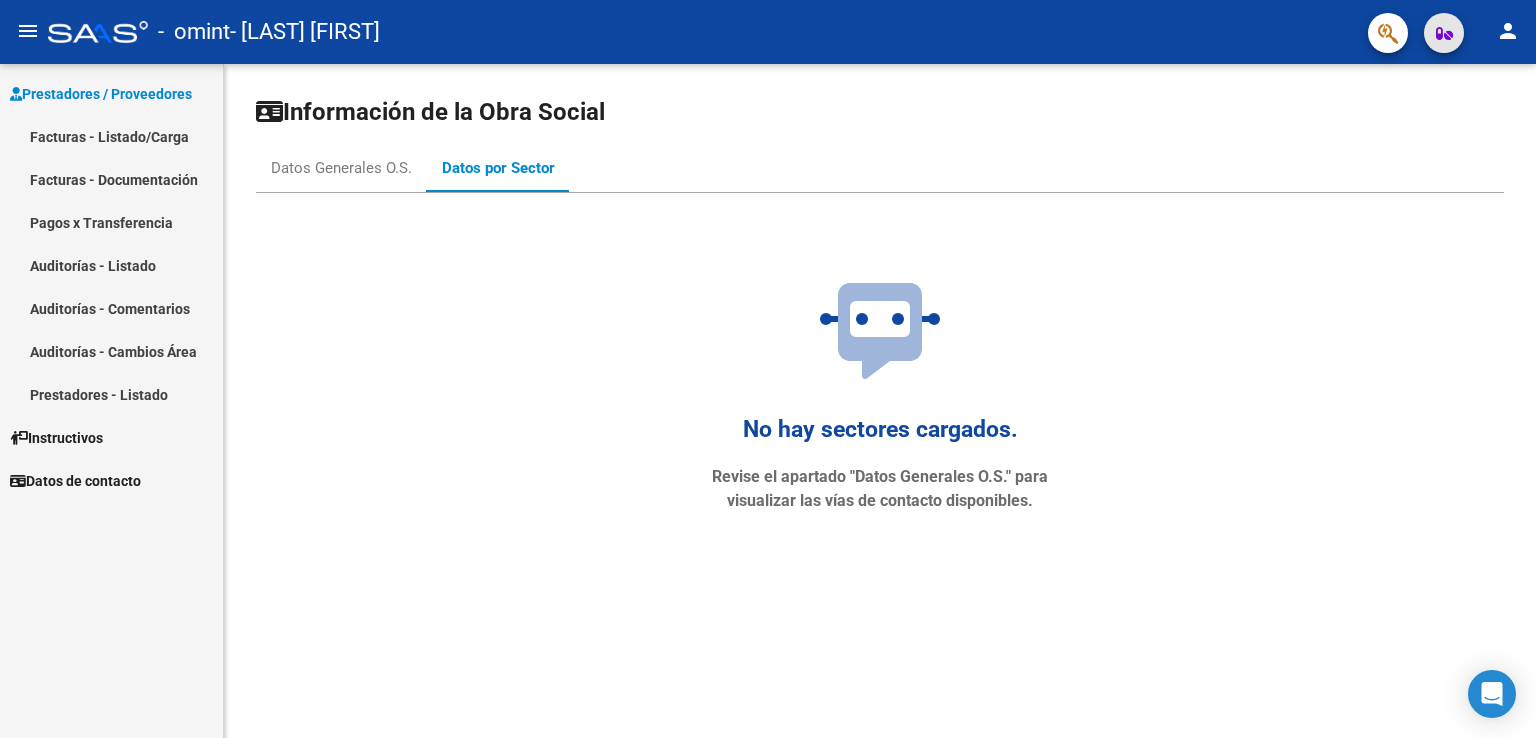 click 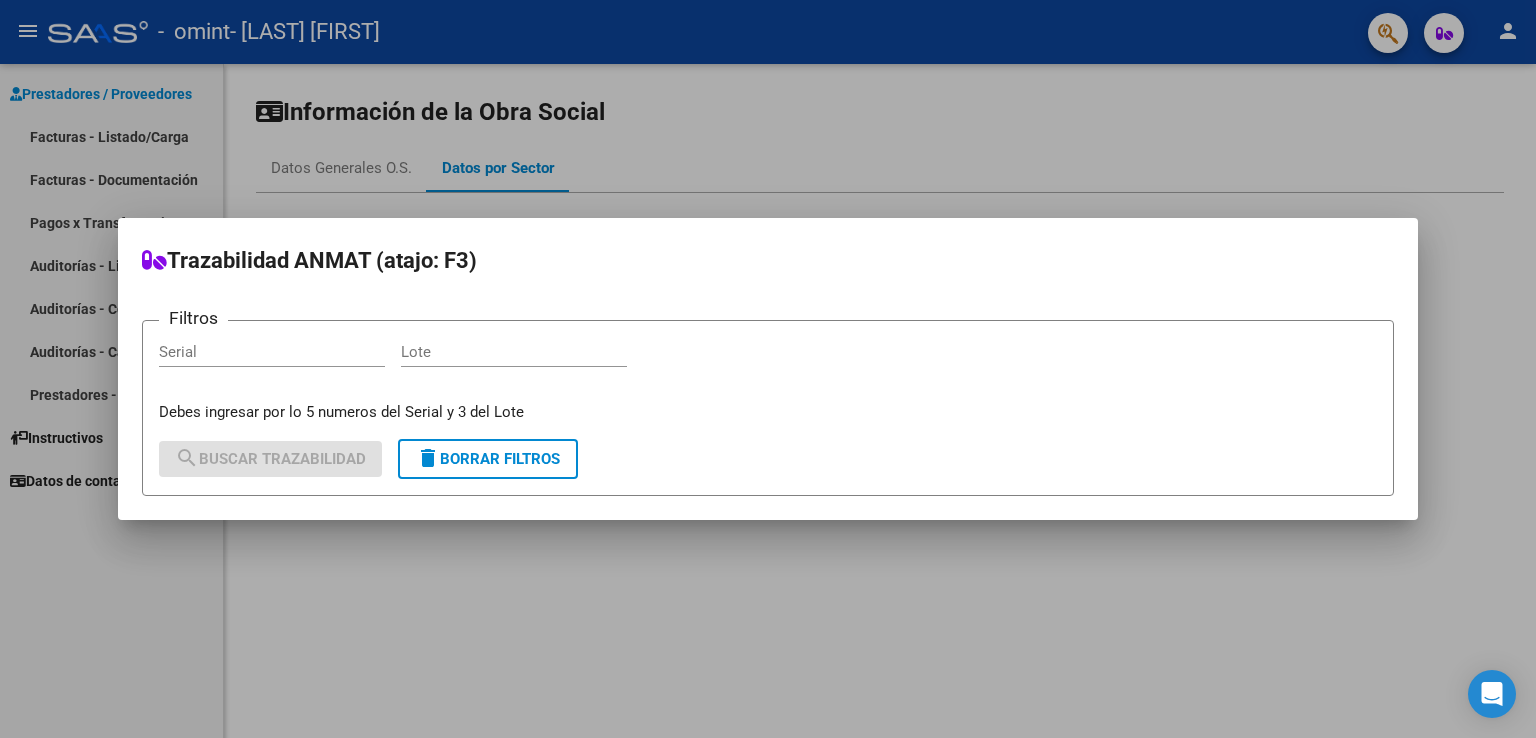 click at bounding box center (768, 369) 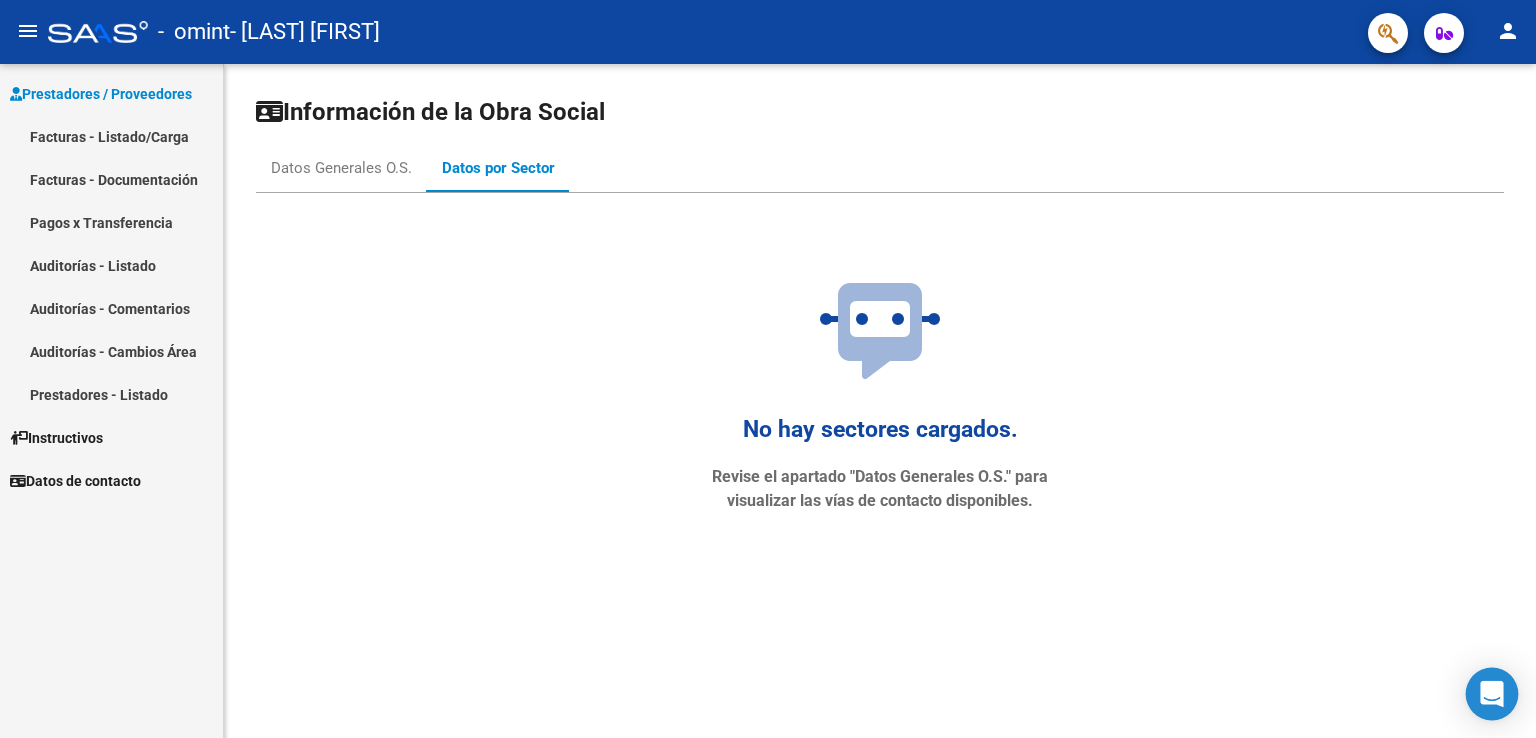click 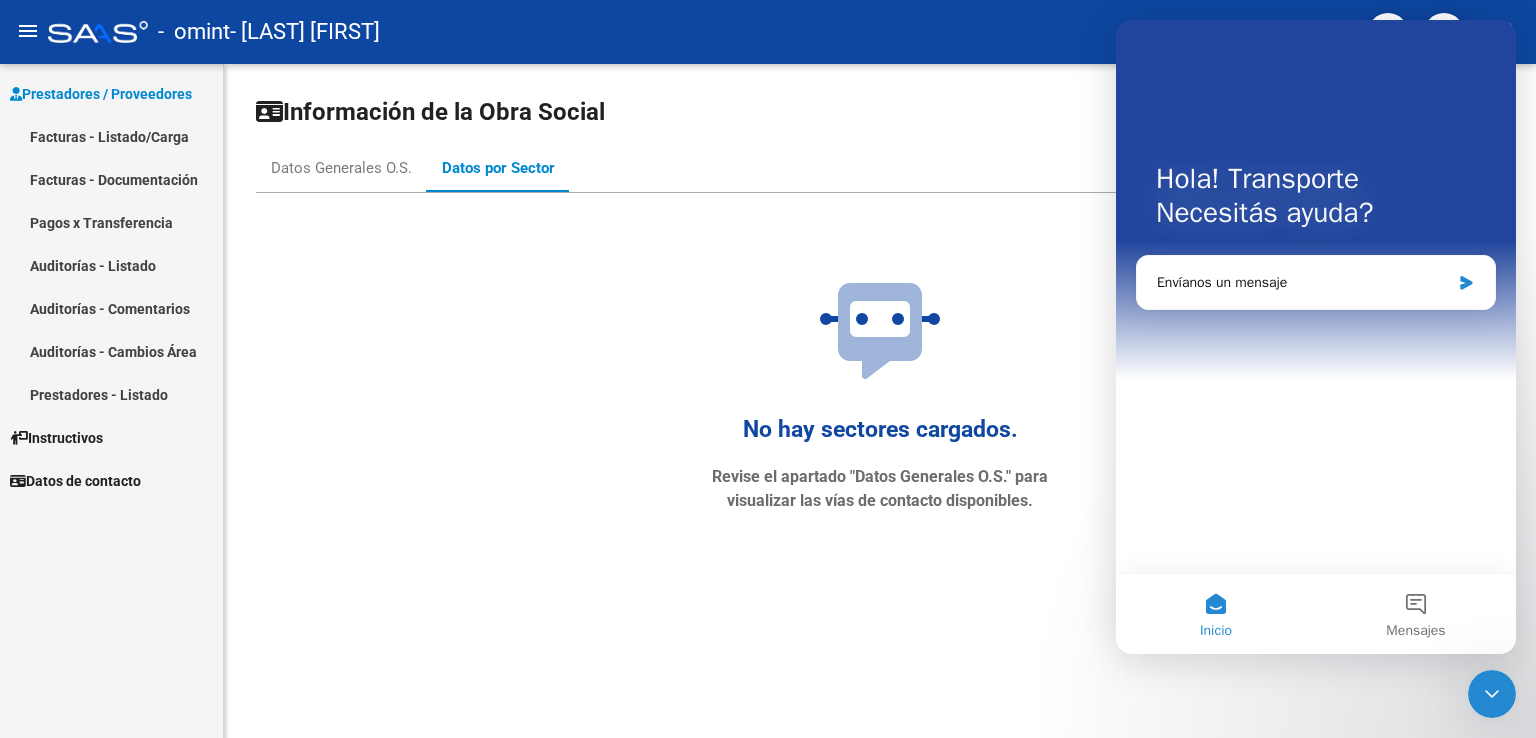 scroll, scrollTop: 0, scrollLeft: 0, axis: both 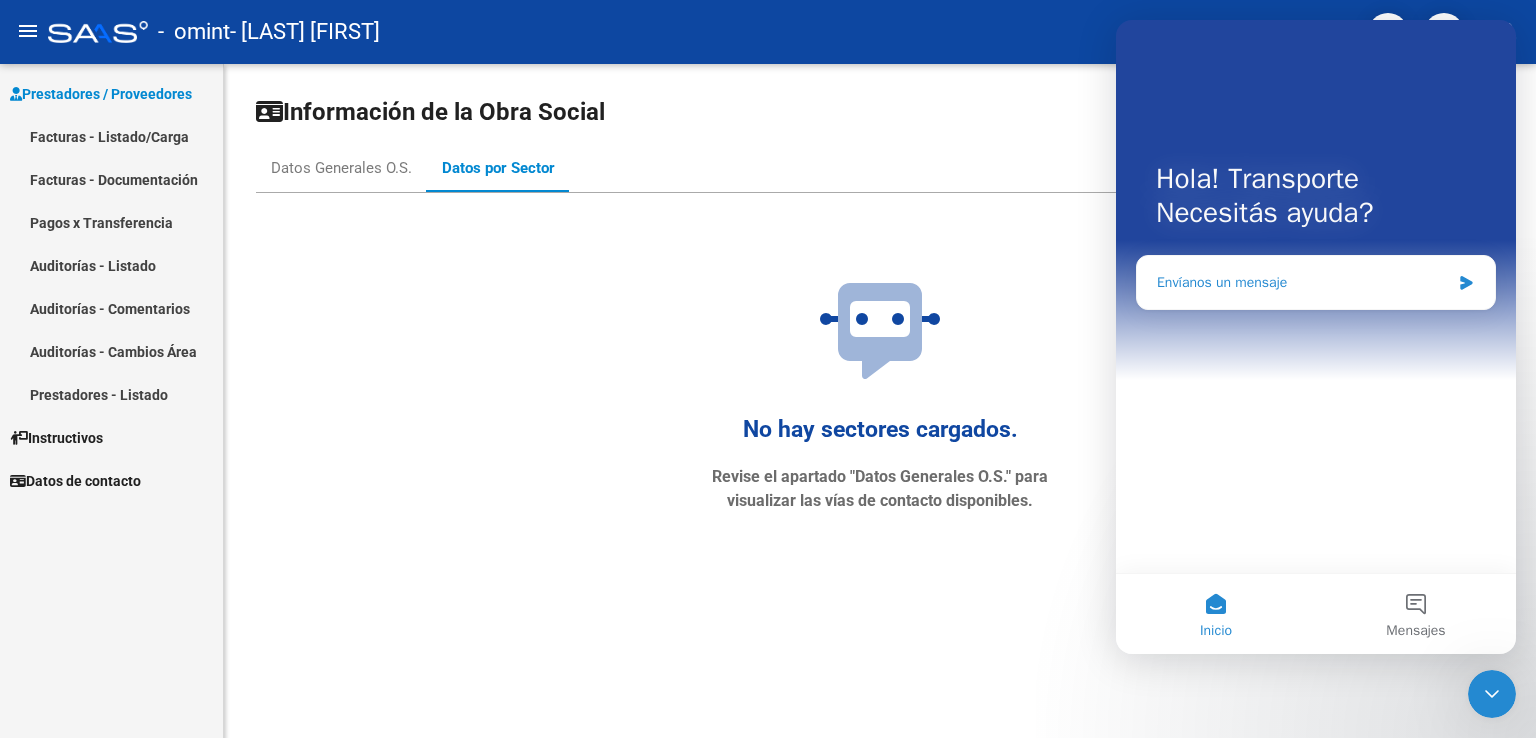 click on "Envíanos un mensaje" at bounding box center [1303, 282] 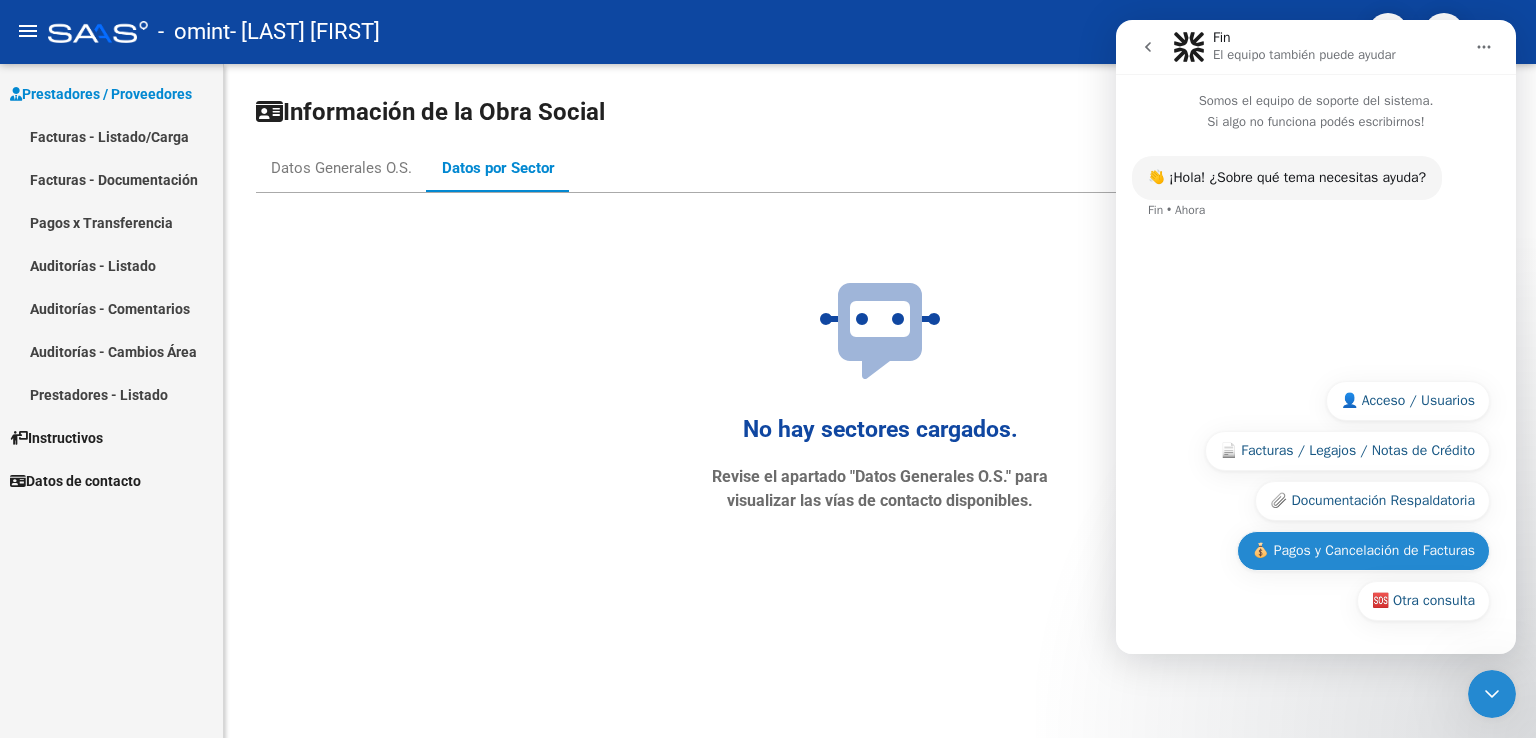 click on "💰 Pagos y Cancelación de Facturas" at bounding box center (1363, 551) 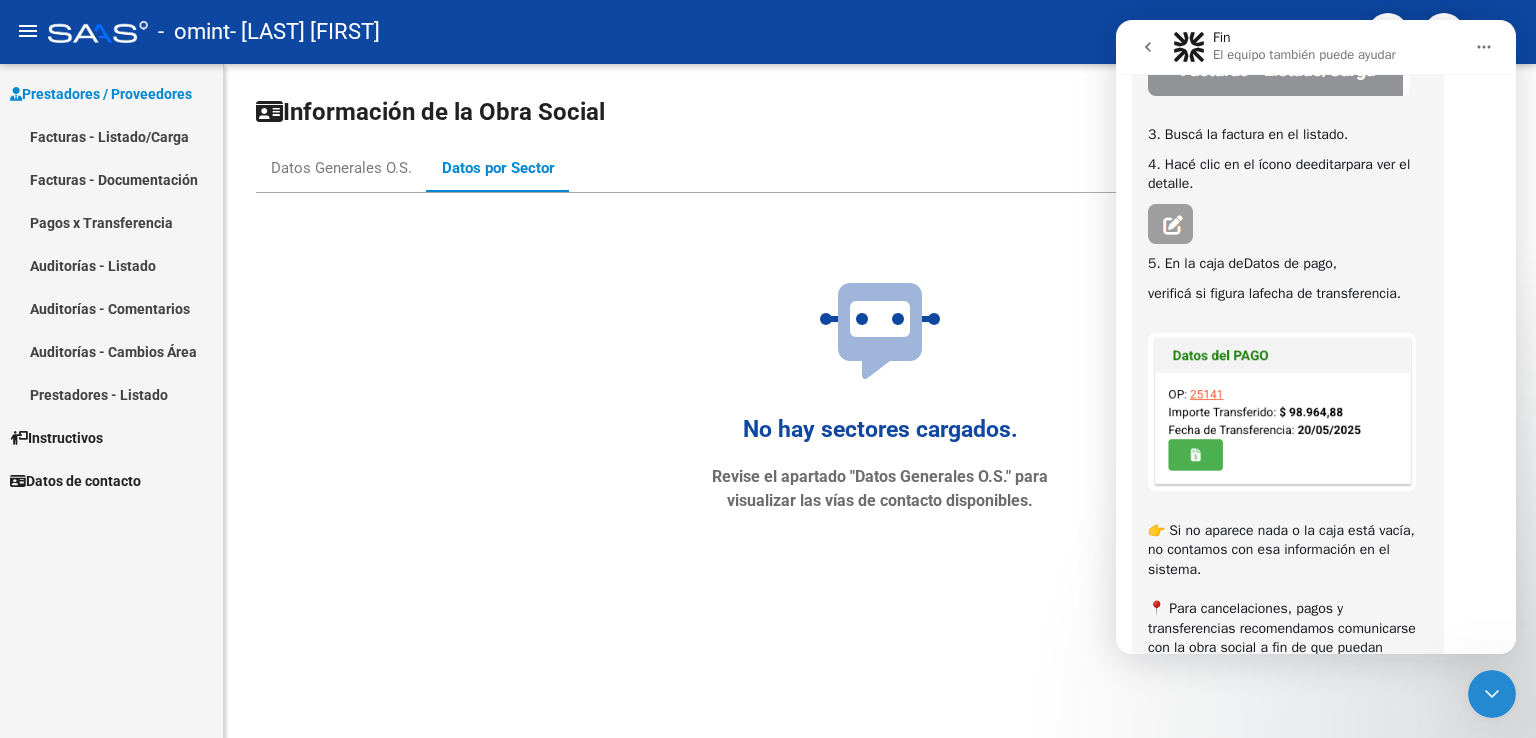 scroll, scrollTop: 668, scrollLeft: 0, axis: vertical 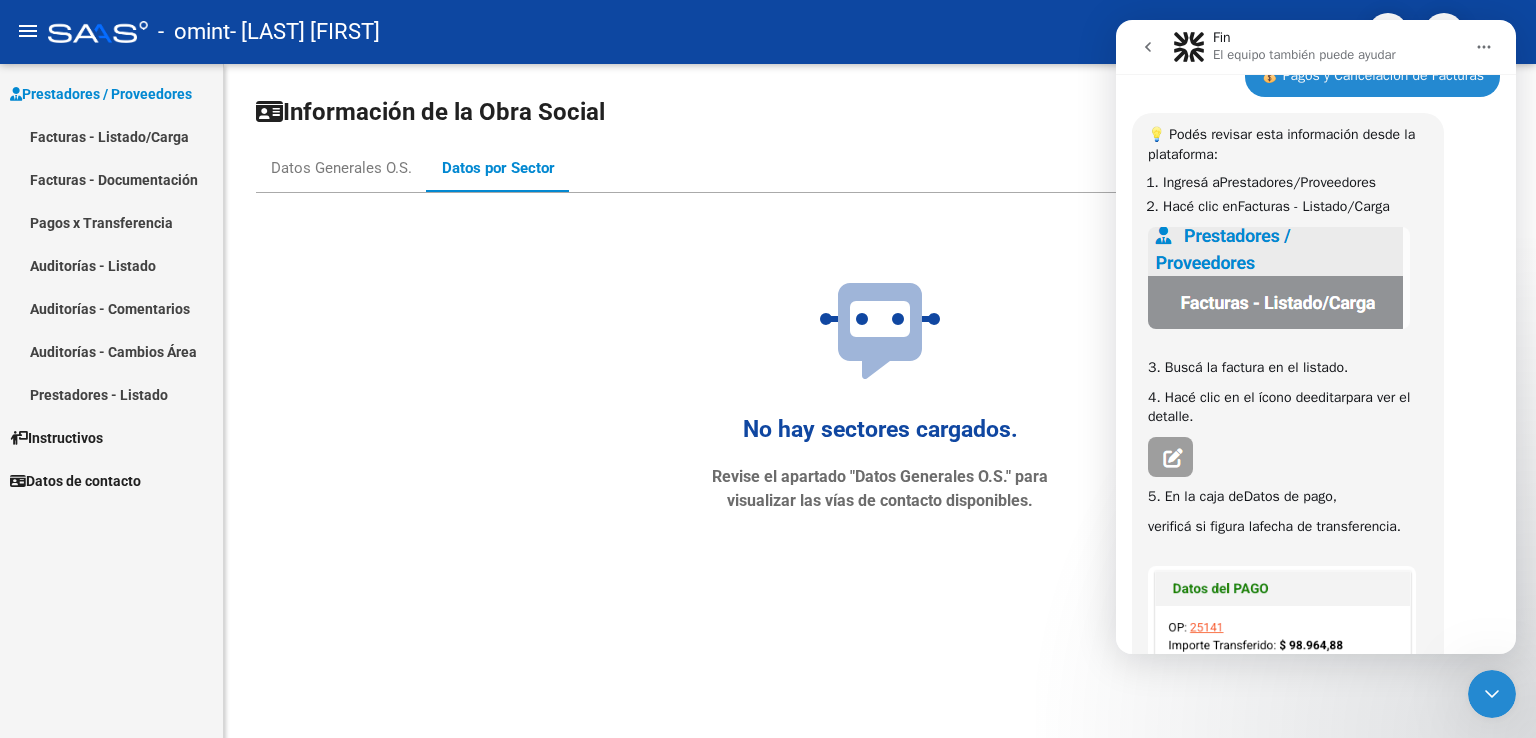 drag, startPoint x: 2632, startPoint y: 406, endPoint x: 1512, endPoint y: 419, distance: 1120.0754 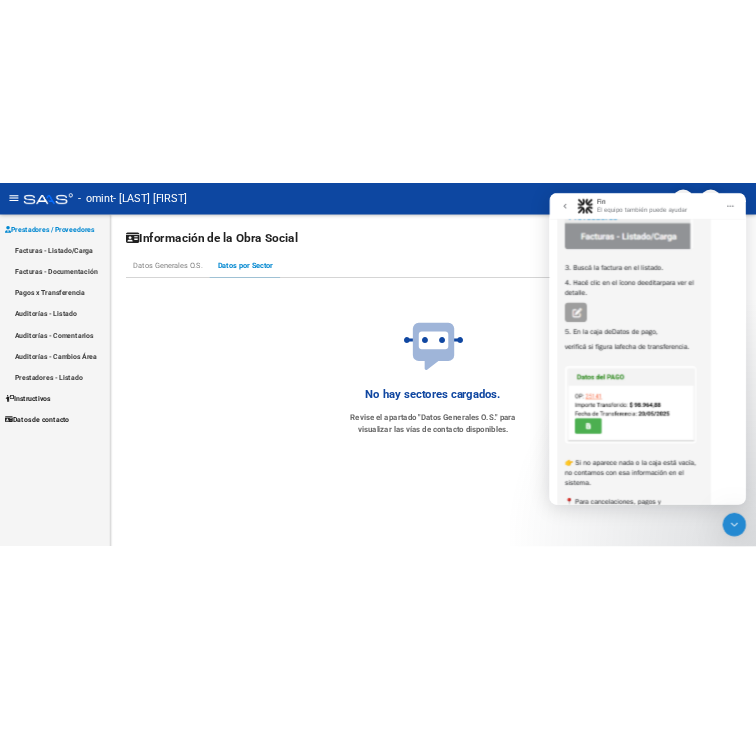scroll, scrollTop: 353, scrollLeft: 0, axis: vertical 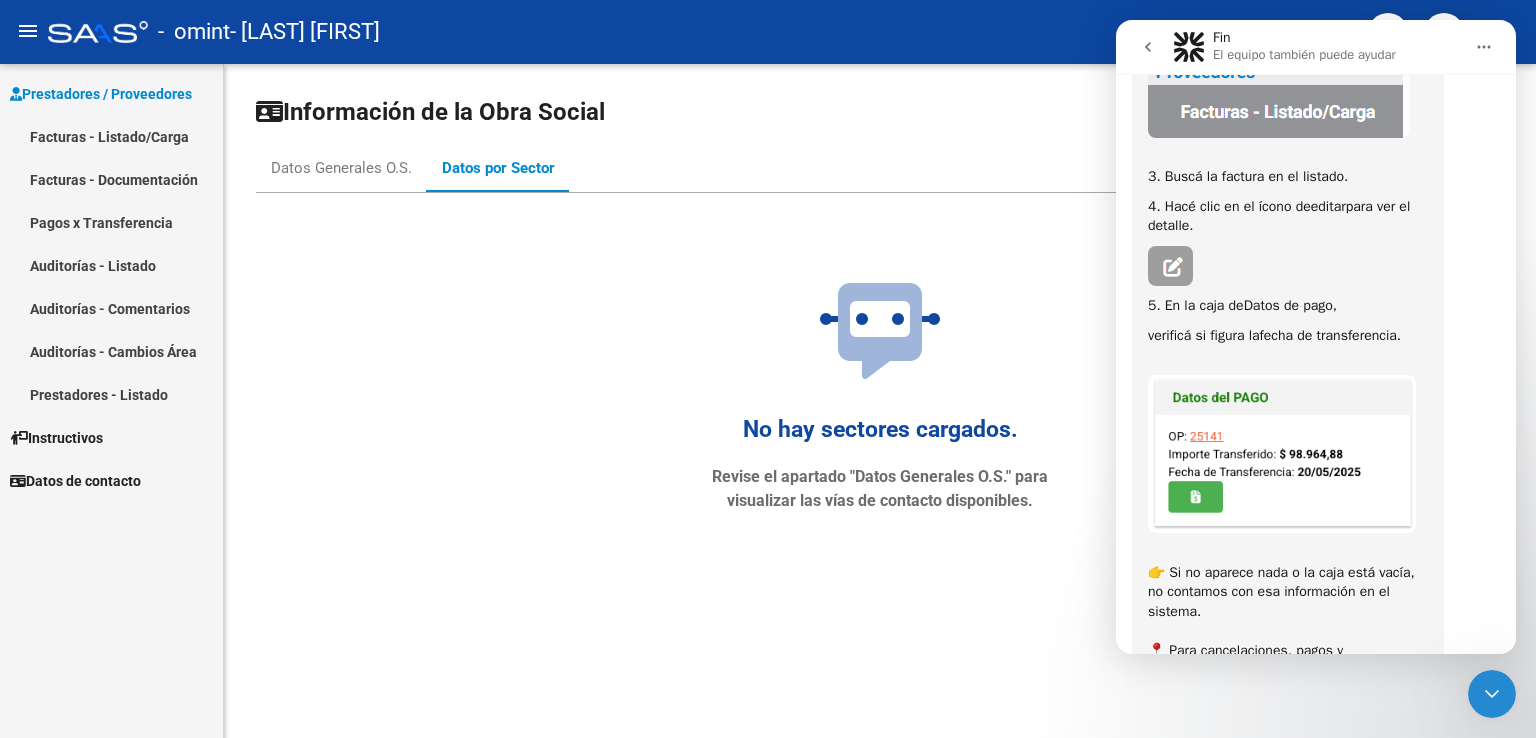 drag, startPoint x: 1514, startPoint y: 419, endPoint x: 2633, endPoint y: 299, distance: 1125.4159 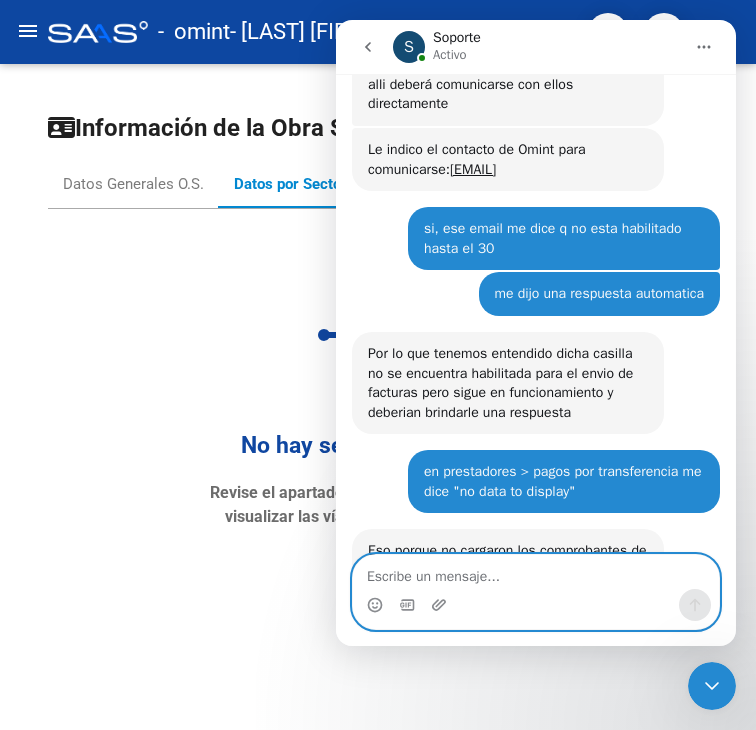 scroll, scrollTop: 2114, scrollLeft: 0, axis: vertical 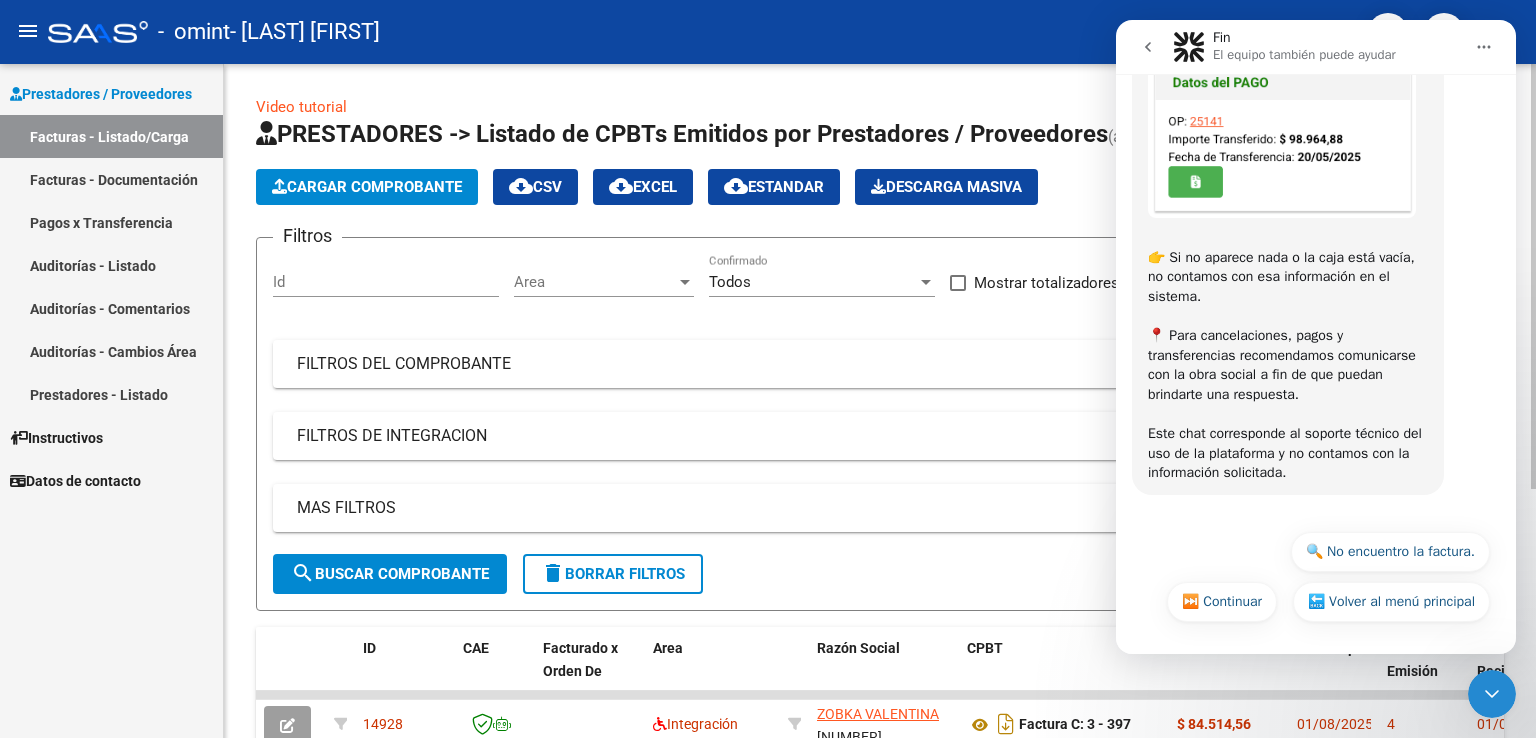 click on "Filtros Id Area Area Todos Confirmado   Mostrar totalizadores   FILTROS DEL COMPROBANTE  Comprobante Tipo Comprobante Tipo Start date – End date Fec. Comprobante Desde / Hasta Días Emisión Desde(cant. días) Días Emisión Hasta(cant. días) CUIT / Razón Social Pto. Venta Nro. Comprobante Código SSS CAE Válido CAE Válido Todos Cargado Módulo Hosp. Todos Tiene facturacion Apócrifa Hospital Refes  FILTROS DE INTEGRACION  Período De Prestación Campos del Archivo de Rendición Devuelto x SSS (dr_envio) Todos Rendido x SSS (dr_envio) Tipo de Registro Tipo de Registro Período Presentación Período Presentación Campos del Legajo Asociado (preaprobación) Afiliado Legajo (cuil/nombre) Todos Solo facturas preaprobadas  MAS FILTROS  Todos Con Doc. Respaldatoria Todos Con Trazabilidad Todos Asociado a Expediente Sur Auditoría Auditoría Auditoría Id Start date – End date Auditoría Confirmada Desde / Hasta Start date – End date Fec. Rec. Desde / Hasta Start date – End date Start date – End date" 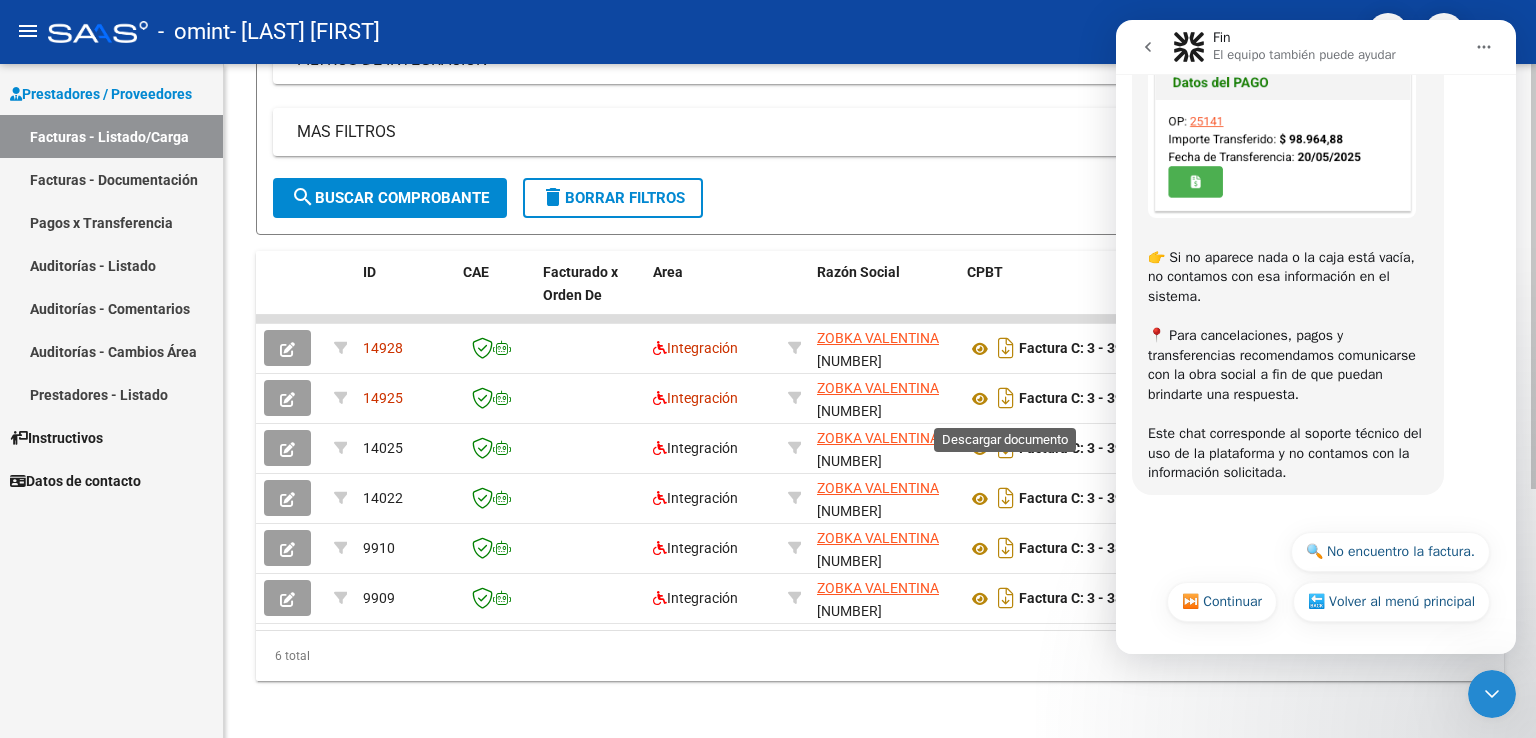 scroll, scrollTop: 396, scrollLeft: 0, axis: vertical 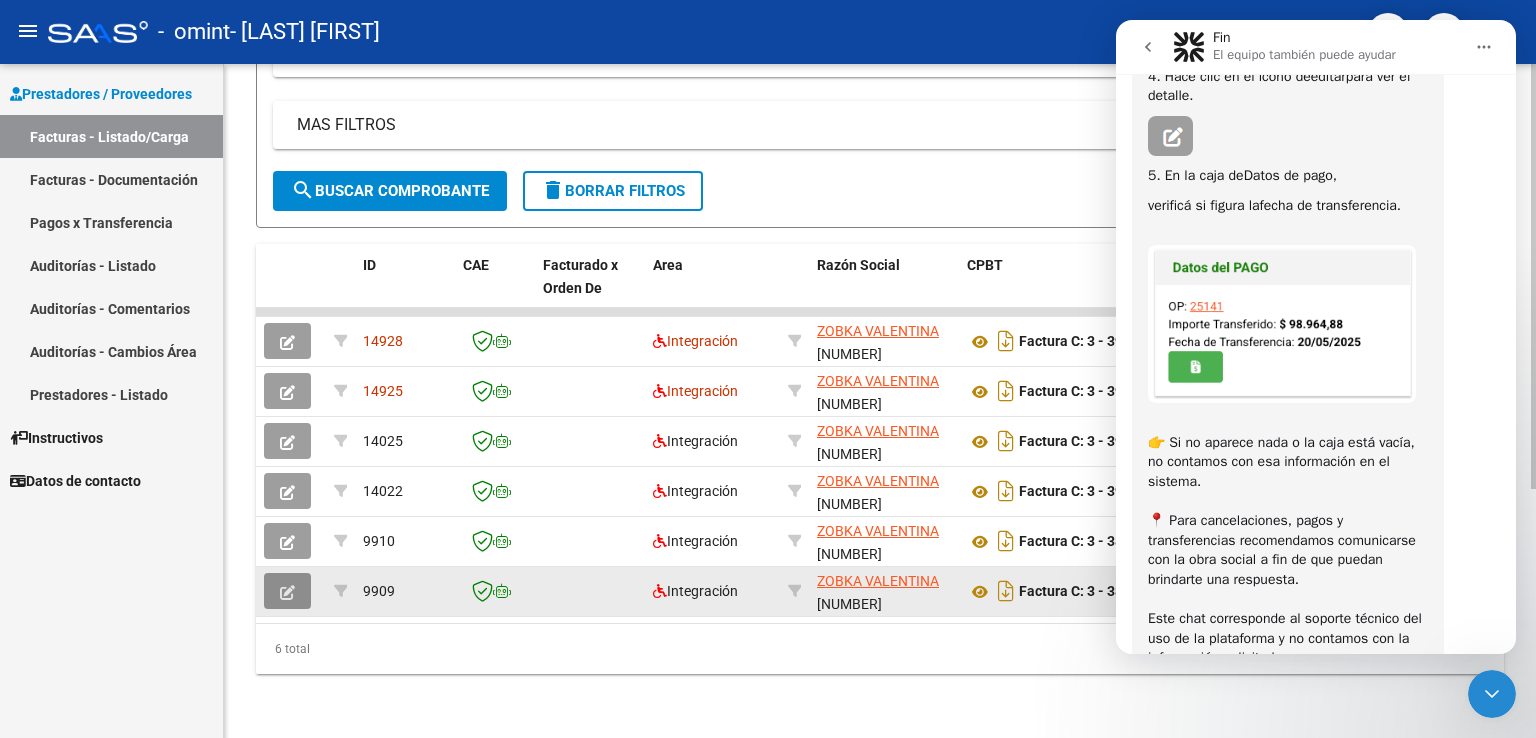 click 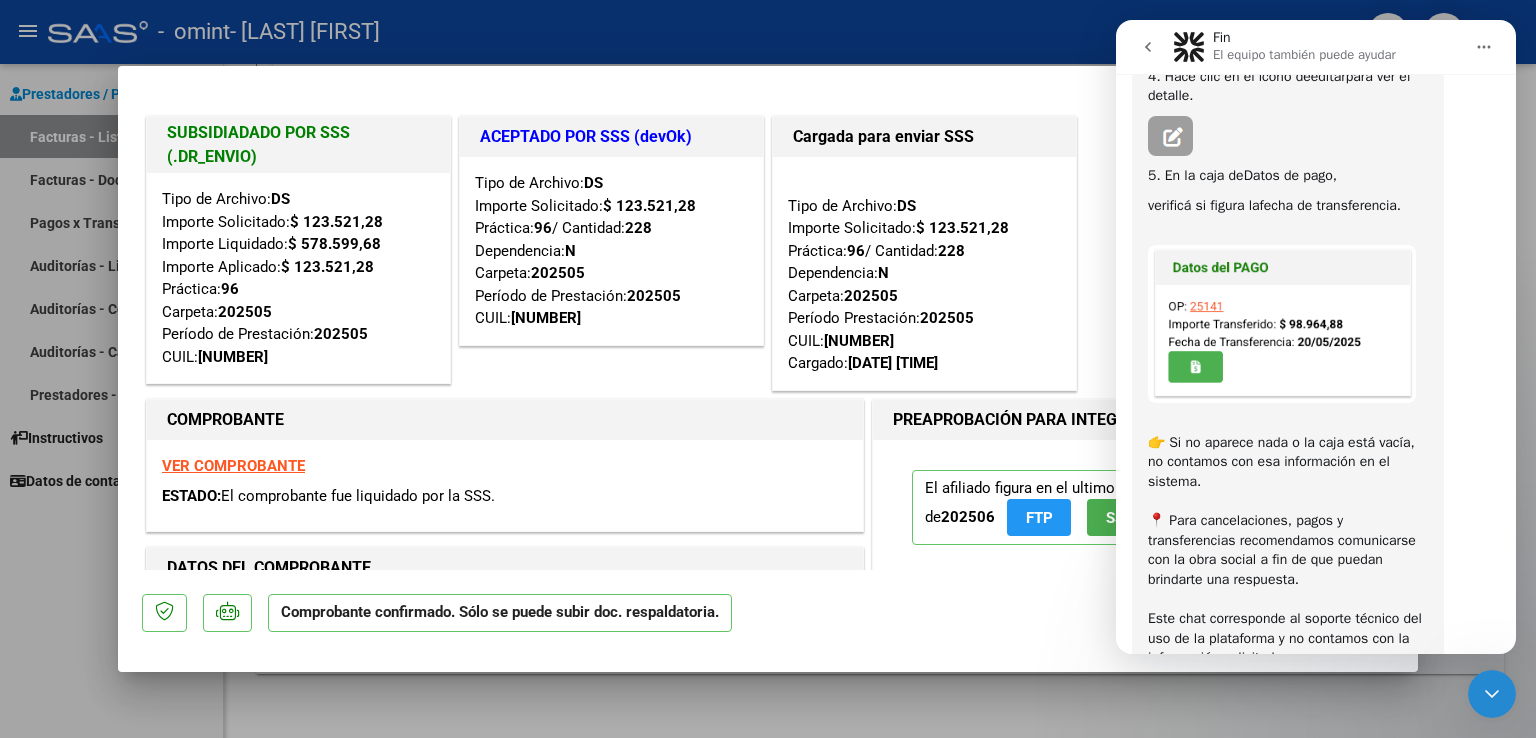 click on "202505" at bounding box center [654, 296] 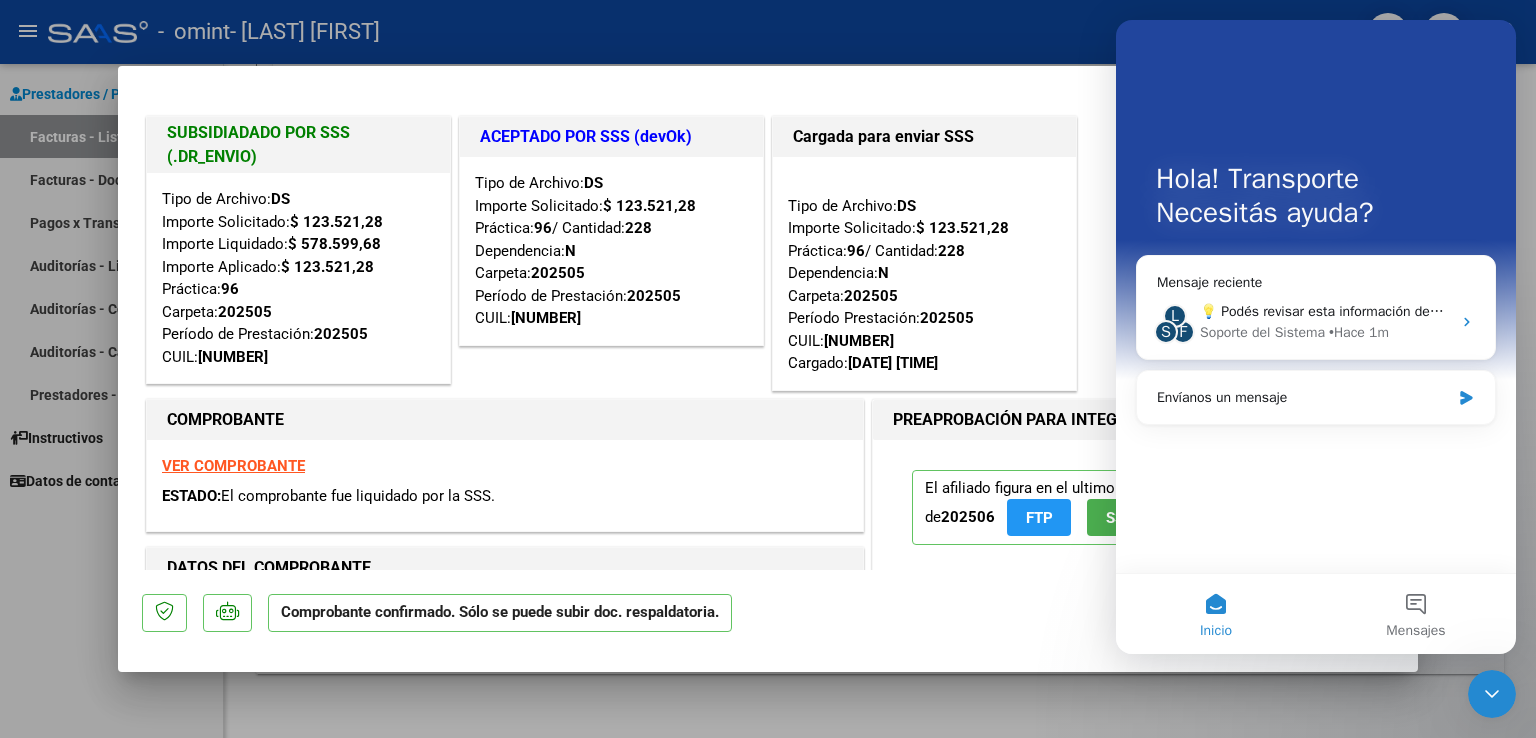 scroll, scrollTop: 0, scrollLeft: 0, axis: both 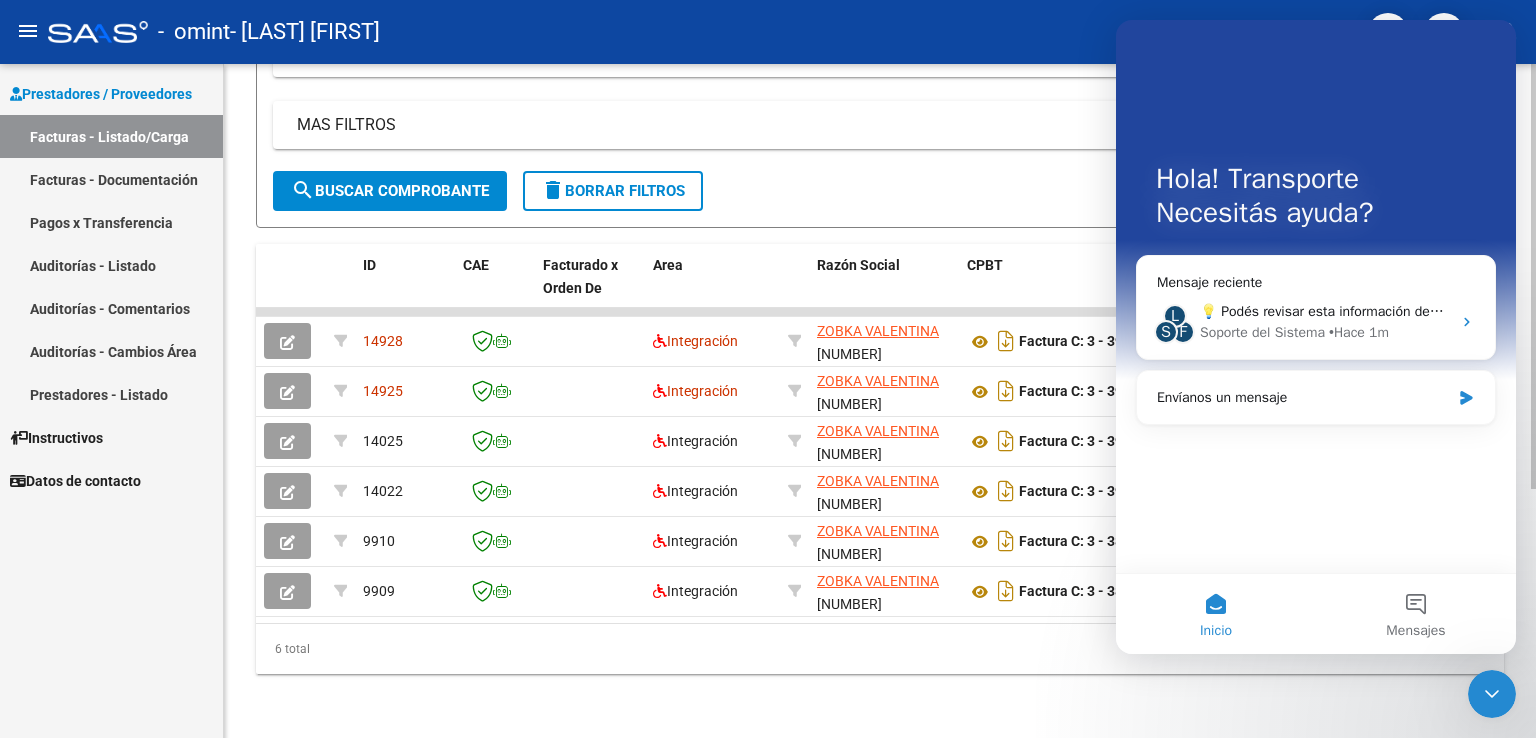click on "Video tutorial   PRESTADORES -> Listado de CPBTs Emitidos por Prestadores / Proveedores (alt+q)   Cargar Comprobante
cloud_download  CSV  cloud_download  EXCEL  cloud_download  Estandar   Descarga Masiva
Filtros Id Area Area Todos Confirmado   Mostrar totalizadores   FILTROS DEL COMPROBANTE  Comprobante Tipo Comprobante Tipo Start date – End date Fec. Comprobante Desde / Hasta Días Emisión Desde(cant. días) Días Emisión Hasta(cant. días) CUIT / Razón Social Pto. Venta Nro. Comprobante Código SSS CAE Válido CAE Válido Todos Cargado Módulo Hosp. Todos Tiene facturacion Apócrifa Hospital Refes  FILTROS DE INTEGRACION  Período De Prestación Campos del Archivo de Rendición Devuelto x SSS (dr_envio) Todos Rendido x SSS (dr_envio) Tipo de Registro Tipo de Registro Período Presentación Período Presentación Campos del Legajo Asociado (preaprobación) Afiliado Legajo (cuil/nombre) Todos Solo facturas preaprobadas  MAS FILTROS  Todos Con Doc. Respaldatoria Todos Con Trazabilidad Todos – – 4" 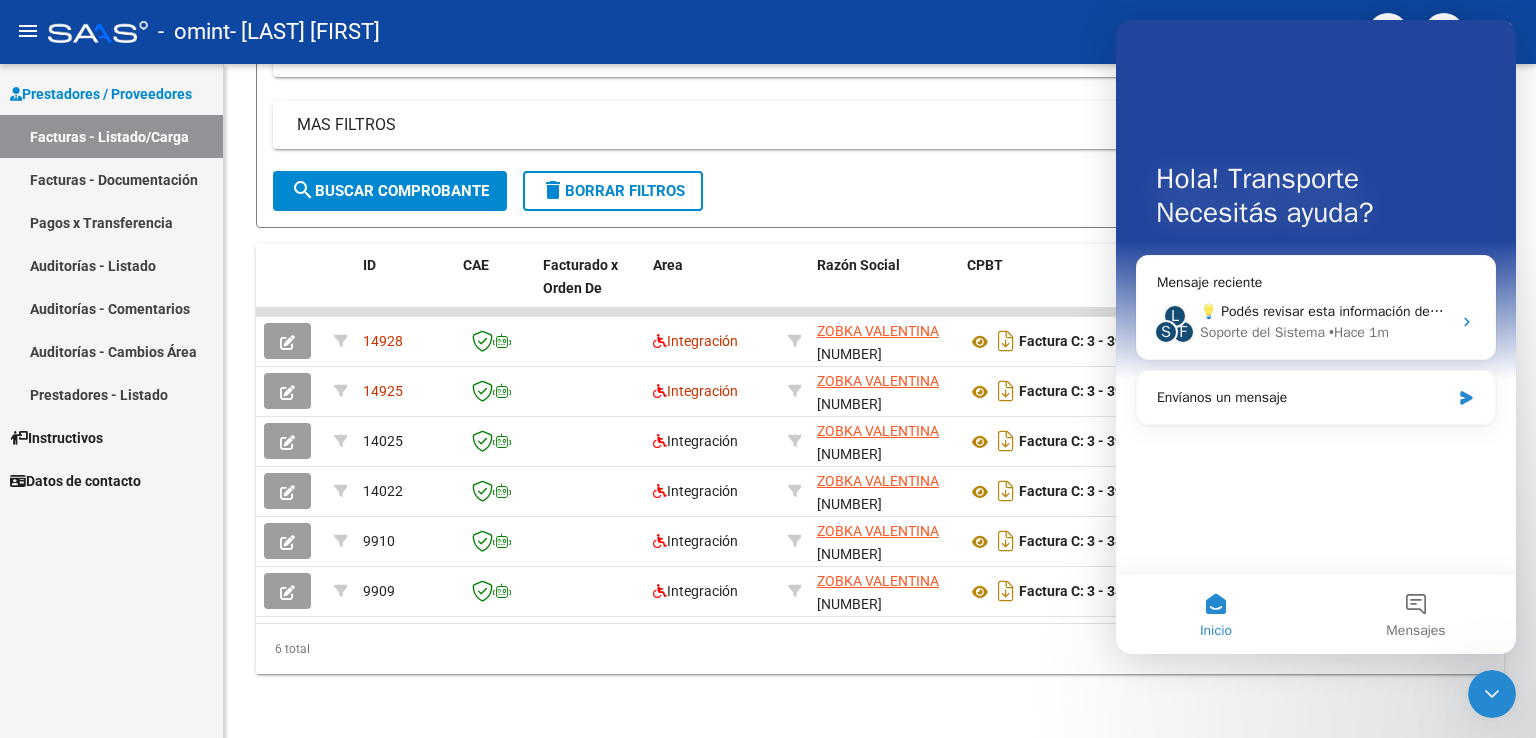click at bounding box center (1492, 694) 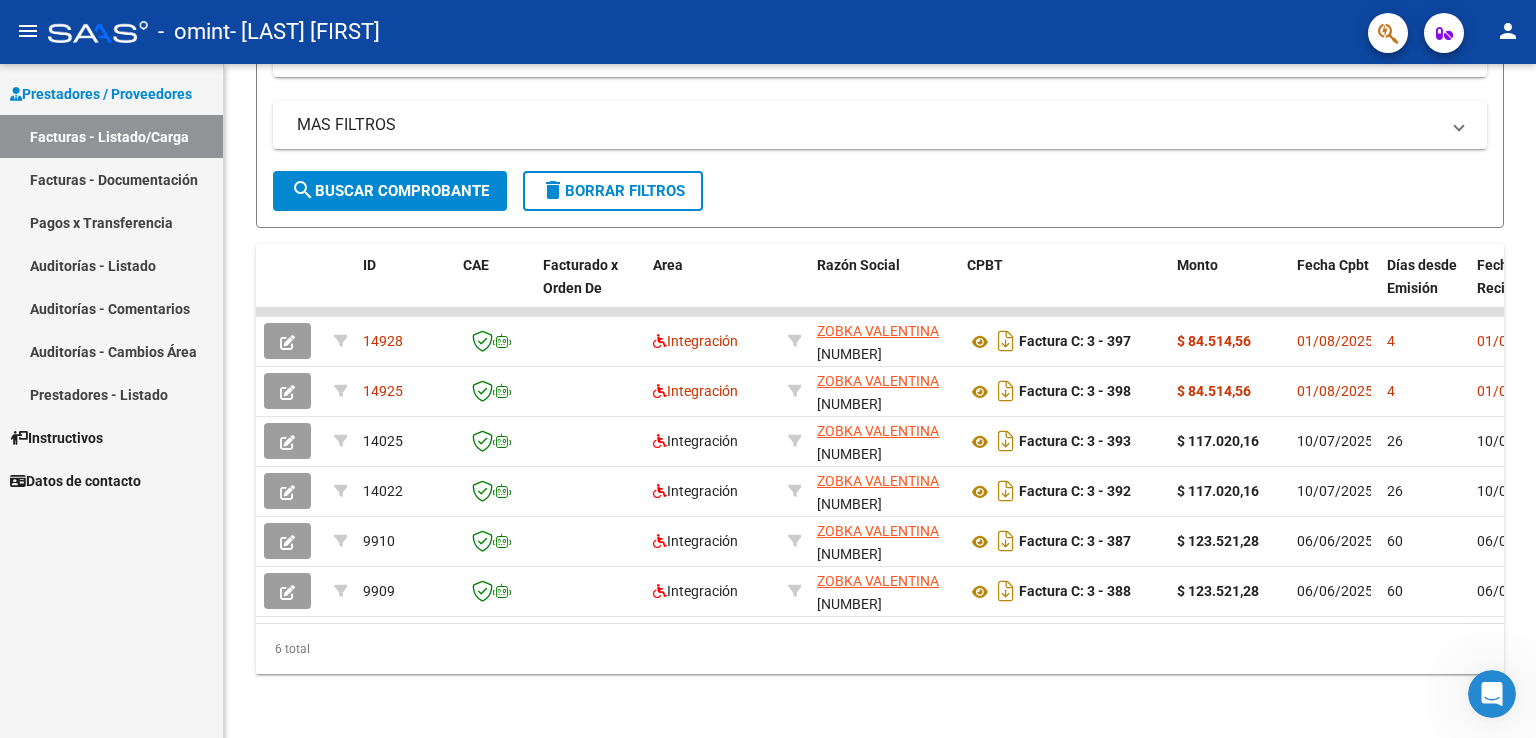 scroll, scrollTop: 0, scrollLeft: 0, axis: both 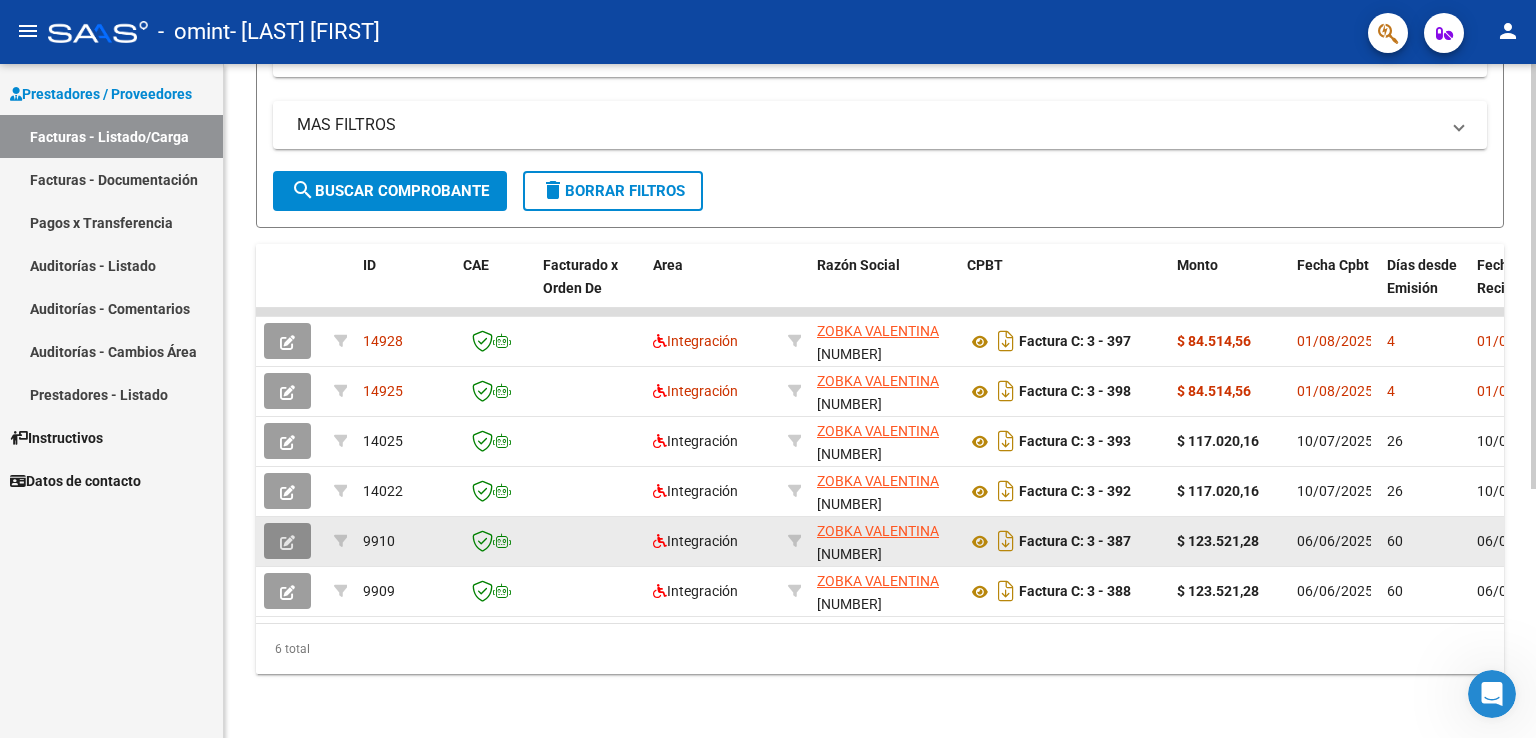 click 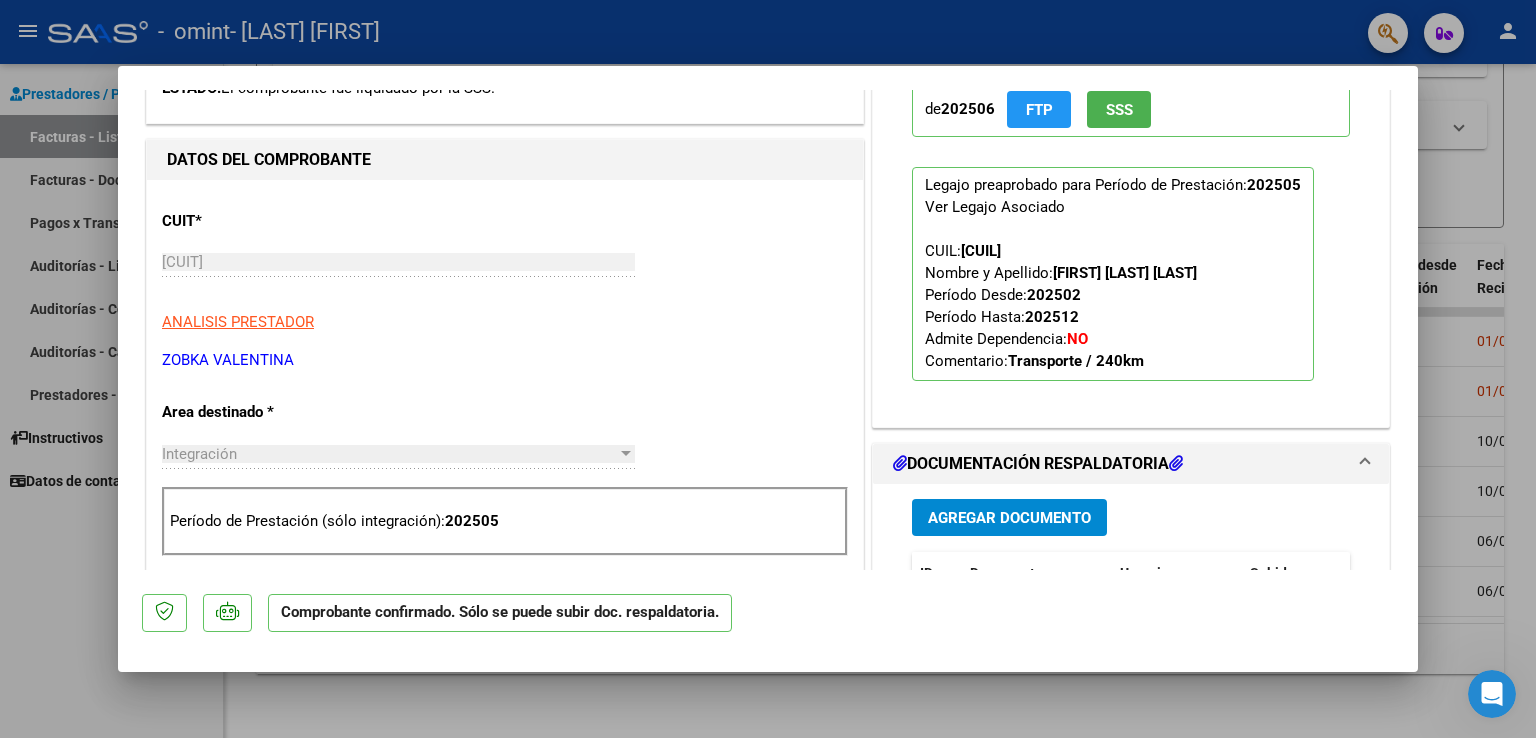 scroll, scrollTop: 412, scrollLeft: 0, axis: vertical 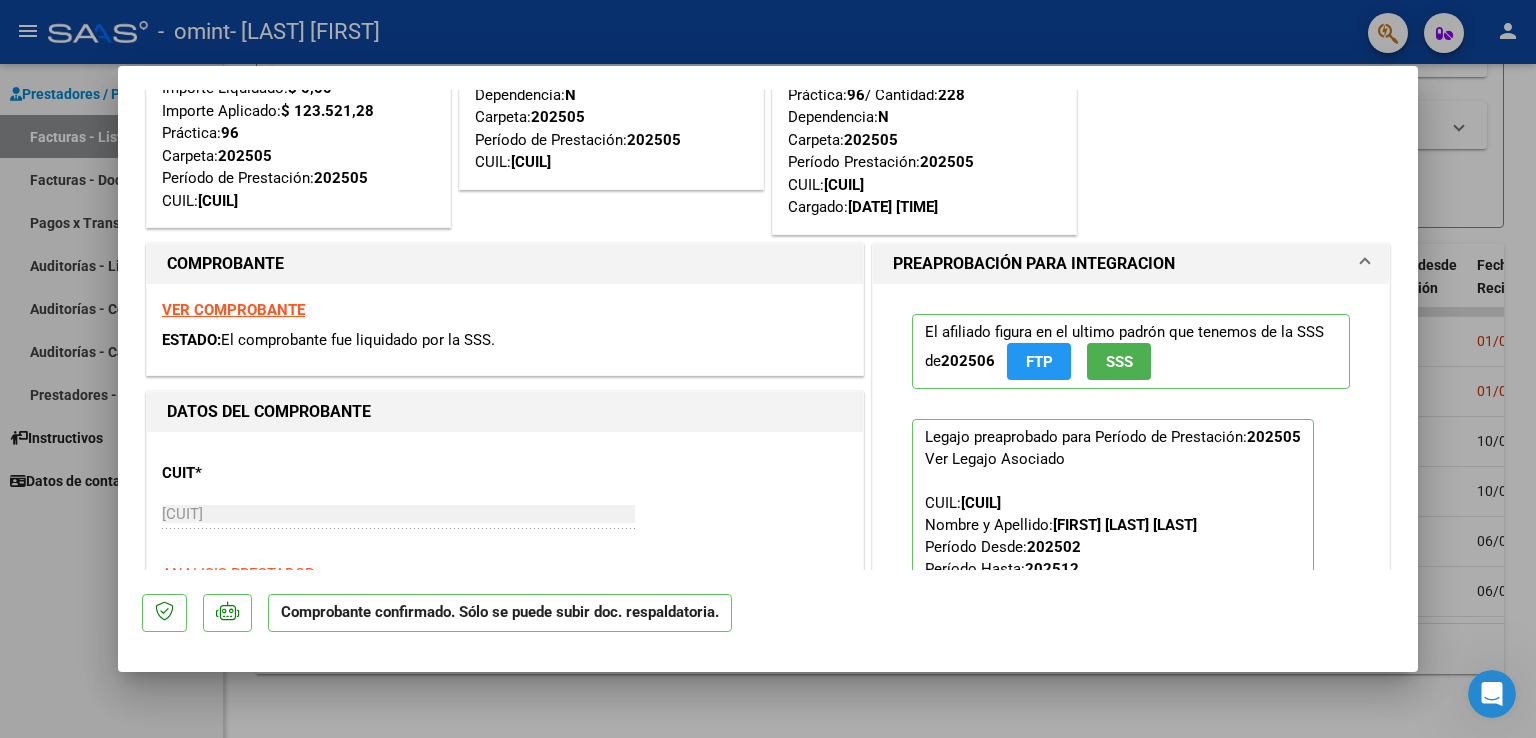 click on "SUBSIDIADADO POR SSS (.DR_ENVIO)  Tipo de Archivo:  DS  Importe Solicitado:  $ 123.521,28  Importe Liquidado:  $ 0,00  Importe Aplicado:  $ 123.521,28  Práctica:  96  Carpeta:  202505  Período de Prestación:  202505  CUIL:  27575641690 ACEPTADO POR SSS (devOk)  Tipo de Archivo:  DS  Importe Solicitado:  $ 123.521,28  Práctica:  96  / Cantidad:  228  Dependencia:  N  Carpeta:  202505  Período de Prestación:  202505  CUIL:  27575641690 Cargada para enviar SSS  Tipo de Archivo:  DS  Importe Solicitado:  $ 123.521,28  Práctica:  96  / Cantidad:  228  Dependencia:  N  Carpeta:  202505  Período Prestación:  202505  CUIL:  27575641690  Cargado:  24/06/2025 16:19 COMPROBANTE VER COMPROBANTE       ESTADO:   El comprobante fue liquidado por la SSS.  DATOS DEL COMPROBANTE CUIT  *   27-39735184-5 Ingresar CUIT  ANALISIS PRESTADOR  ZOBKA VALENTINA  ARCA Padrón  Area destinado * Integración Seleccionar Area Período de Prestación (sólo integración):  202505  Comprobante Tipo * Factura C Punto de Venta" at bounding box center (768, 369) 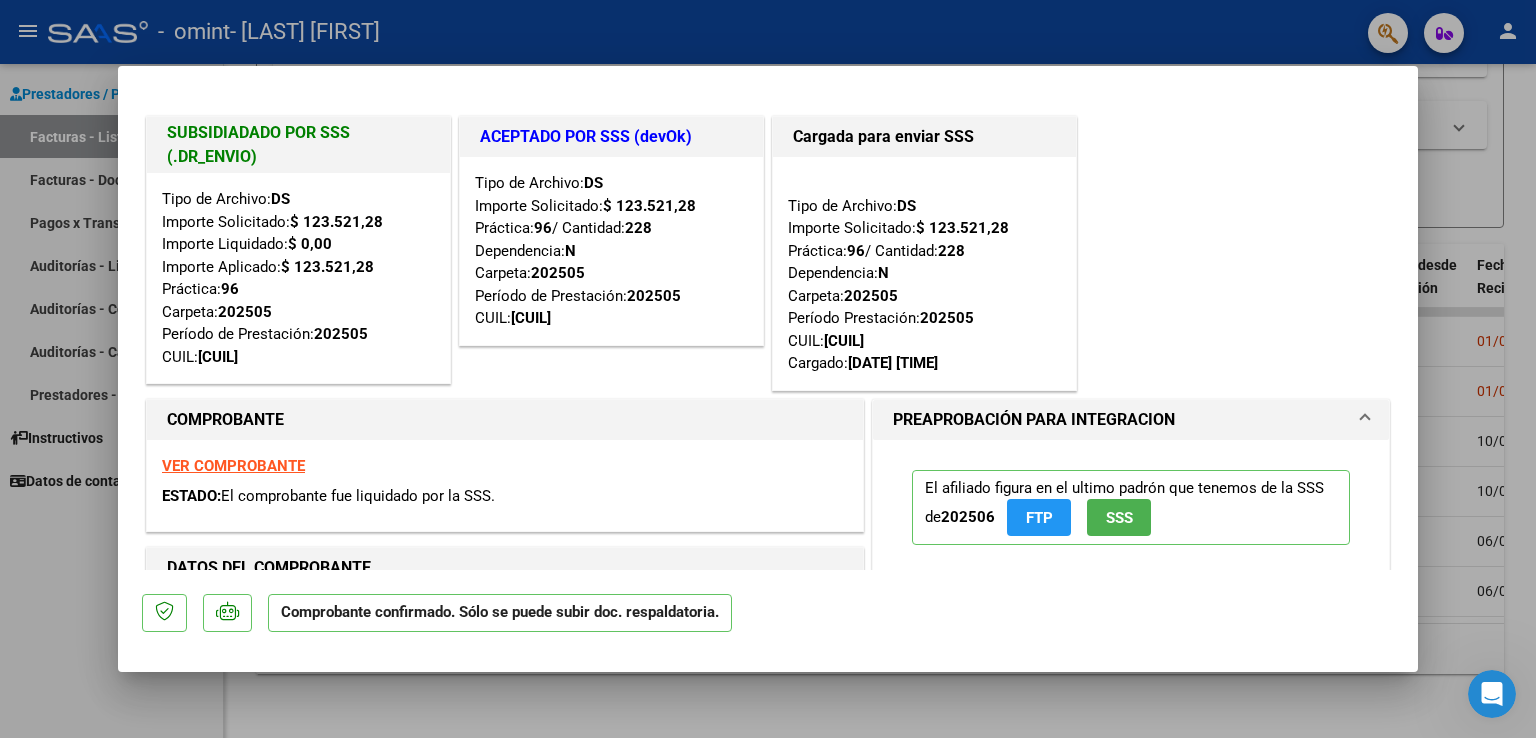 click on "SUBSIDIADADO POR SSS (.DR_ENVIO)  Tipo de Archivo:  DS  Importe Solicitado:  $ 123.521,28  Importe Liquidado:  $ 0,00  Importe Aplicado:  $ 123.521,28  Práctica:  96  Carpeta:  202505  Período de Prestación:  202505  CUIL:  27575641690 ACEPTADO POR SSS (devOk)  Tipo de Archivo:  DS  Importe Solicitado:  $ 123.521,28  Práctica:  96  / Cantidad:  228  Dependencia:  N  Carpeta:  202505  Período de Prestación:  202505  CUIL:  27575641690 Cargada para enviar SSS  Tipo de Archivo:  DS  Importe Solicitado:  $ 123.521,28  Práctica:  96  / Cantidad:  228  Dependencia:  N  Carpeta:  202505  Período Prestación:  202505  CUIL:  27575641690  Cargado:  24/06/2025 16:19" at bounding box center (768, 253) 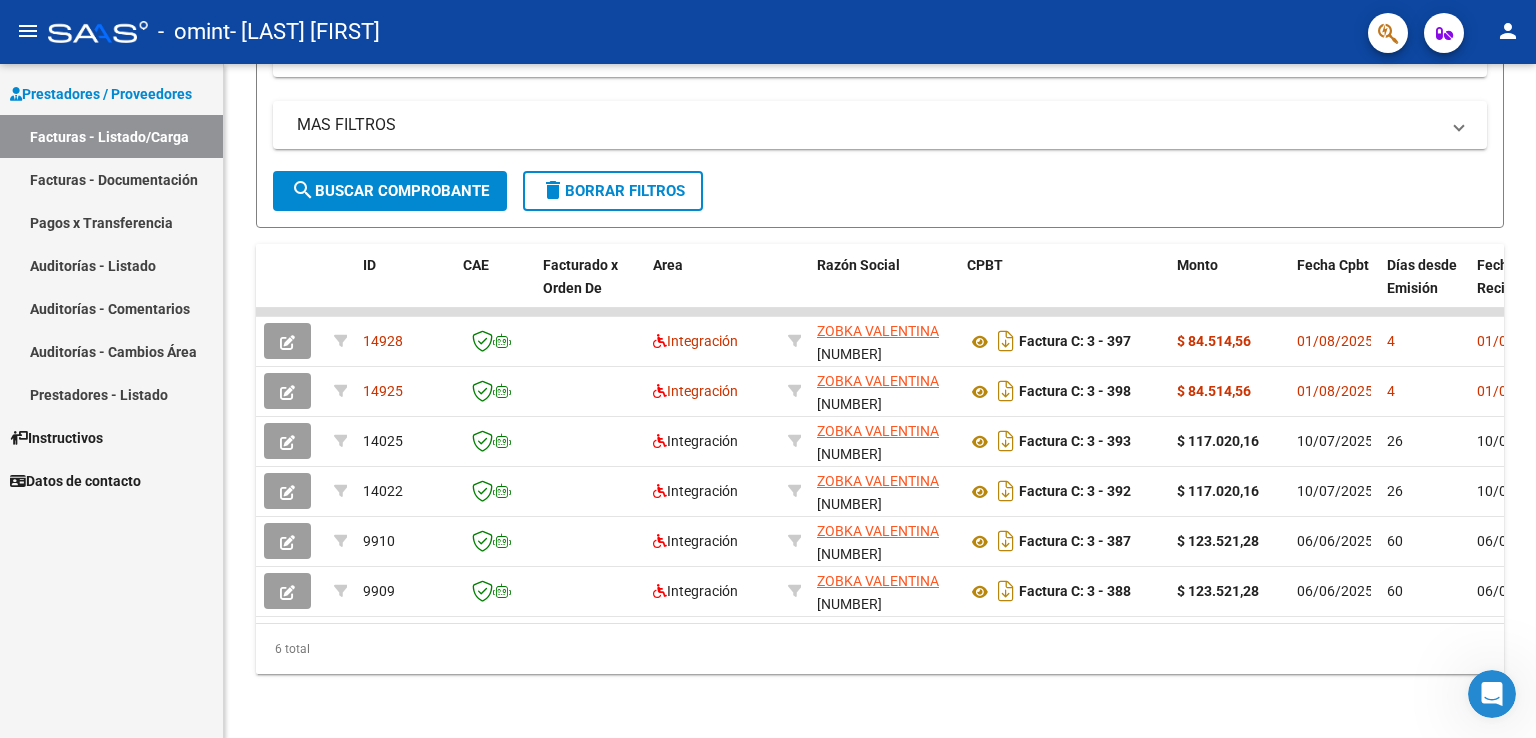 click 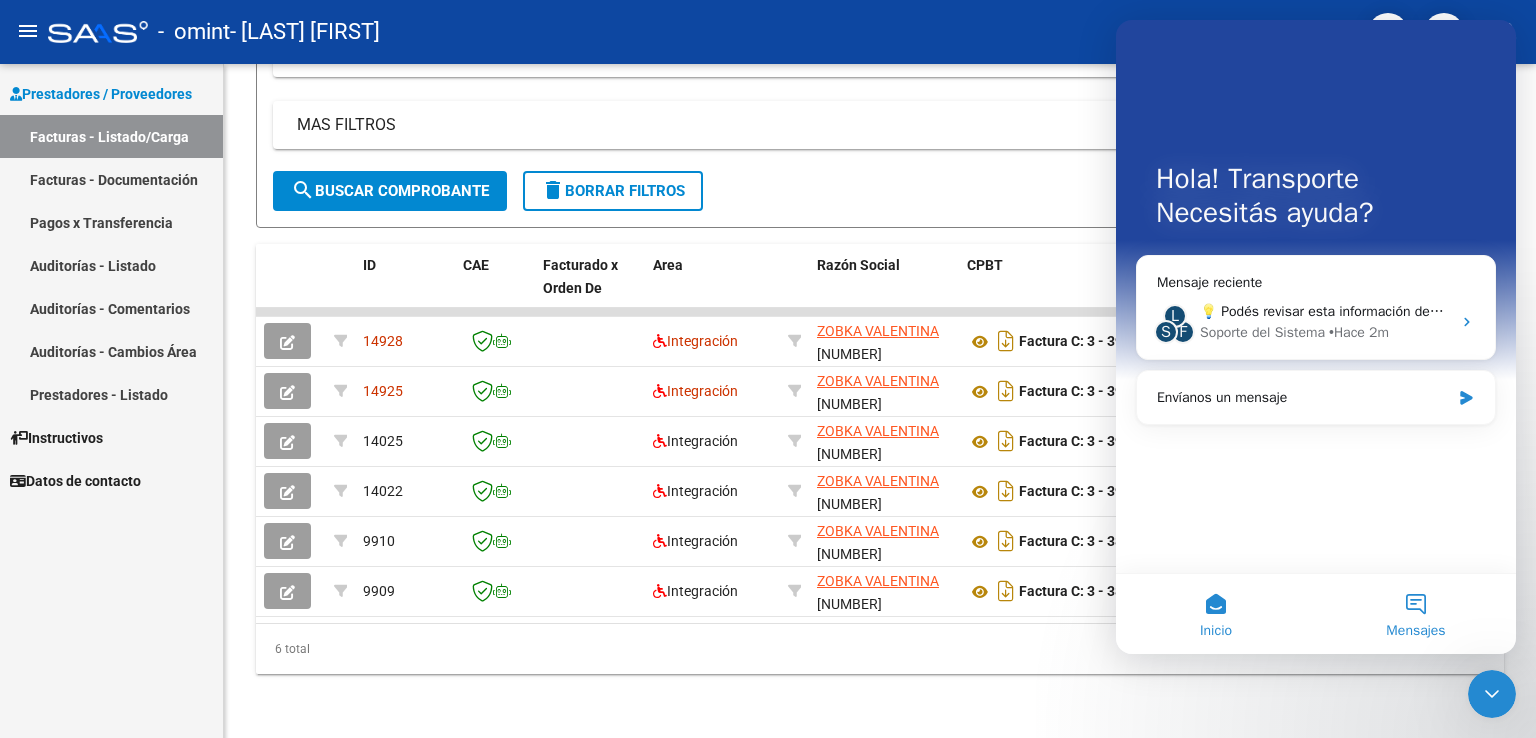 click on "Mensajes" at bounding box center [1416, 614] 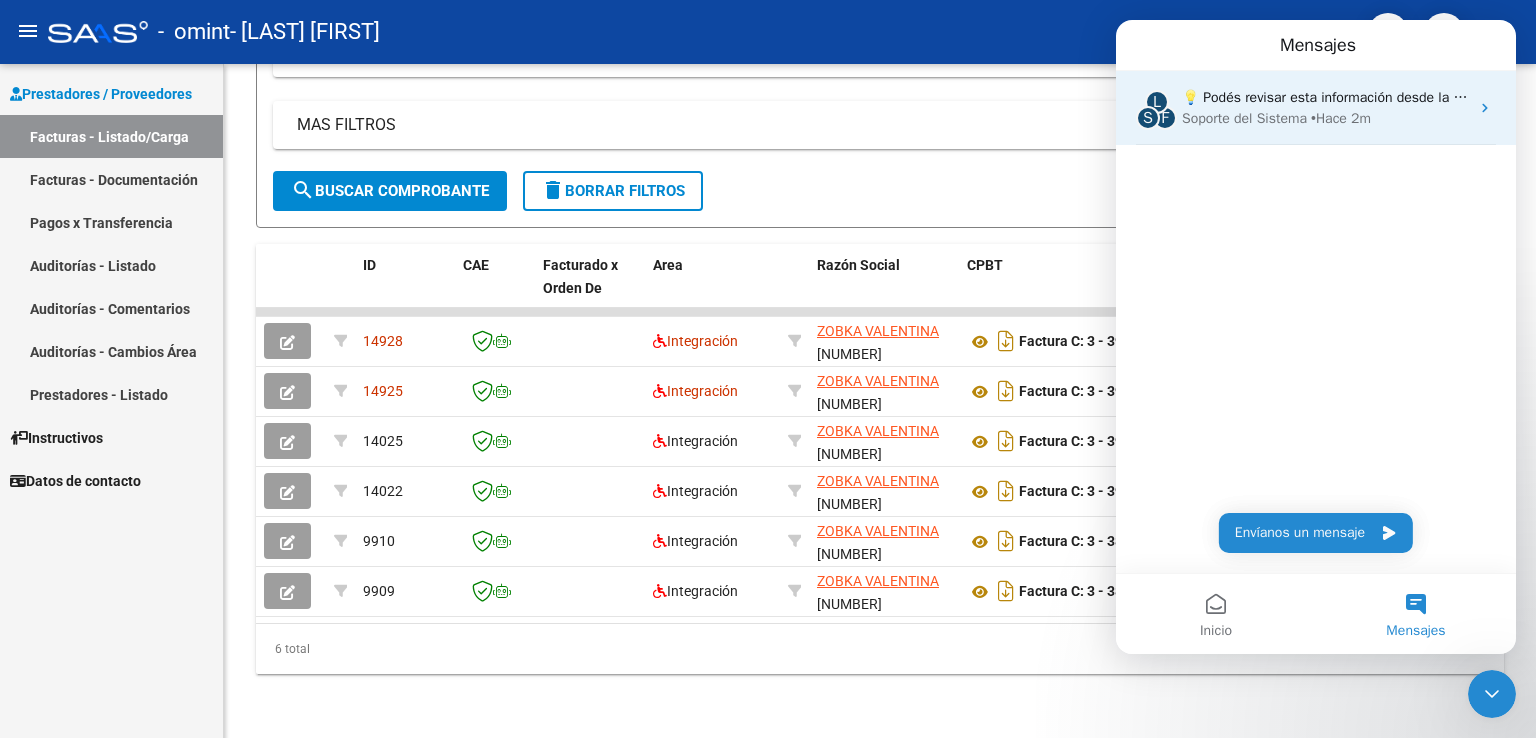 click on "Soporte del Sistema •  Hace 2m" at bounding box center (1325, 118) 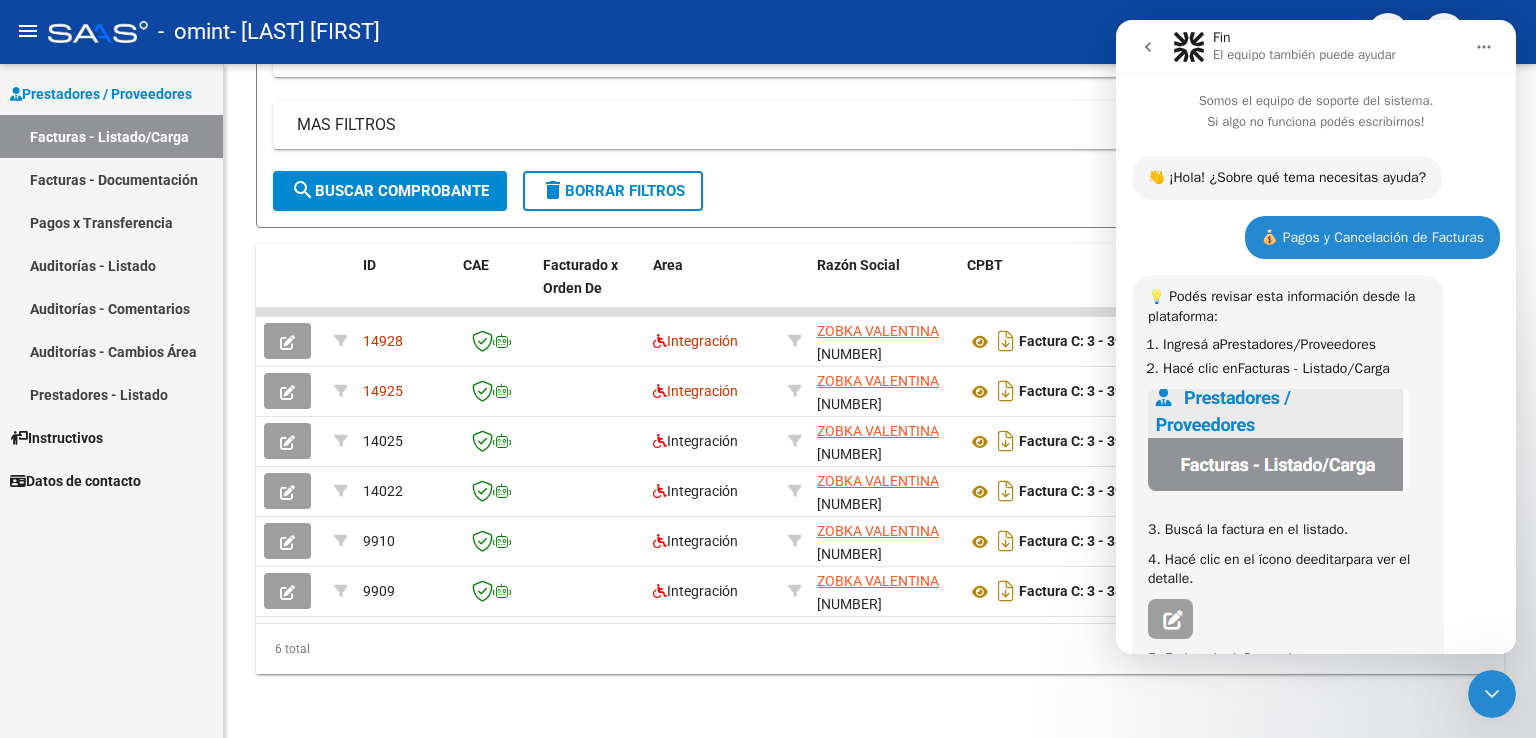 scroll, scrollTop: 668, scrollLeft: 0, axis: vertical 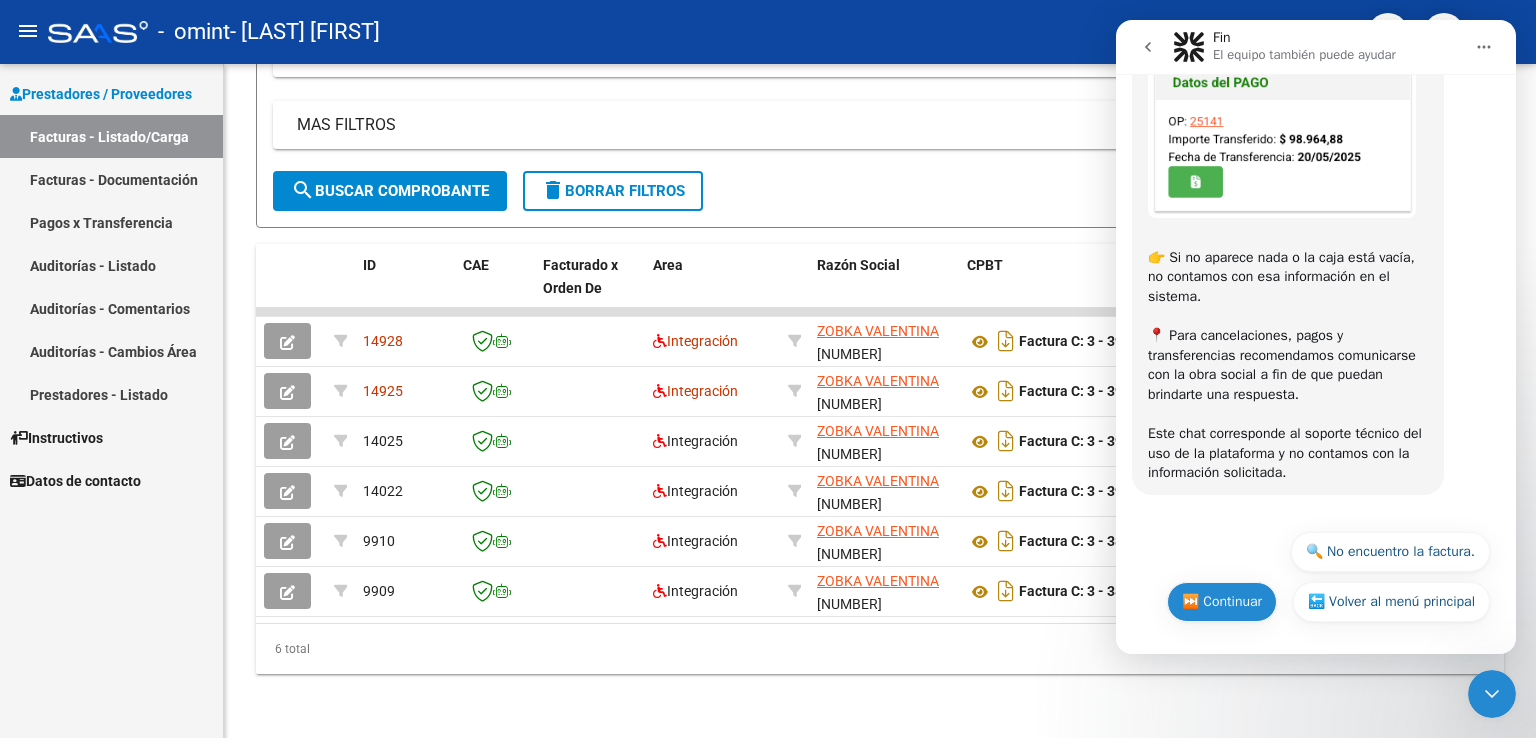 click on "⏭️ Continuar" at bounding box center [1222, 602] 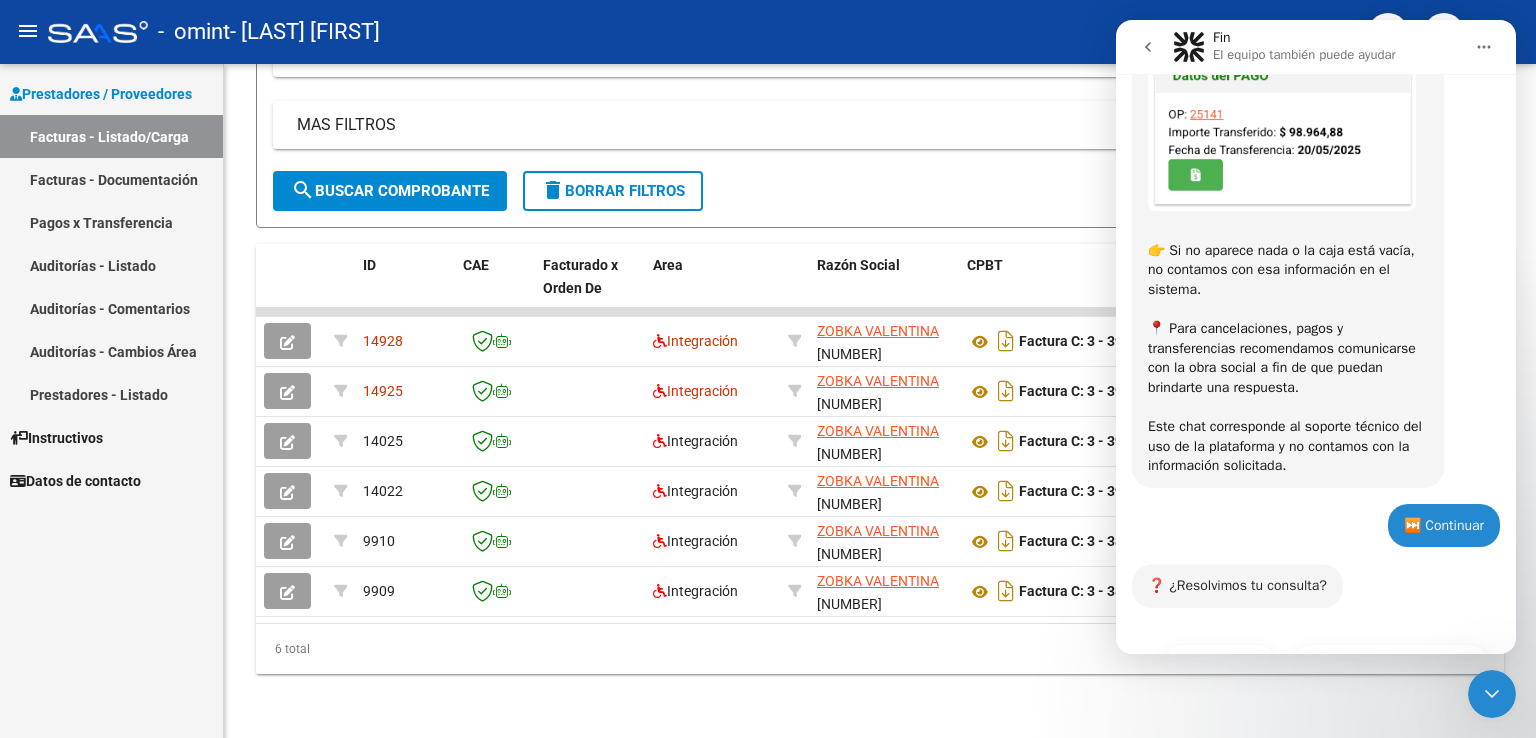 scroll, scrollTop: 788, scrollLeft: 0, axis: vertical 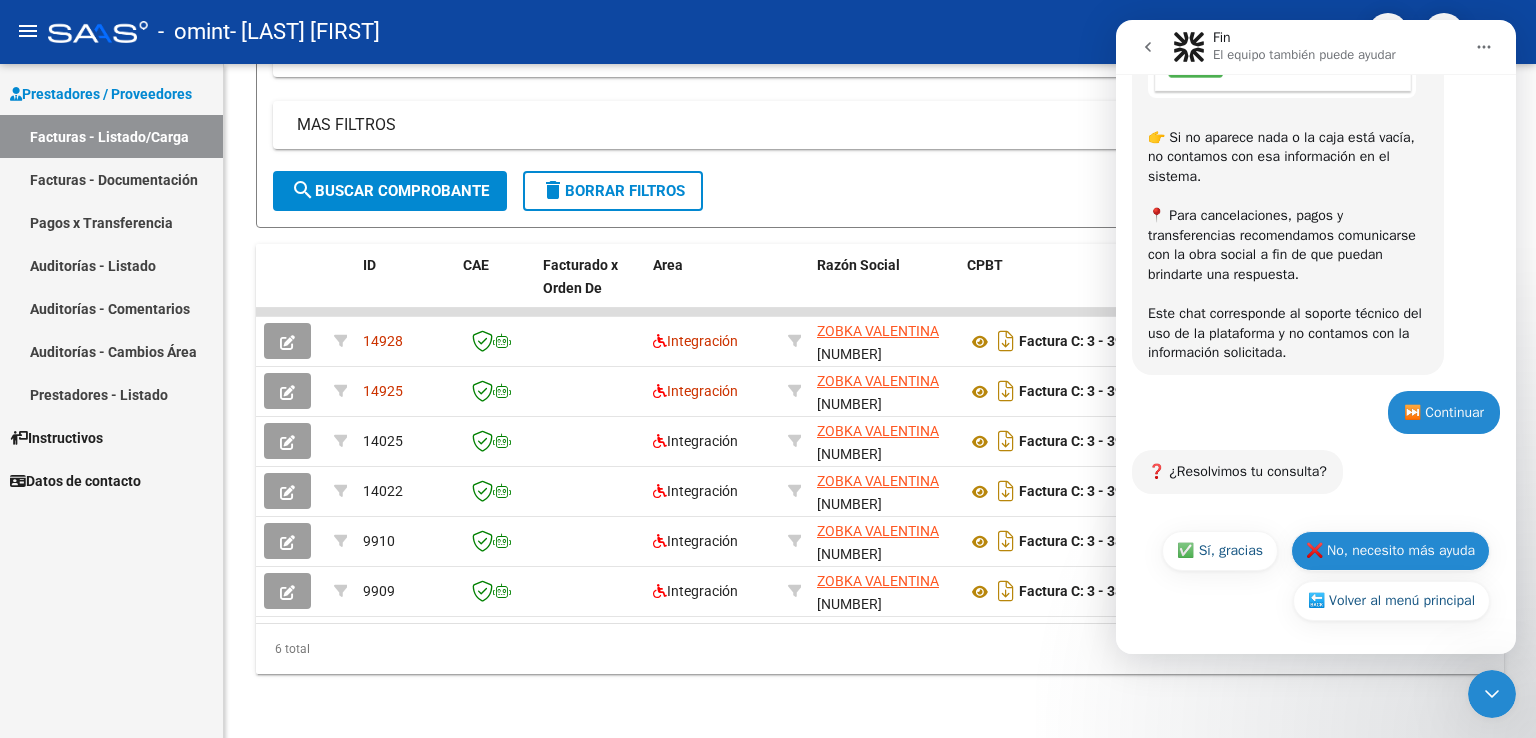 click on "❌ No, necesito más ayuda" at bounding box center [1390, 551] 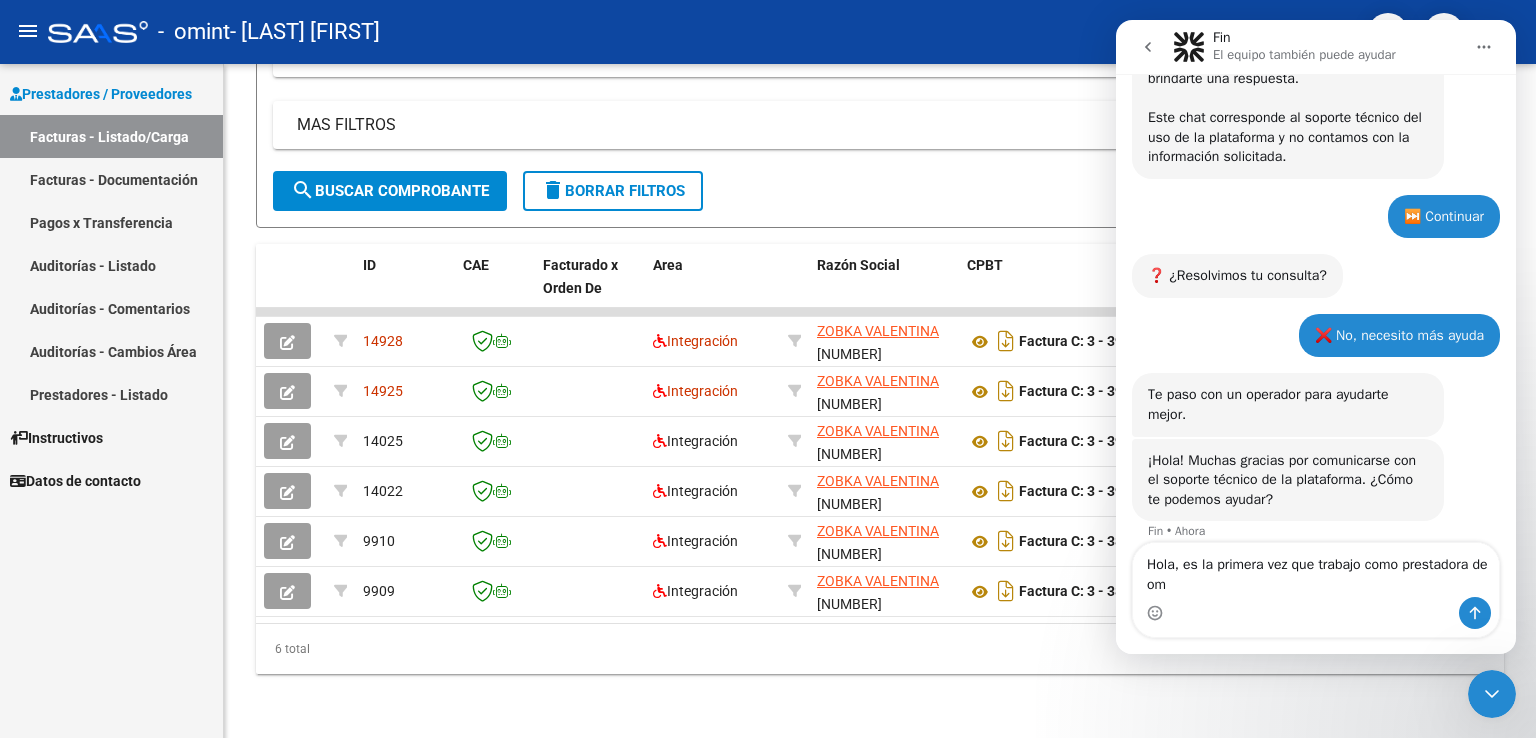 scroll, scrollTop: 1004, scrollLeft: 0, axis: vertical 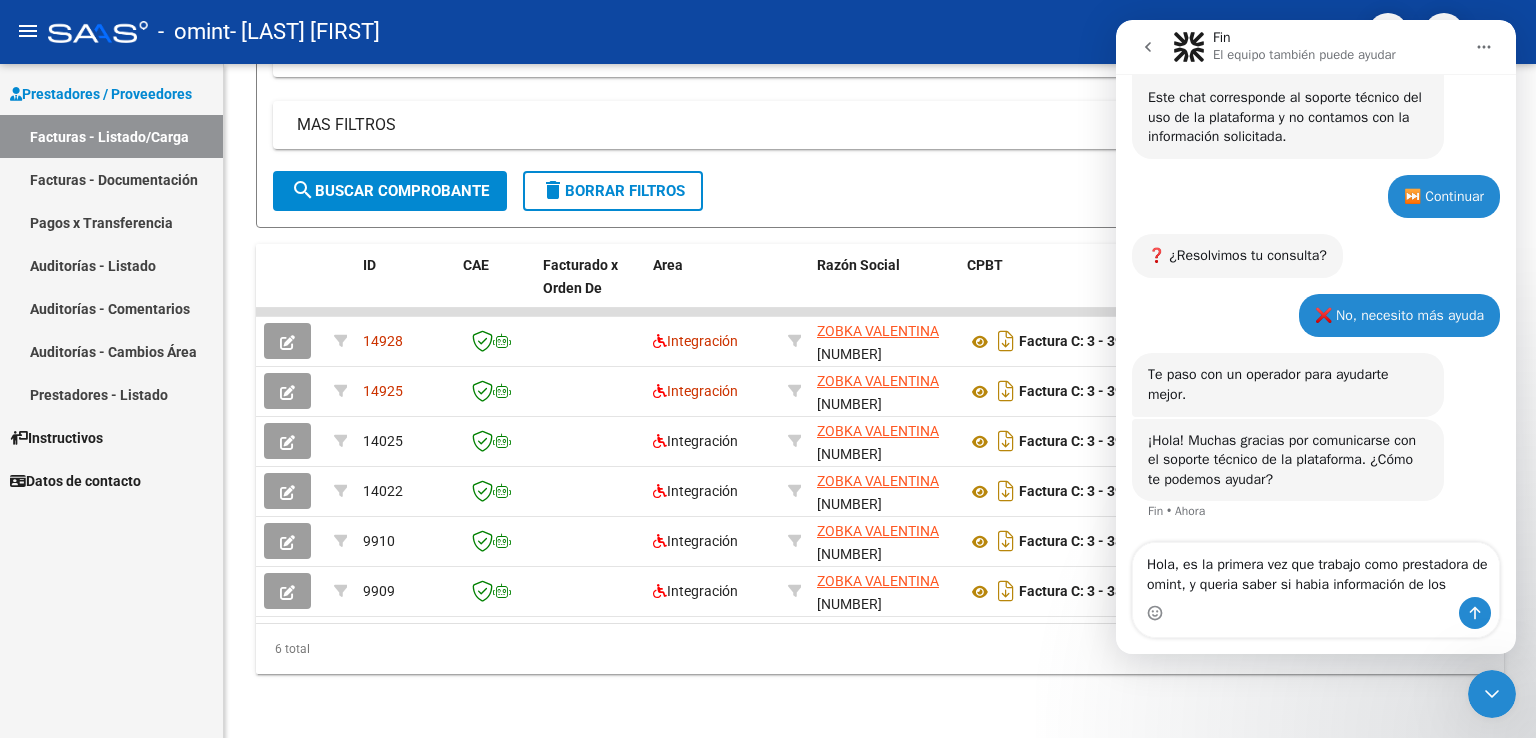 type on "Hola, es la primera vez que trabajo como prestadora de omint, y queria saber si habia información de los pagos.." 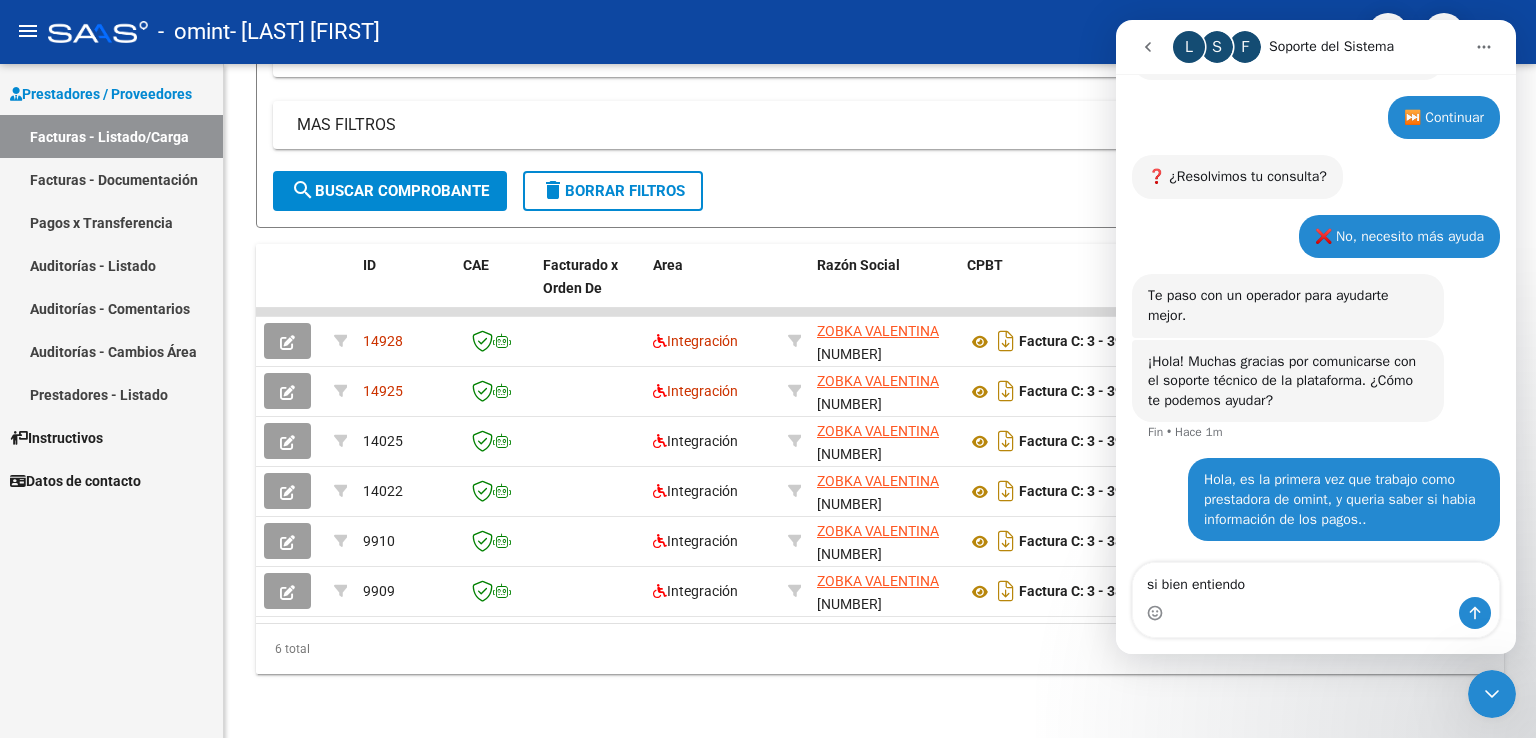 scroll, scrollTop: 1083, scrollLeft: 0, axis: vertical 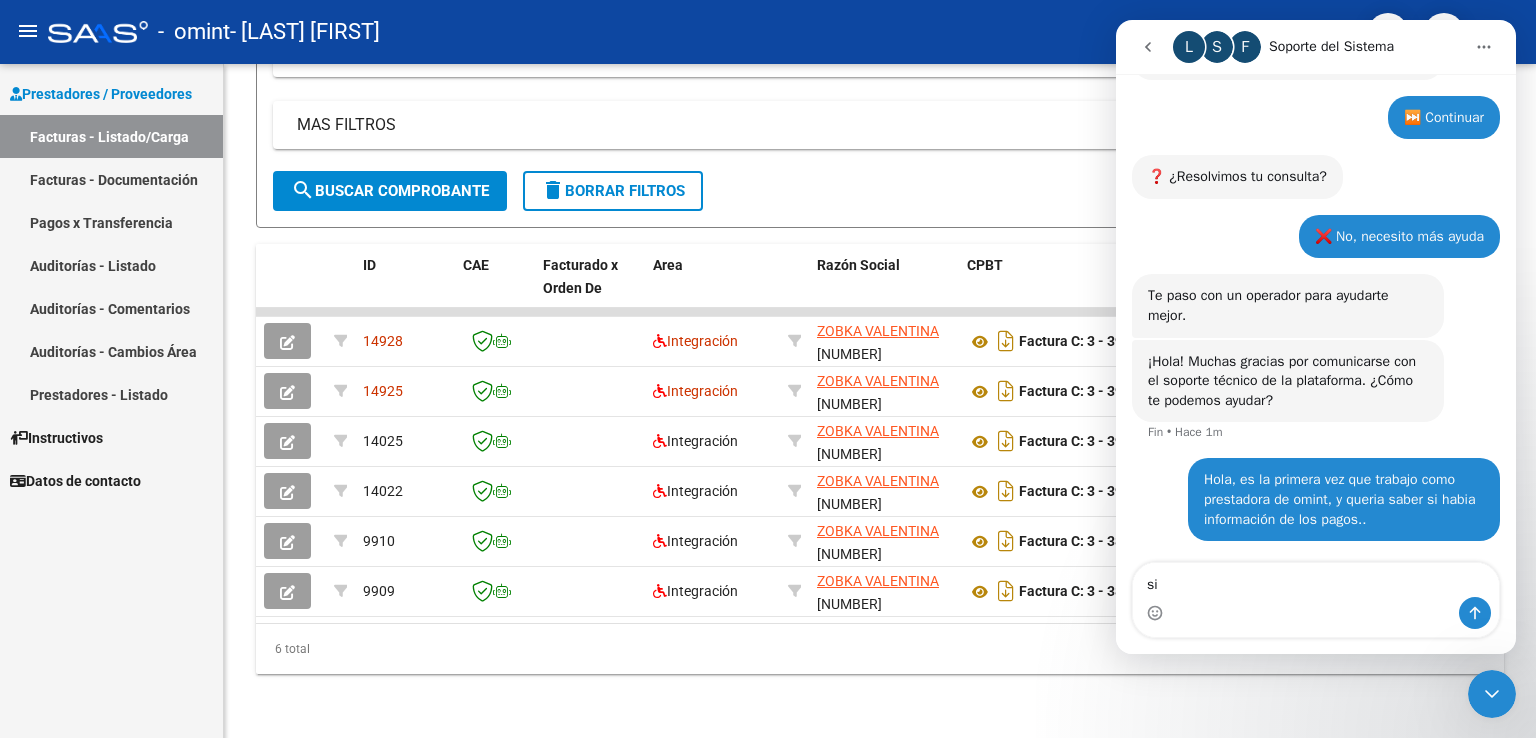 type on "s" 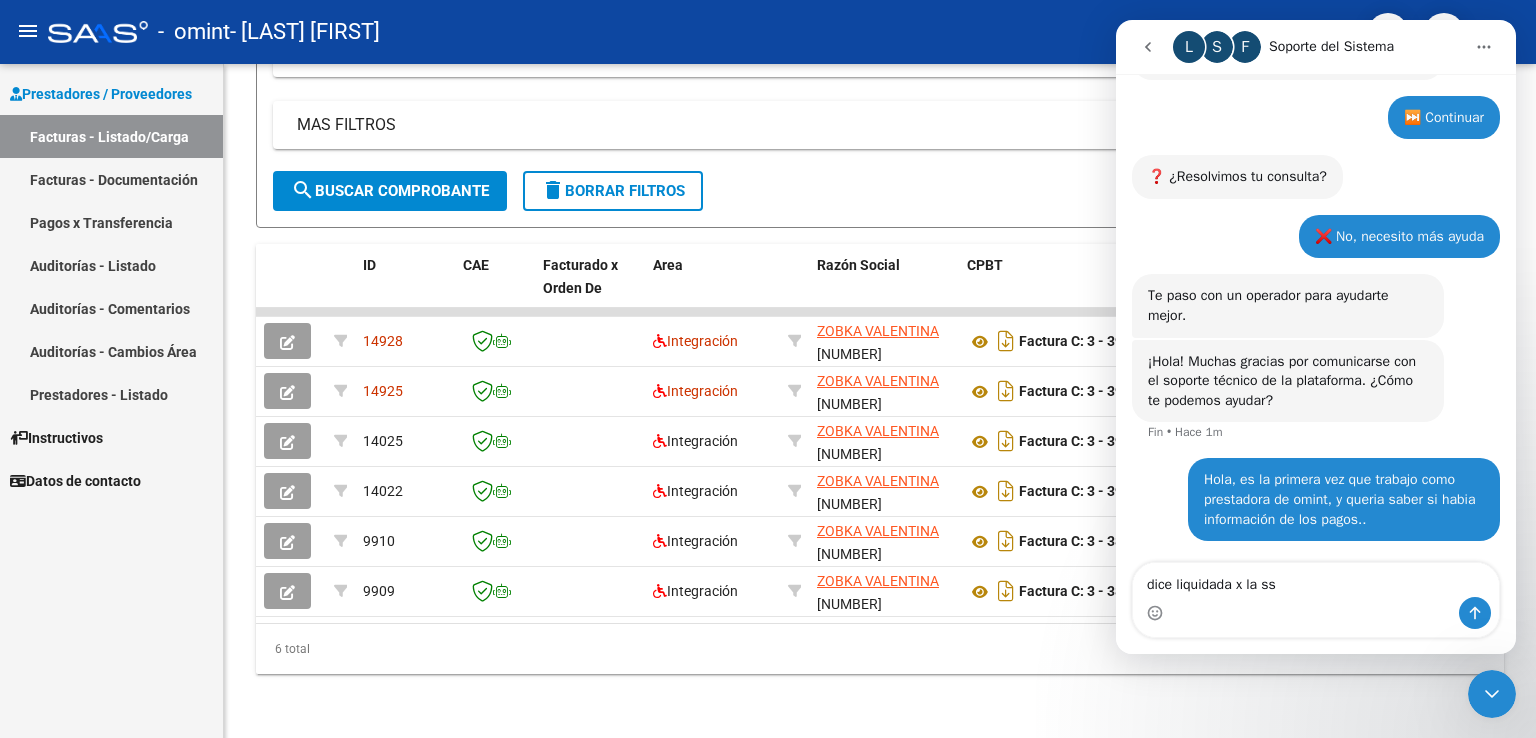 type on "dice liquidada x la sss" 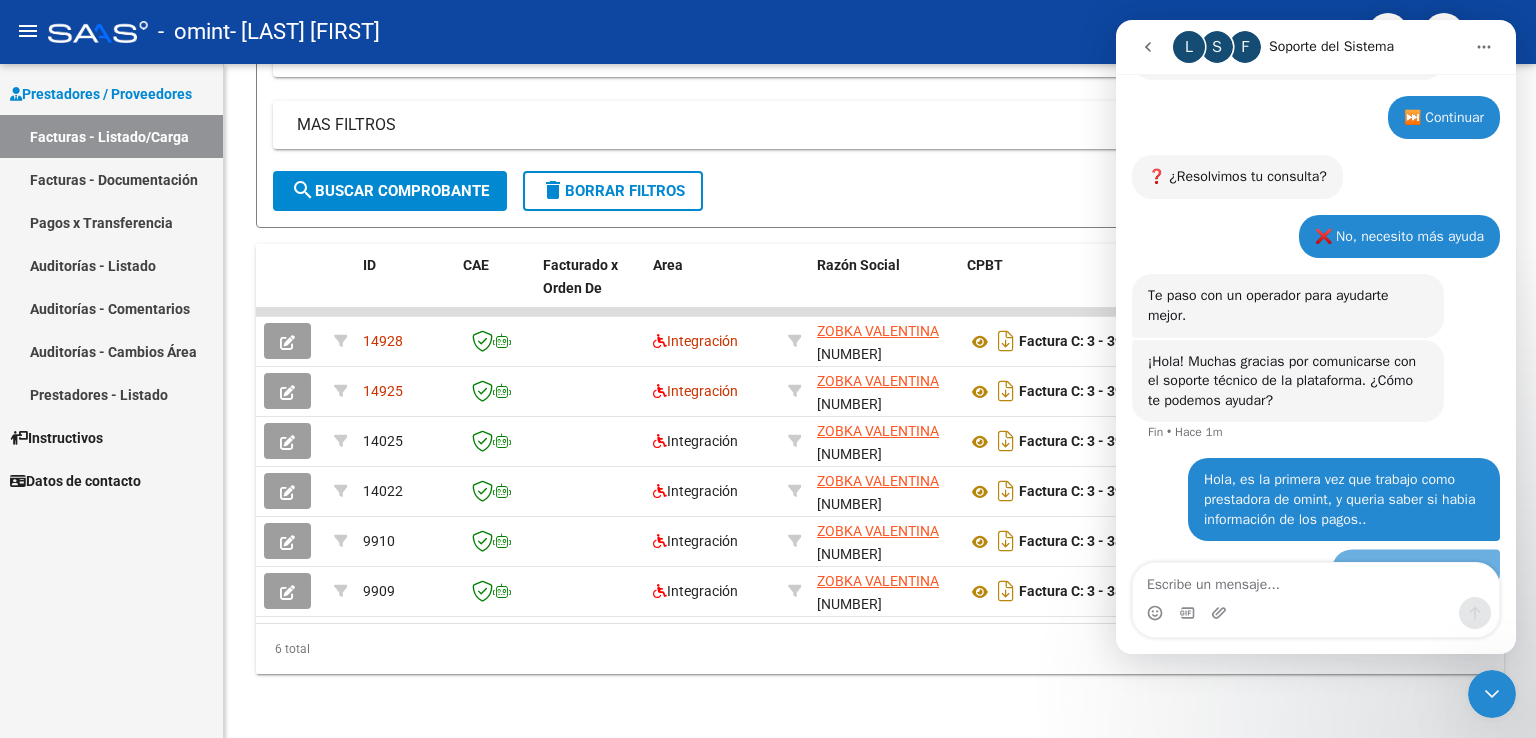 scroll, scrollTop: 1128, scrollLeft: 0, axis: vertical 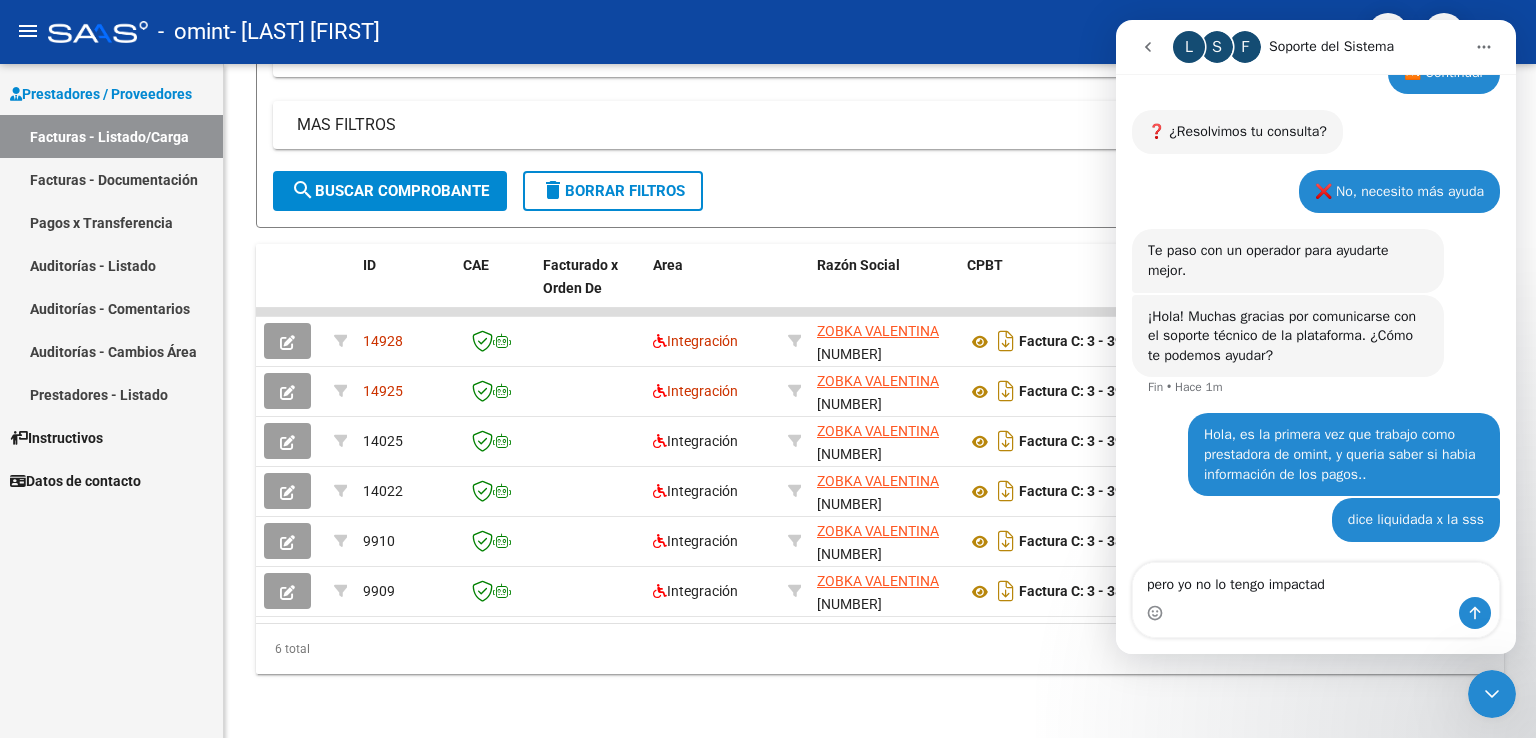 type on "pero yo no lo tengo impactado" 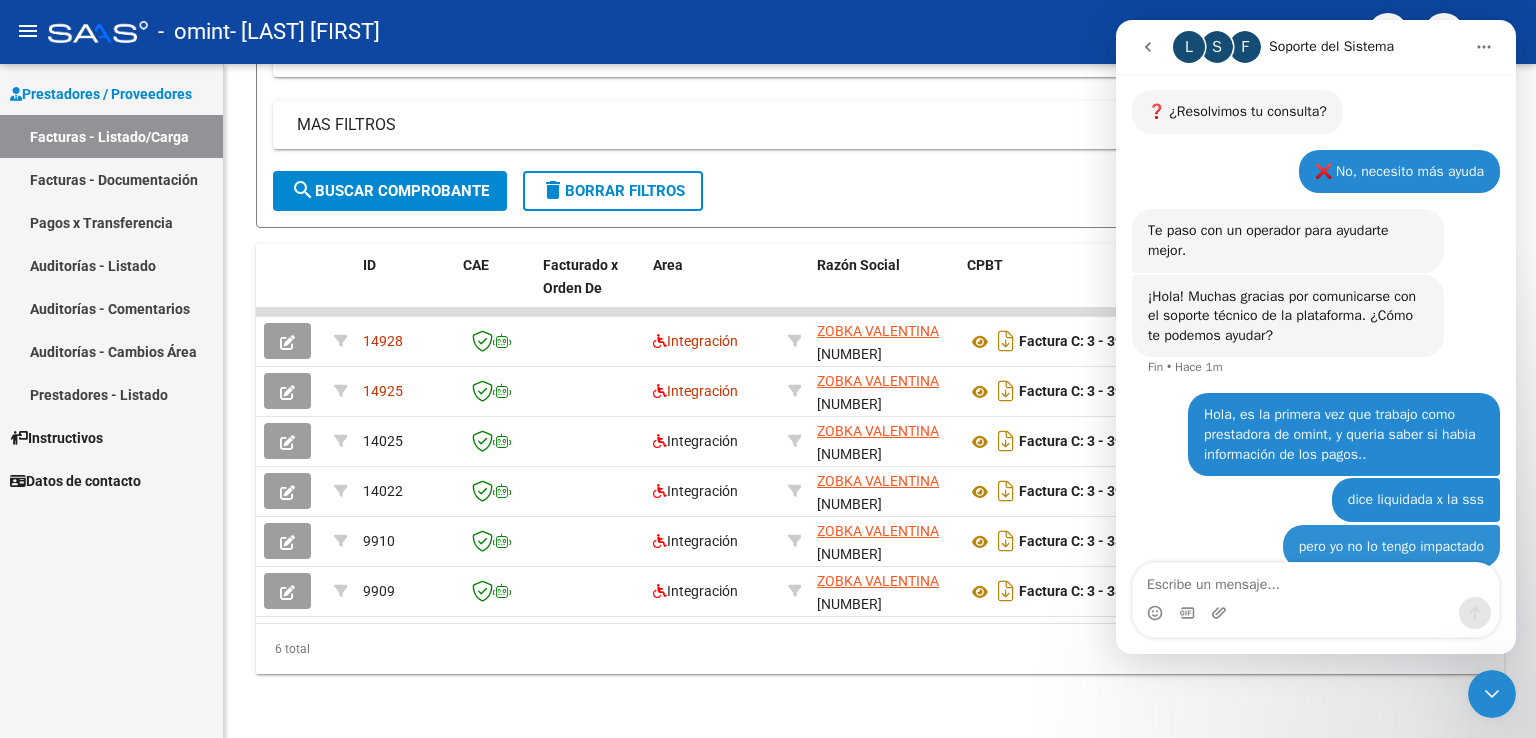 scroll, scrollTop: 1174, scrollLeft: 0, axis: vertical 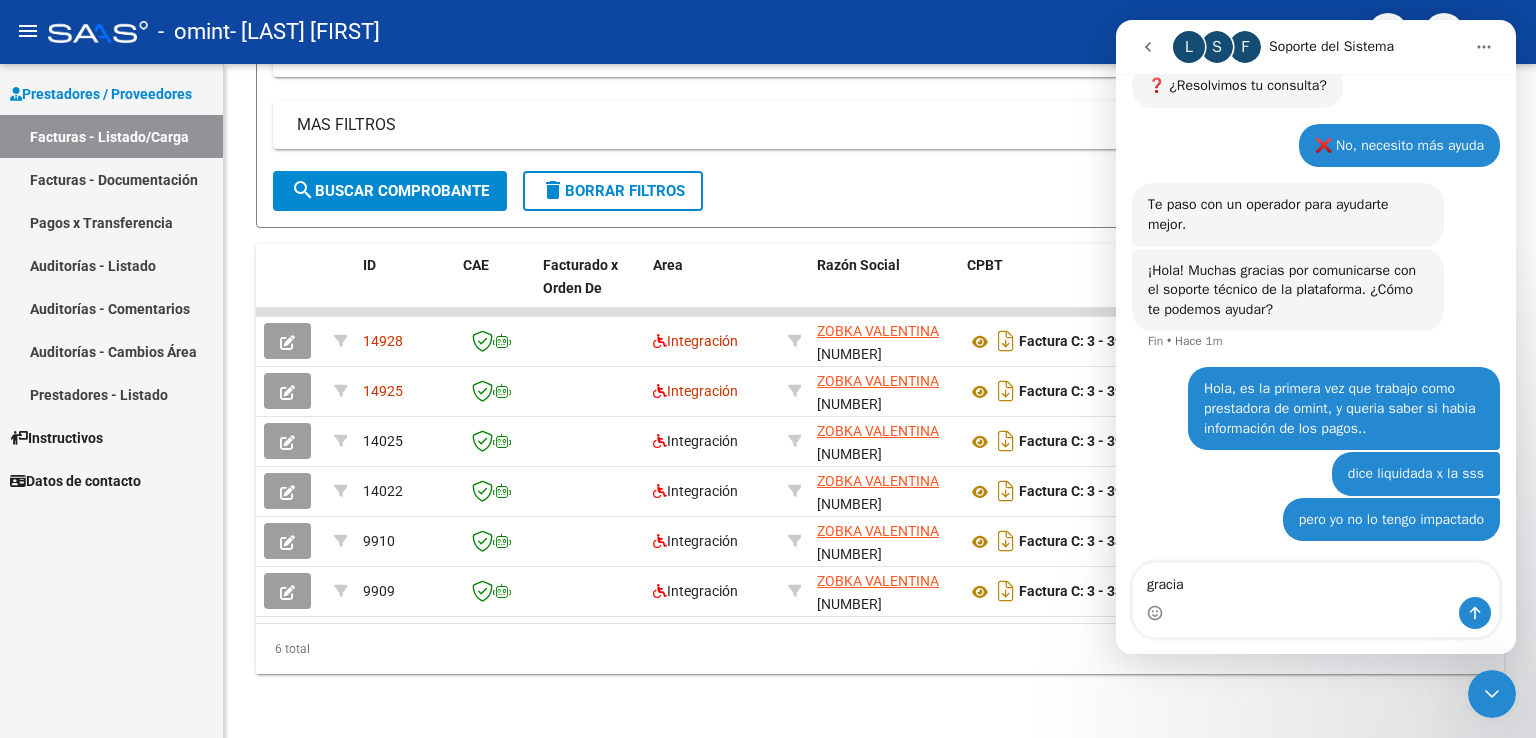type on "gracias" 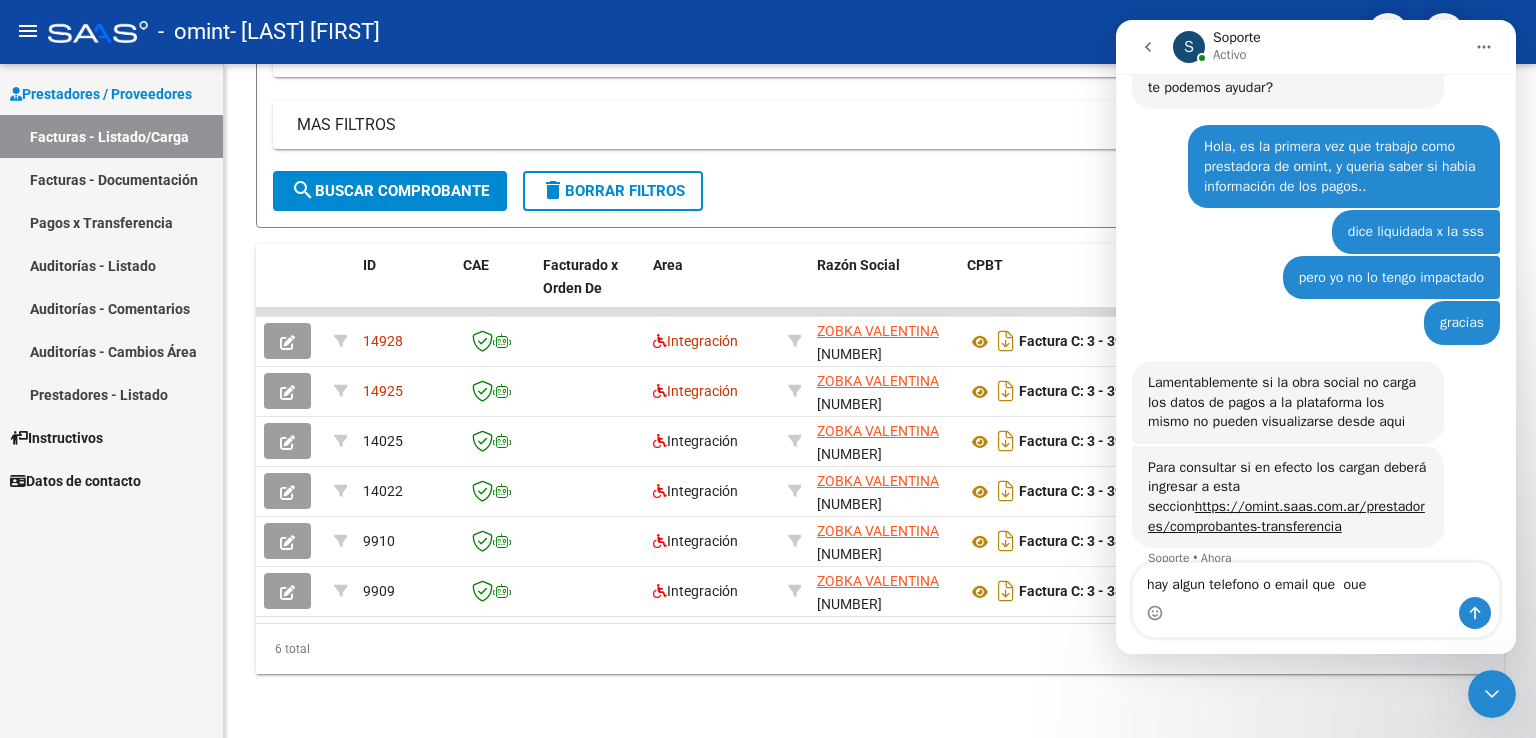 scroll, scrollTop: 1500, scrollLeft: 0, axis: vertical 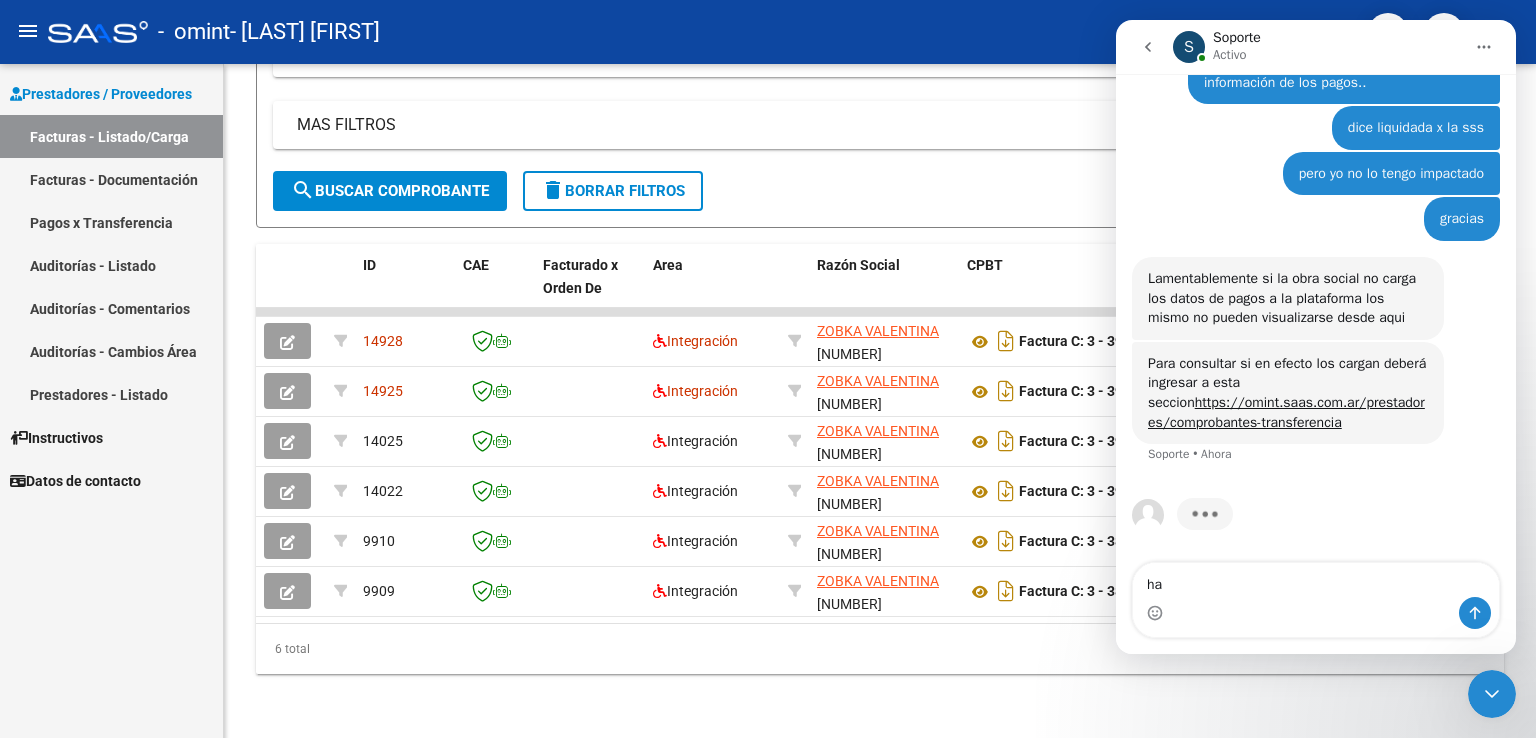 type on "h" 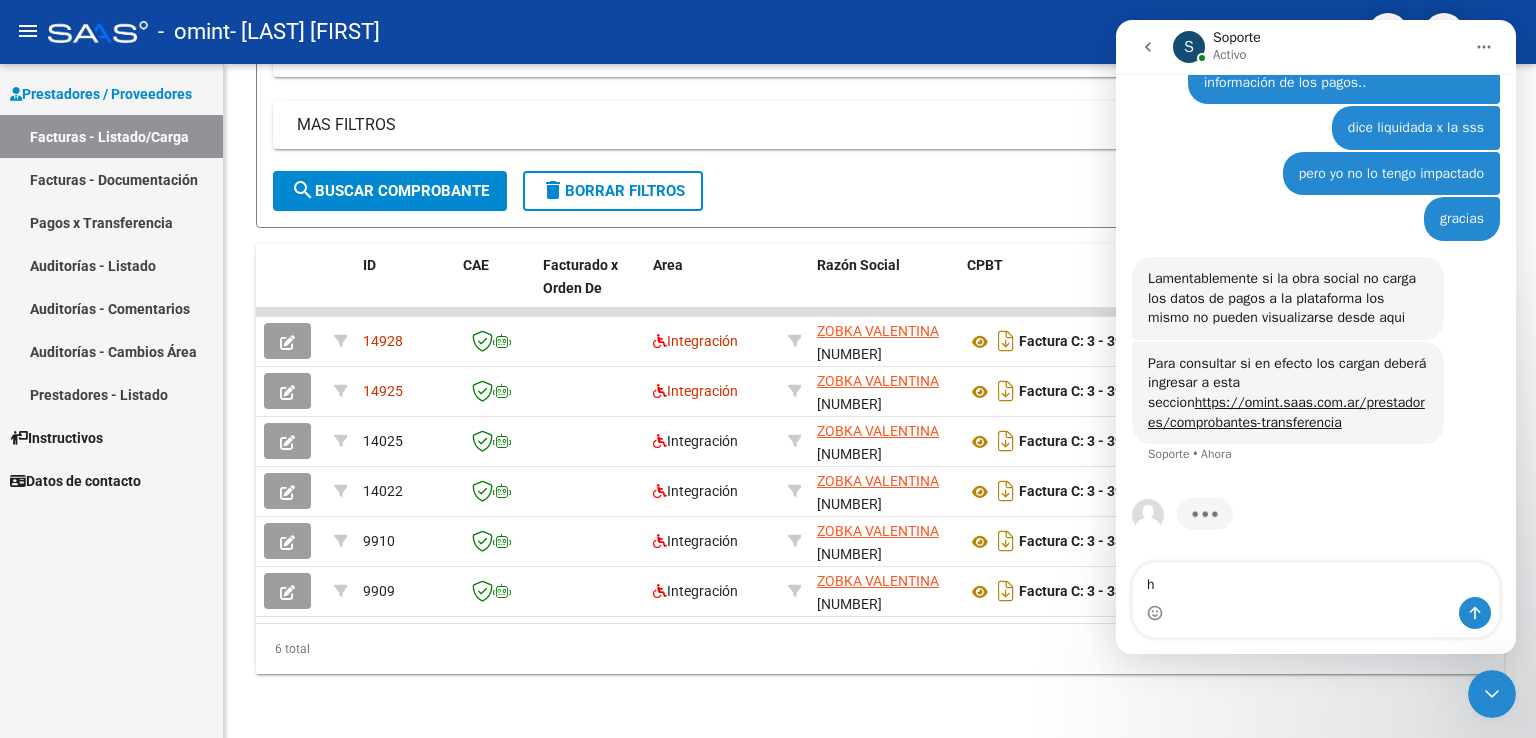 type 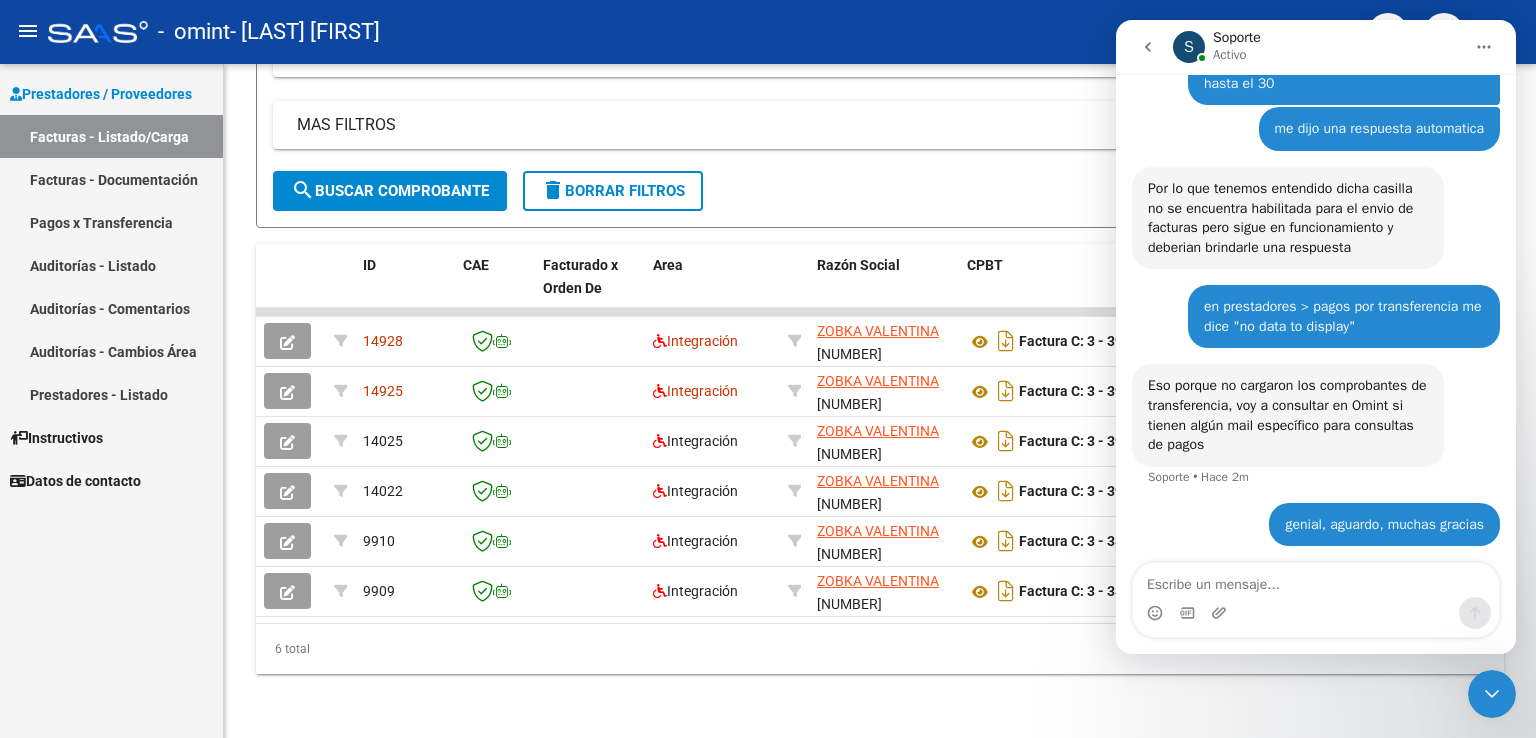 scroll, scrollTop: 2073, scrollLeft: 0, axis: vertical 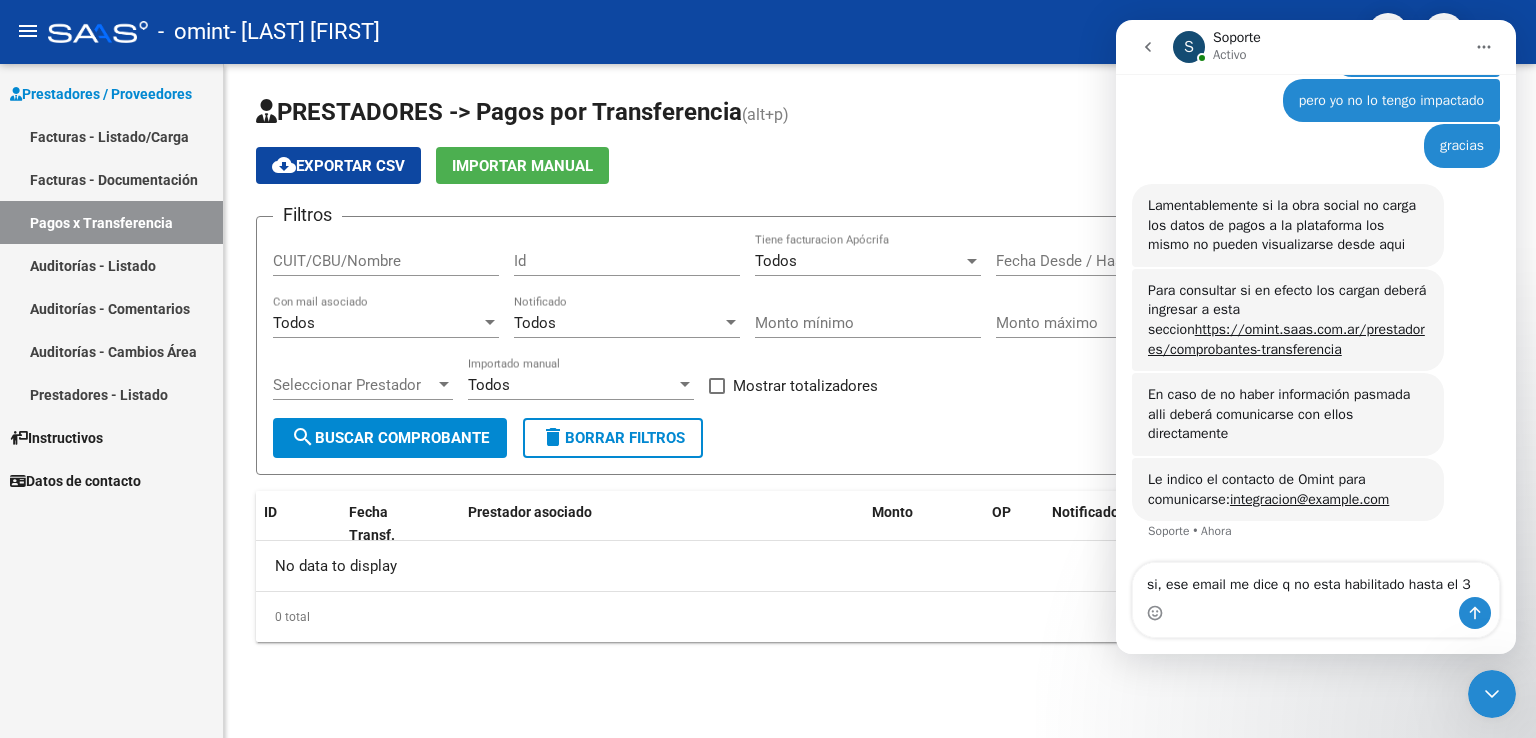 type on "si, ese email me dice q no esta habilitado hasta el 30" 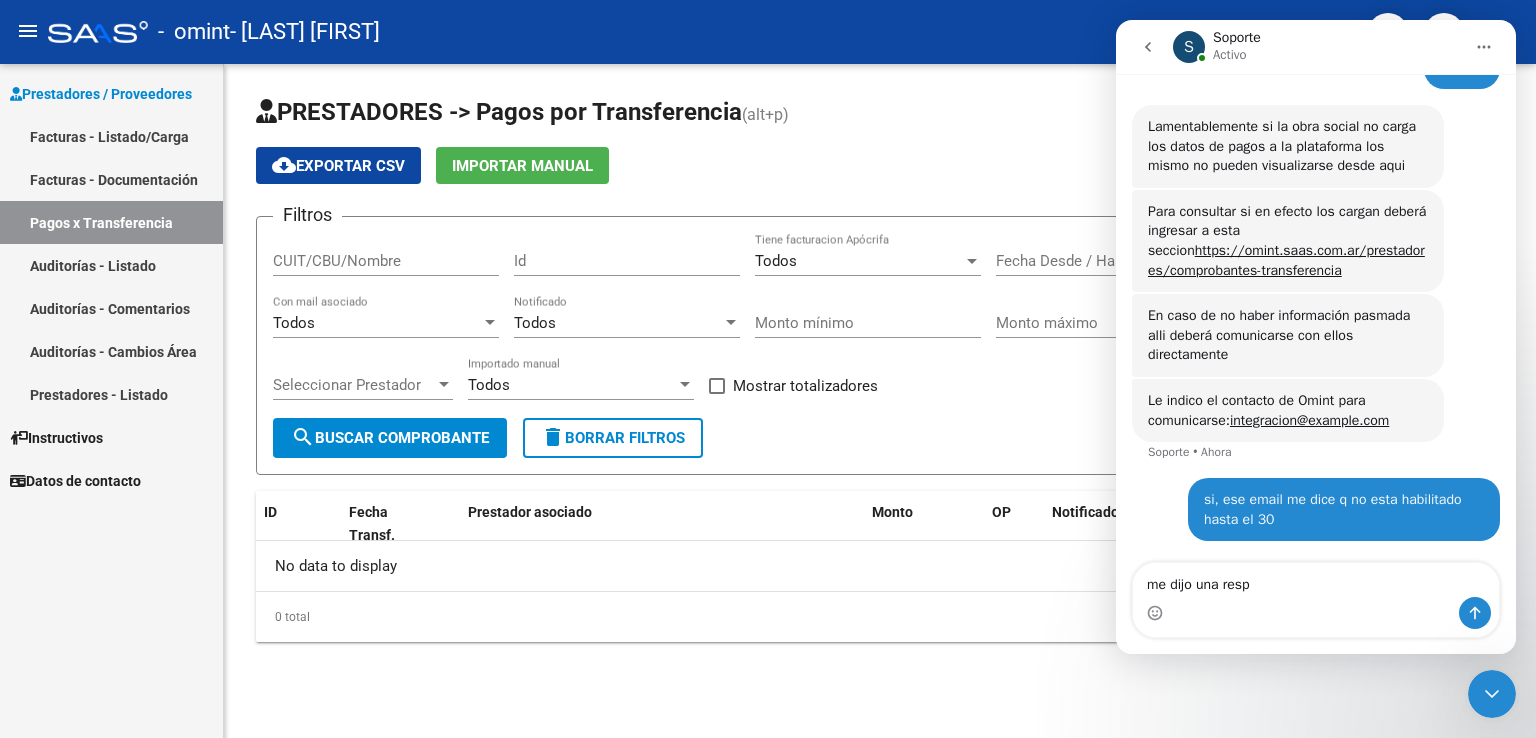 scroll, scrollTop: 1729, scrollLeft: 0, axis: vertical 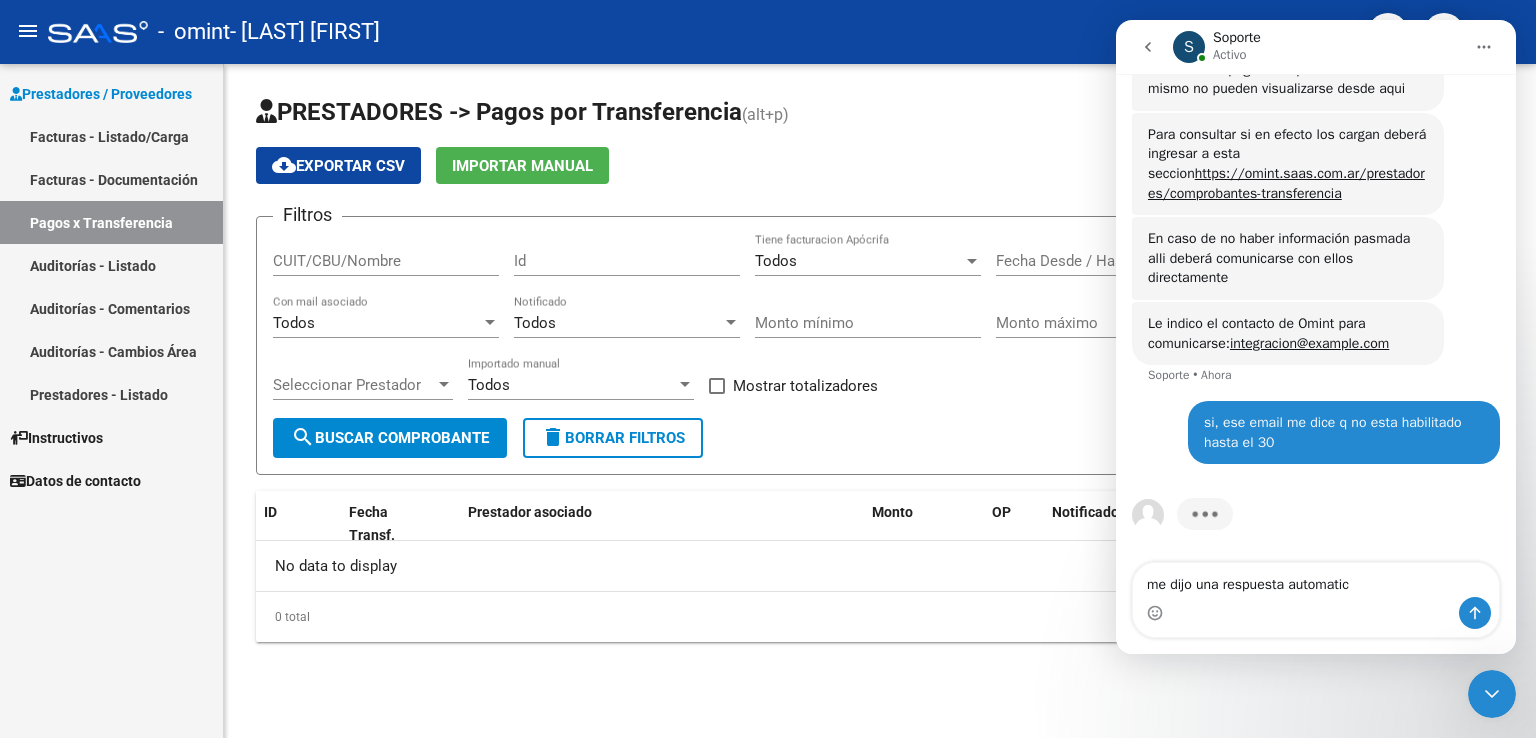 type on "me dijo una respuesta automatica" 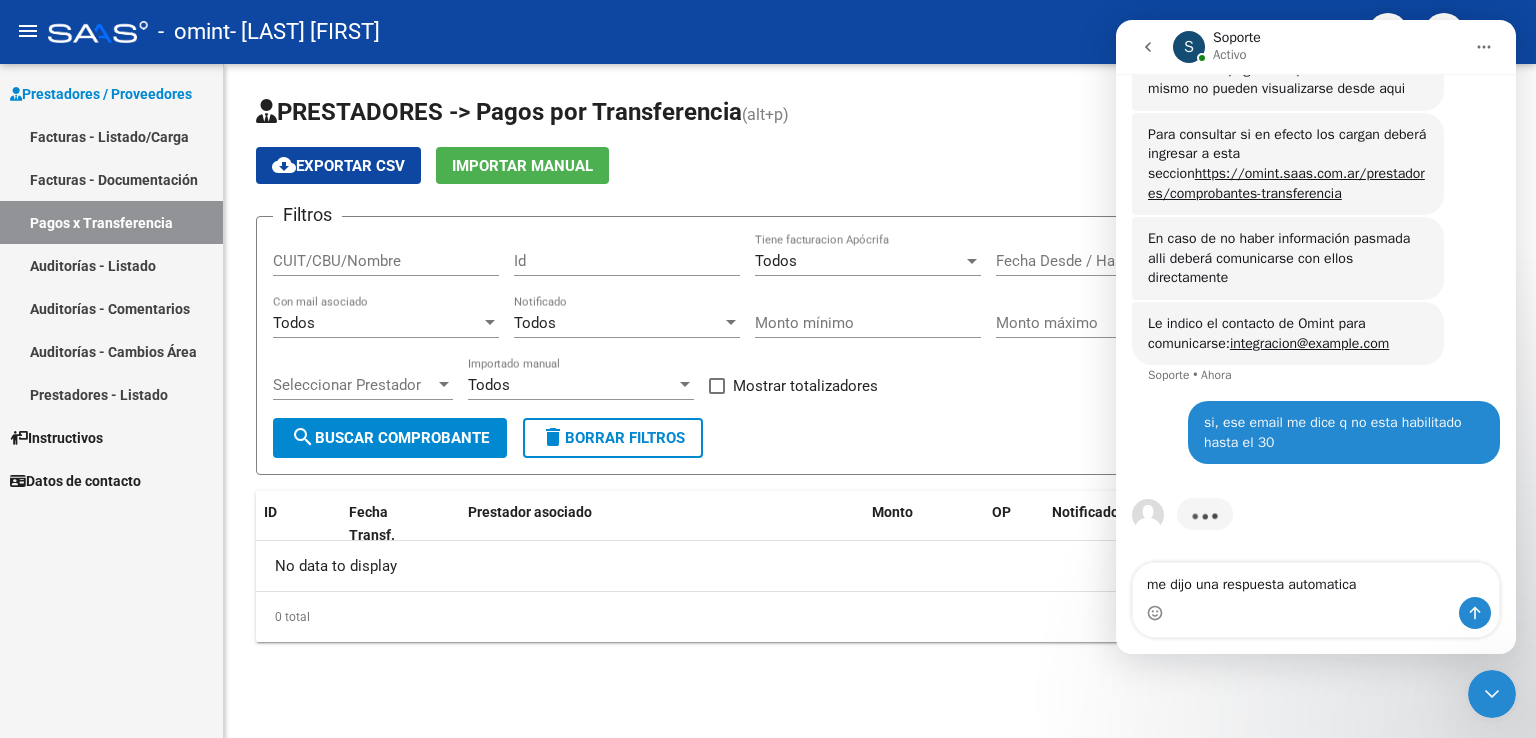 type 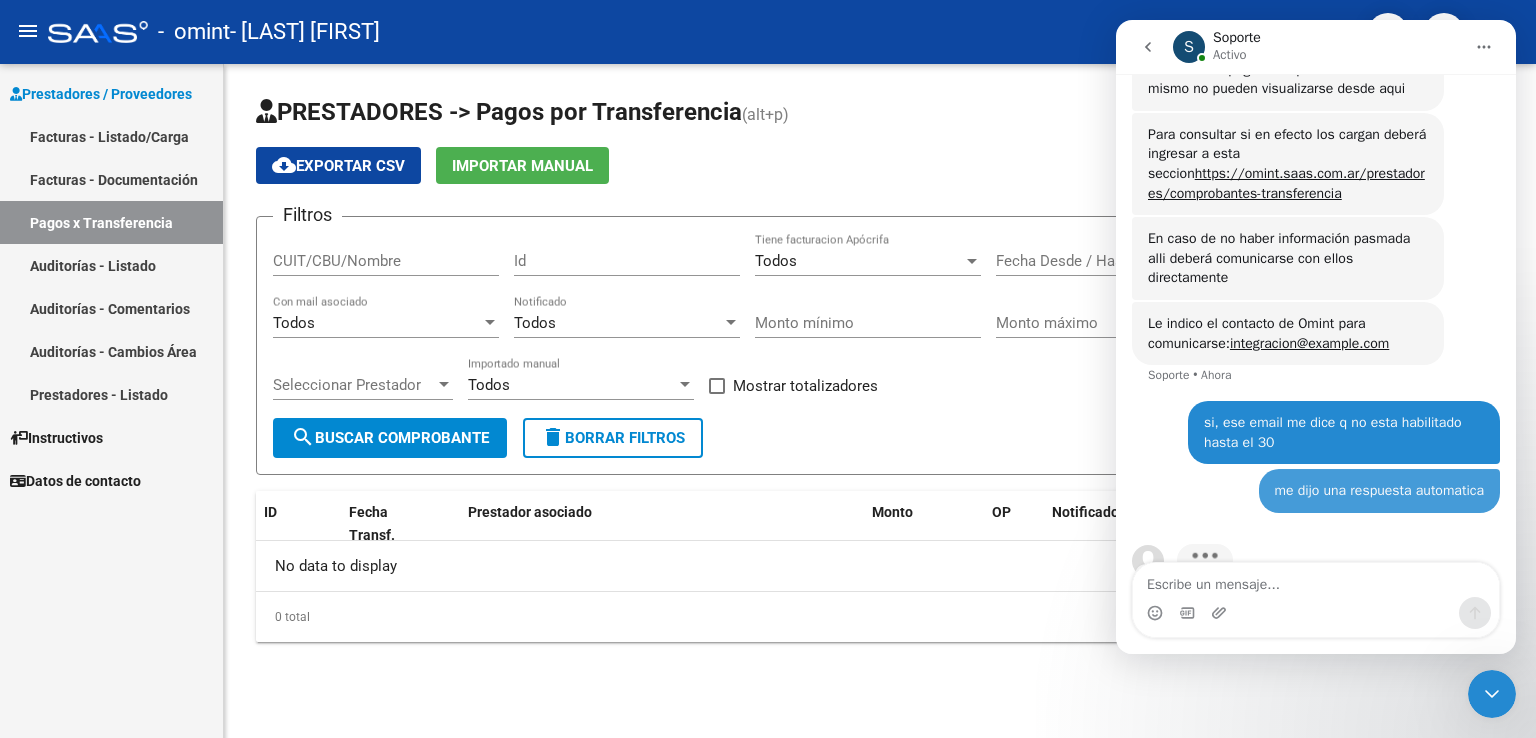 scroll, scrollTop: 1775, scrollLeft: 0, axis: vertical 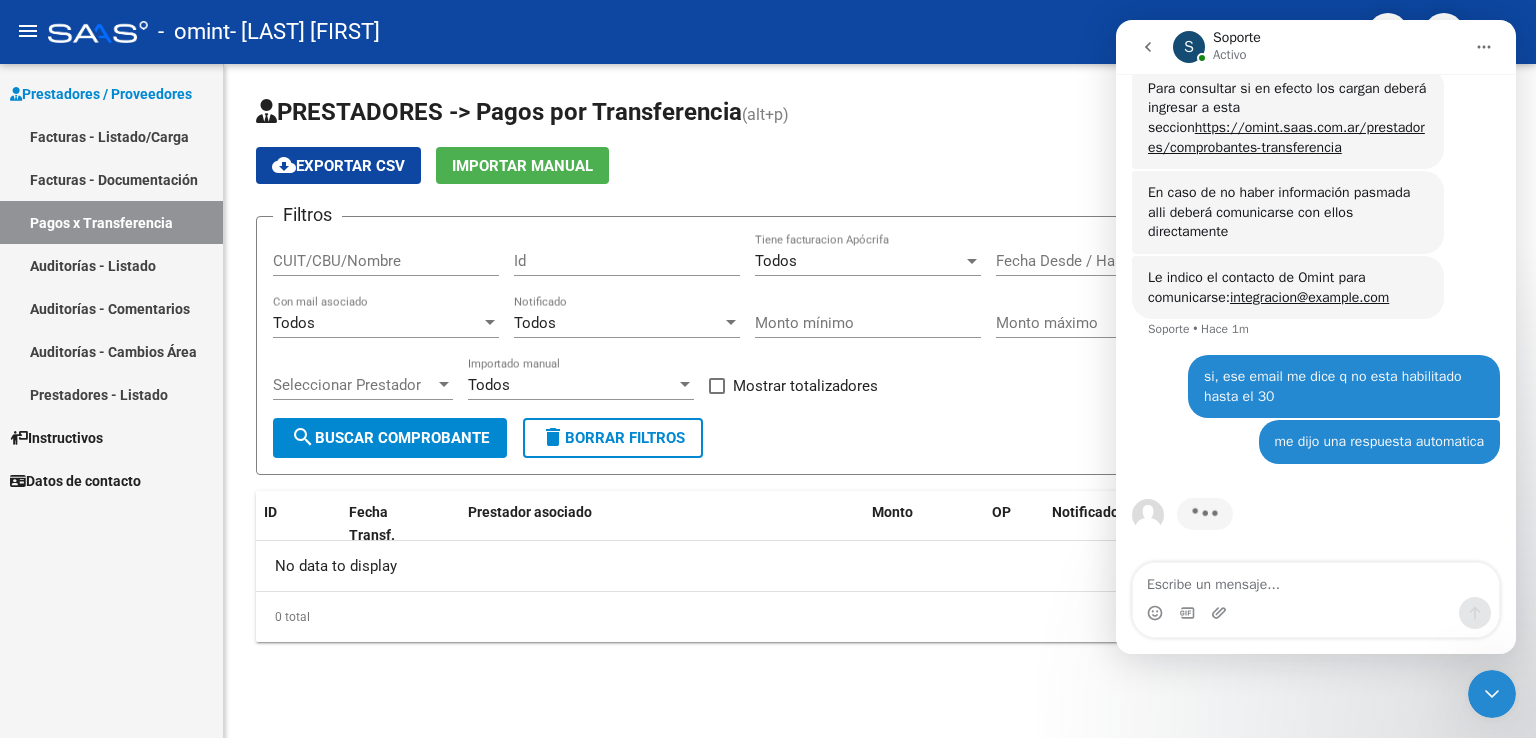 click on "No data to display" 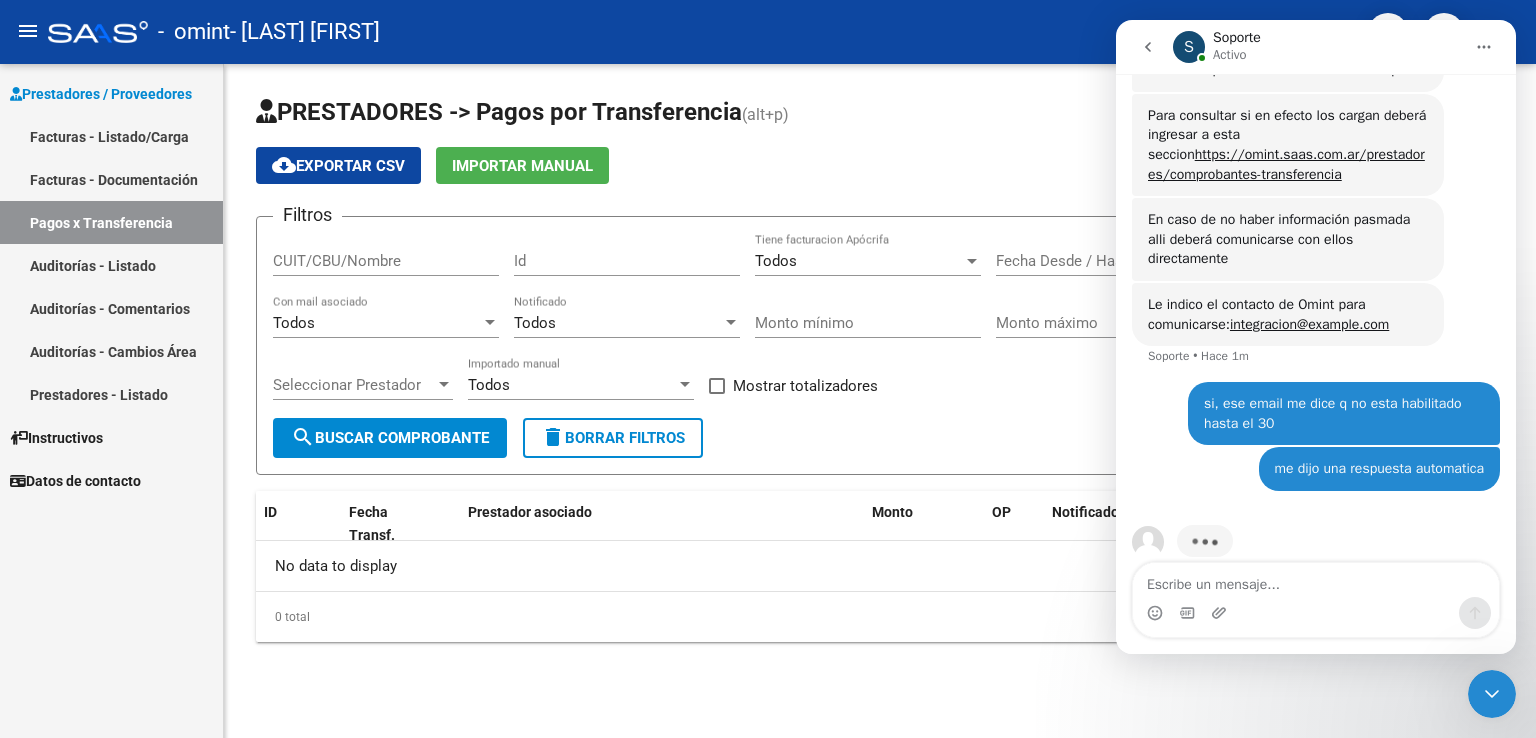 scroll, scrollTop: 1775, scrollLeft: 0, axis: vertical 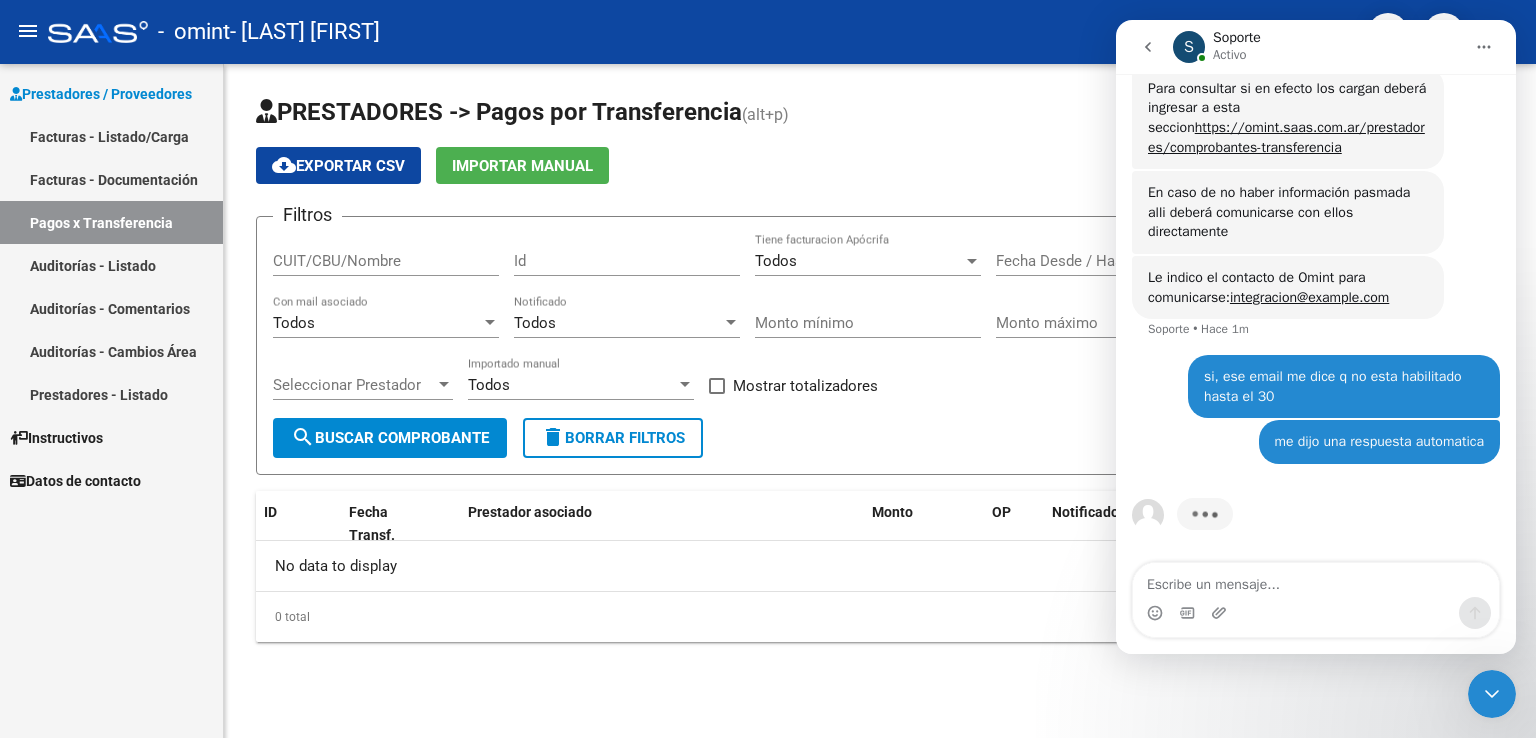 click on "👋 ¡Hola! ¿Sobre qué tema necesitas ayuda? Fin    •   Hace 7m 💰 Pagos y Cancelación de Facturas Transporte    •   Hace 7m 💡 Podés revisar esta información desde la plataforma: Ingresá a  Prestadores/Proveedores Hacé clic en  Facturas - Listado/Carga       3. Buscá la factura en el listado.       4. Hacé clic en el ícono de  editar        para ver el detalle.       5. En la caja de  Datos de pago ,     verificá si figura la  fecha de transferencia . ​​ 👉 Si no aparece nada o la caja está vacía, no contamos con esa información en el sistema. ​ 📍 Para cancelaciones, pagos y transferencias recomendamos comunicarse con la obra social a fin de que puedan brindarte una respuesta. ​ Este chat corresponde al soporte técnico del uso de la plataforma y no contamos con la información solicitada. Fin    •   Hace 7m ⏭️ Continuar Transporte    •   Hace 4m ❓ ¿Resolvimos tu consulta? Fin    •   Hace 4m ❌ No, necesito más ayuda Transporte    •   Hace 4m Fin    •" at bounding box center (1316, -539) 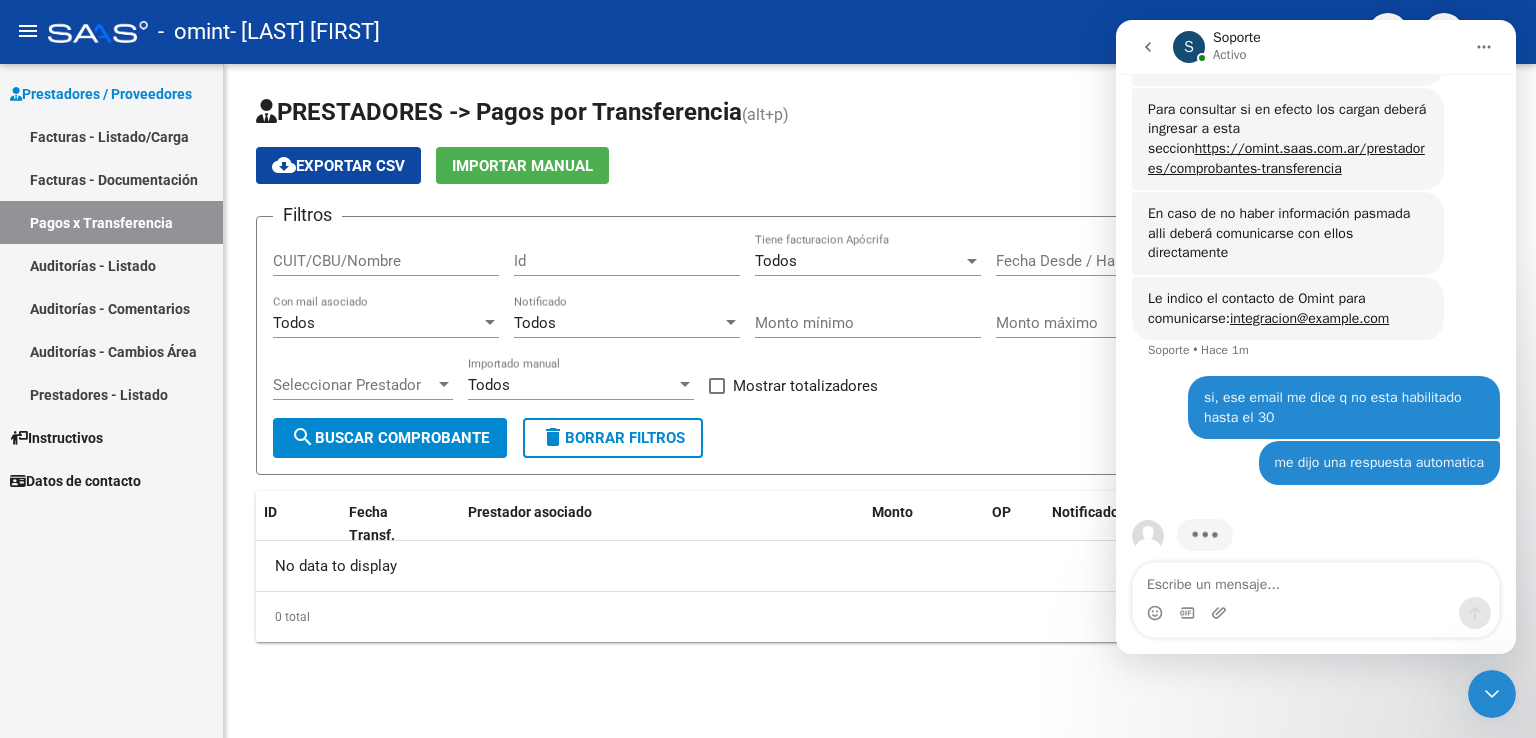 scroll, scrollTop: 1775, scrollLeft: 0, axis: vertical 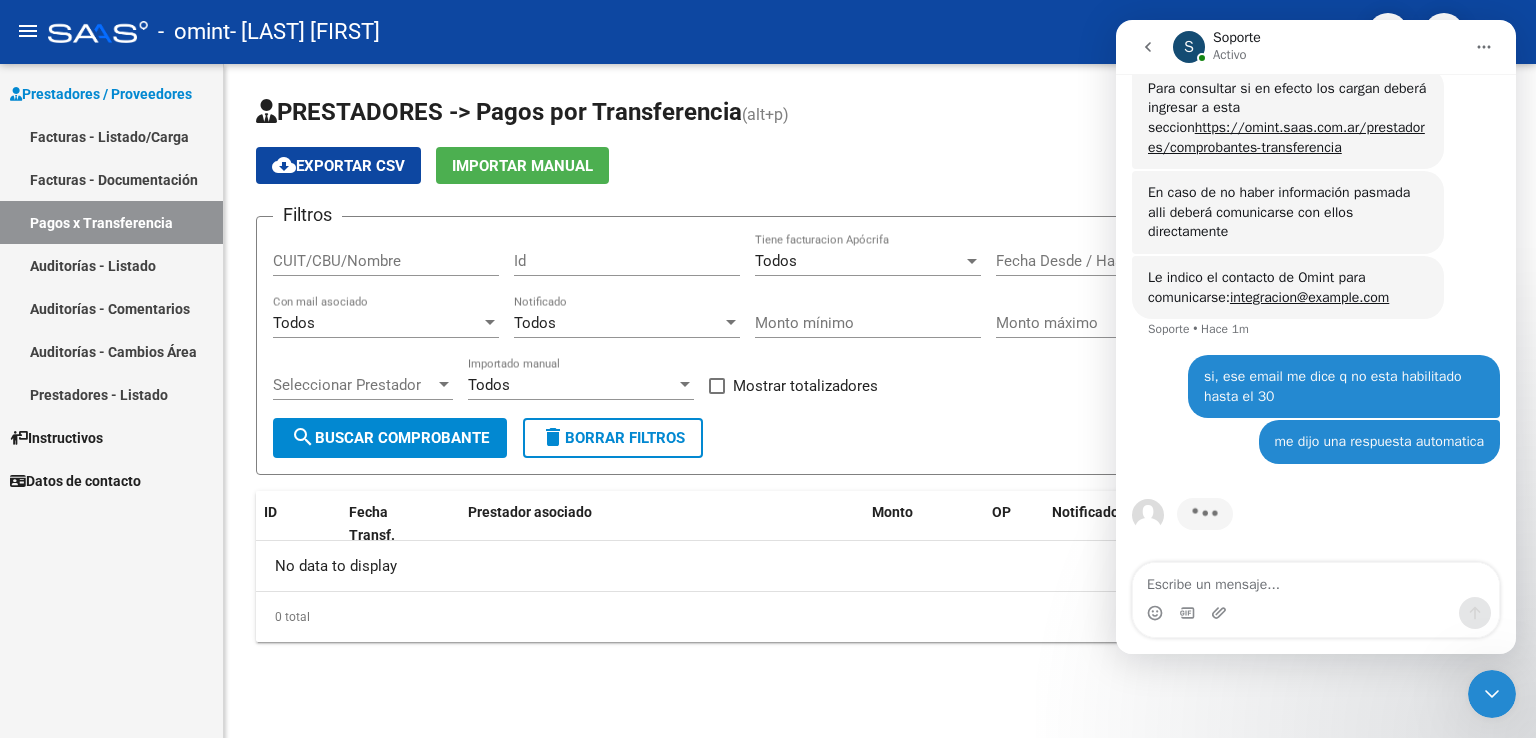 click on "Filtros CUIT/CBU/Nombre Id Todos Tiene facturacion Apócrifa Start date – End date Fecha Desde / Hasta Todos Con prestador asociado Todos Con mail asociado Todos Notificado Monto mínimo Monto máximo Op Seleccionar Prestador Seleccionar Prestador Todos Importado manual    Mostrar totalizadores  search  Buscar Comprobante  delete  Borrar Filtros" 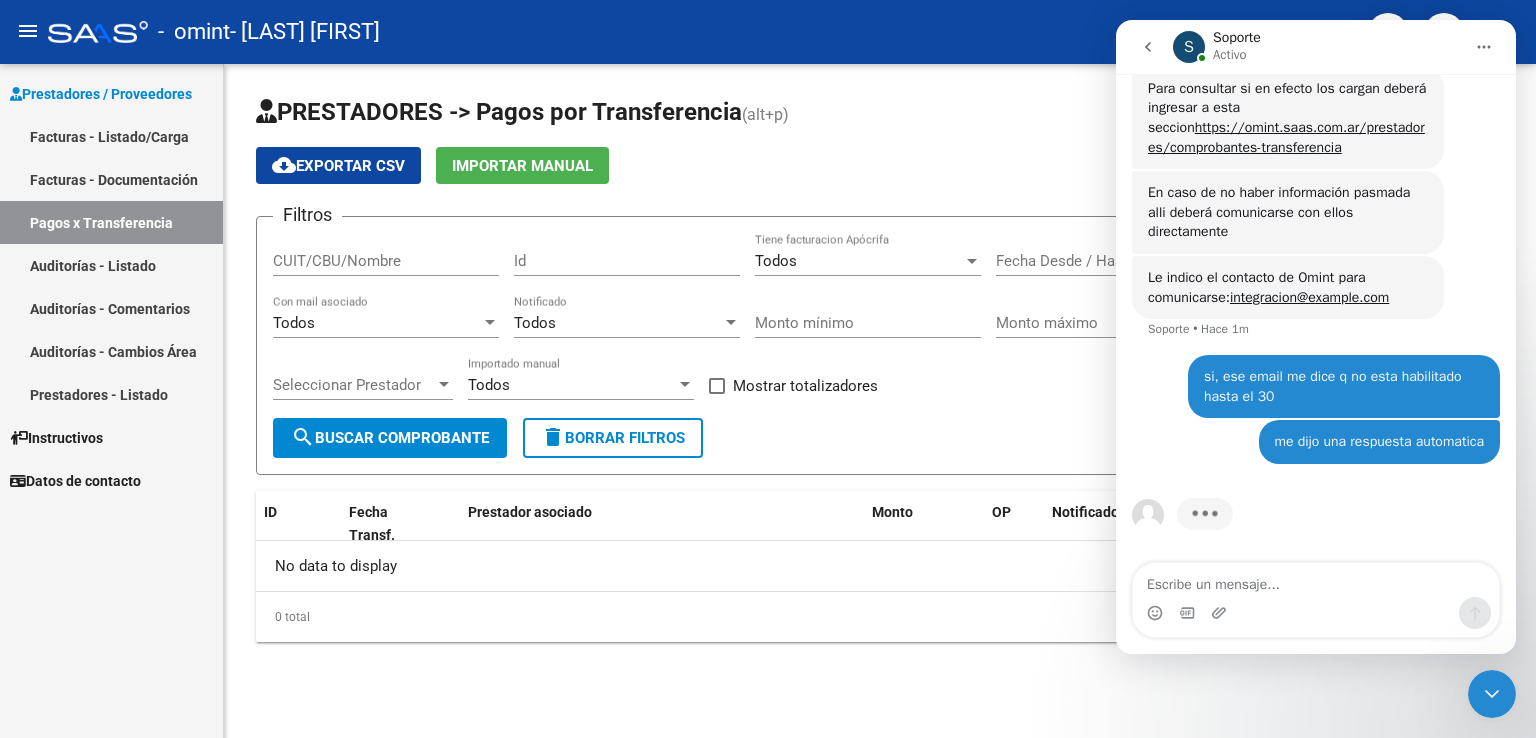 click 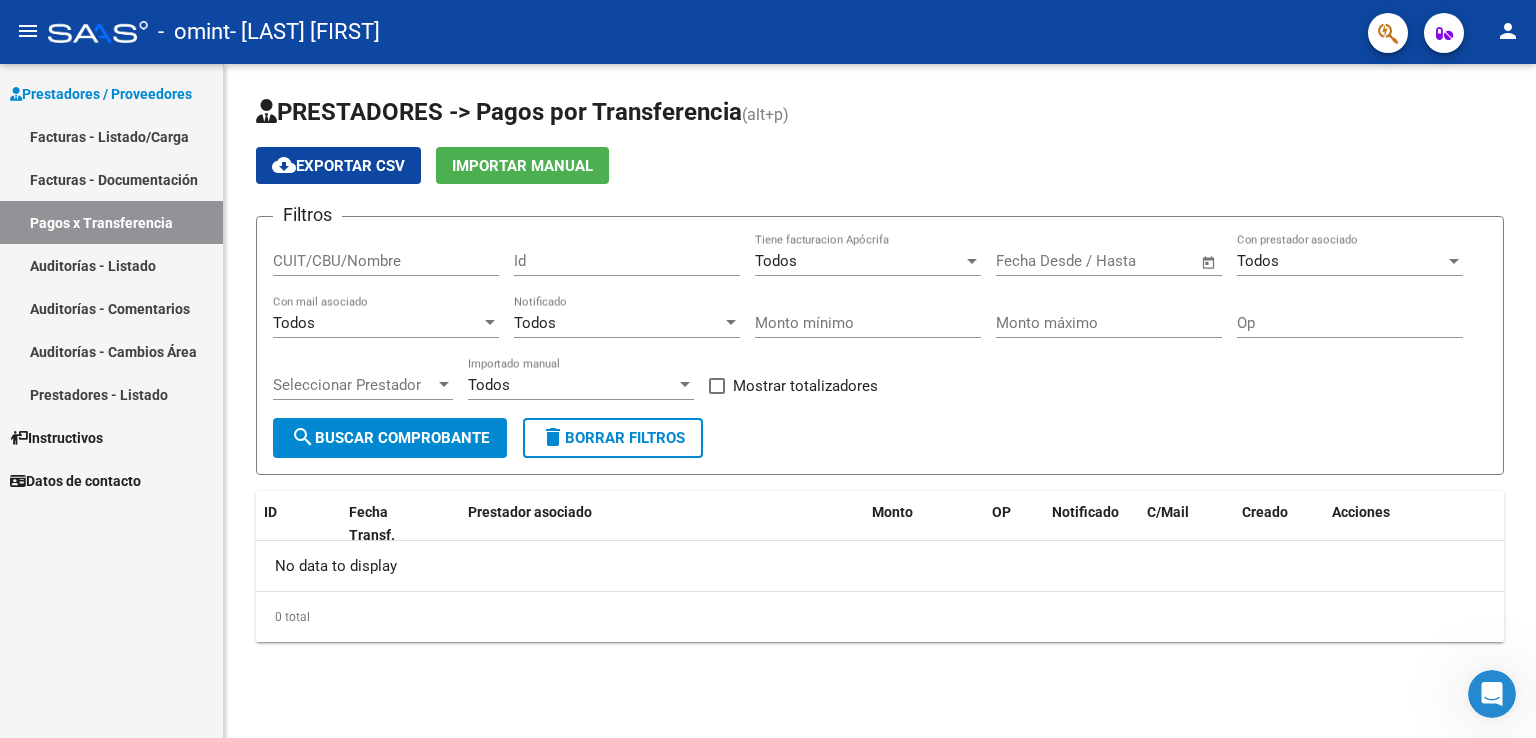 scroll, scrollTop: 0, scrollLeft: 0, axis: both 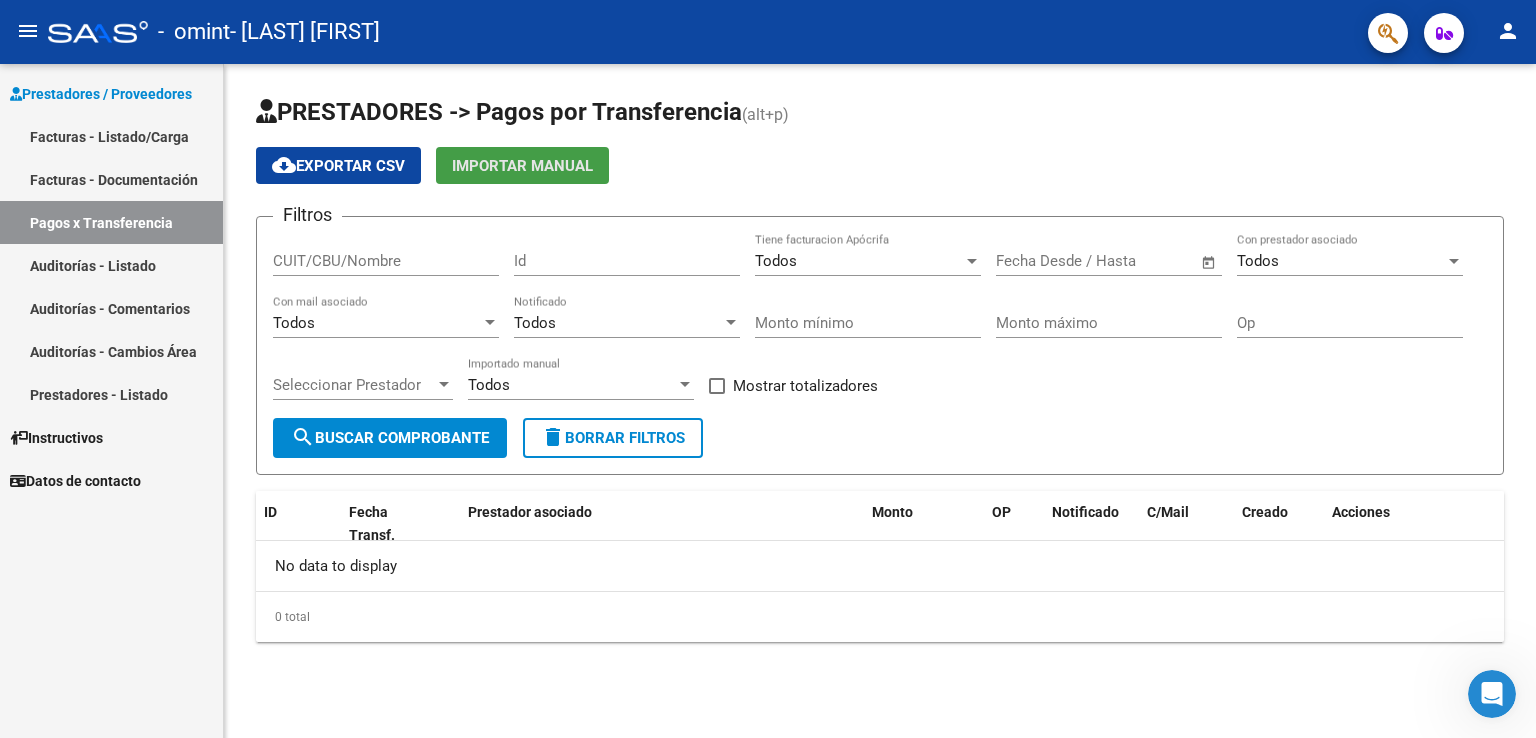 click on "Importar Manual" 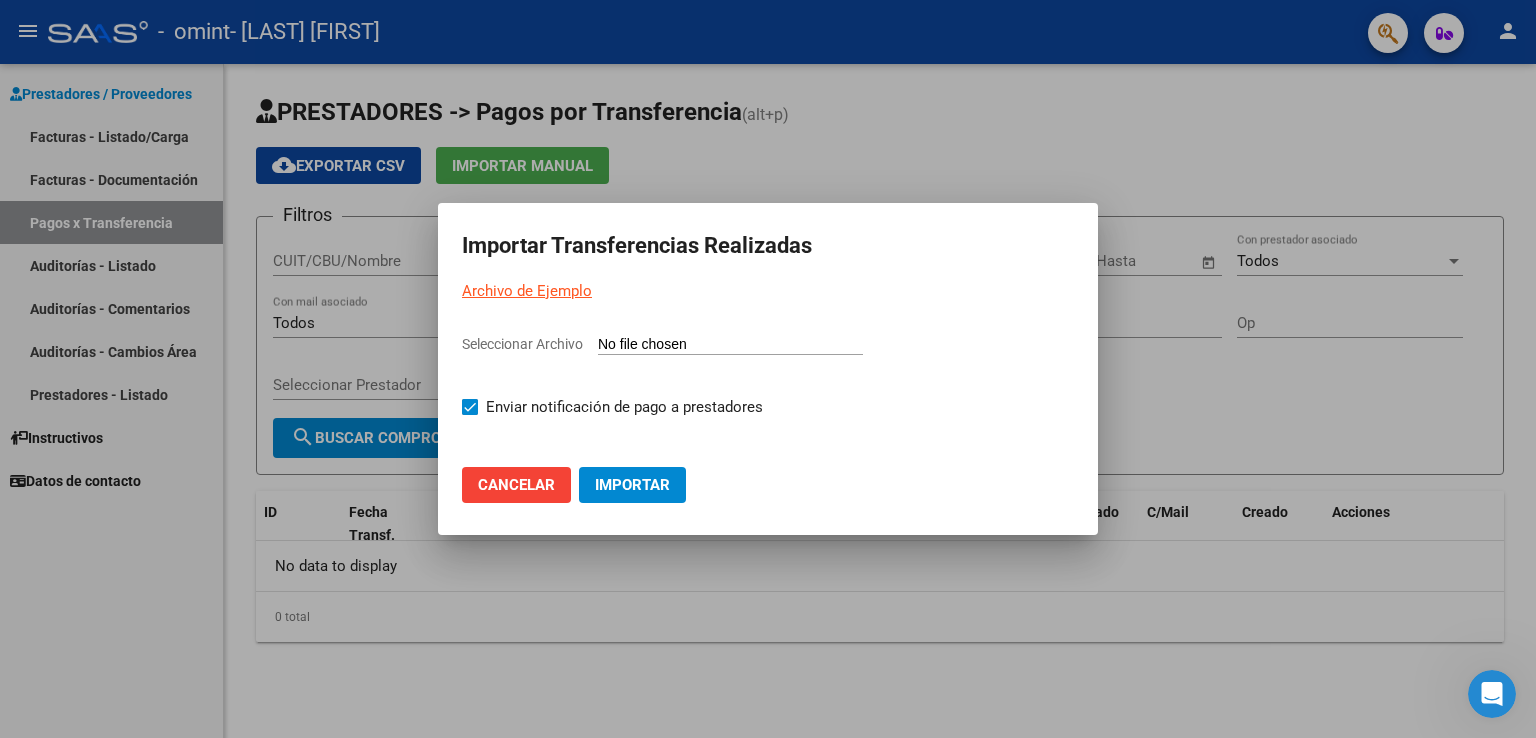 click at bounding box center (768, 369) 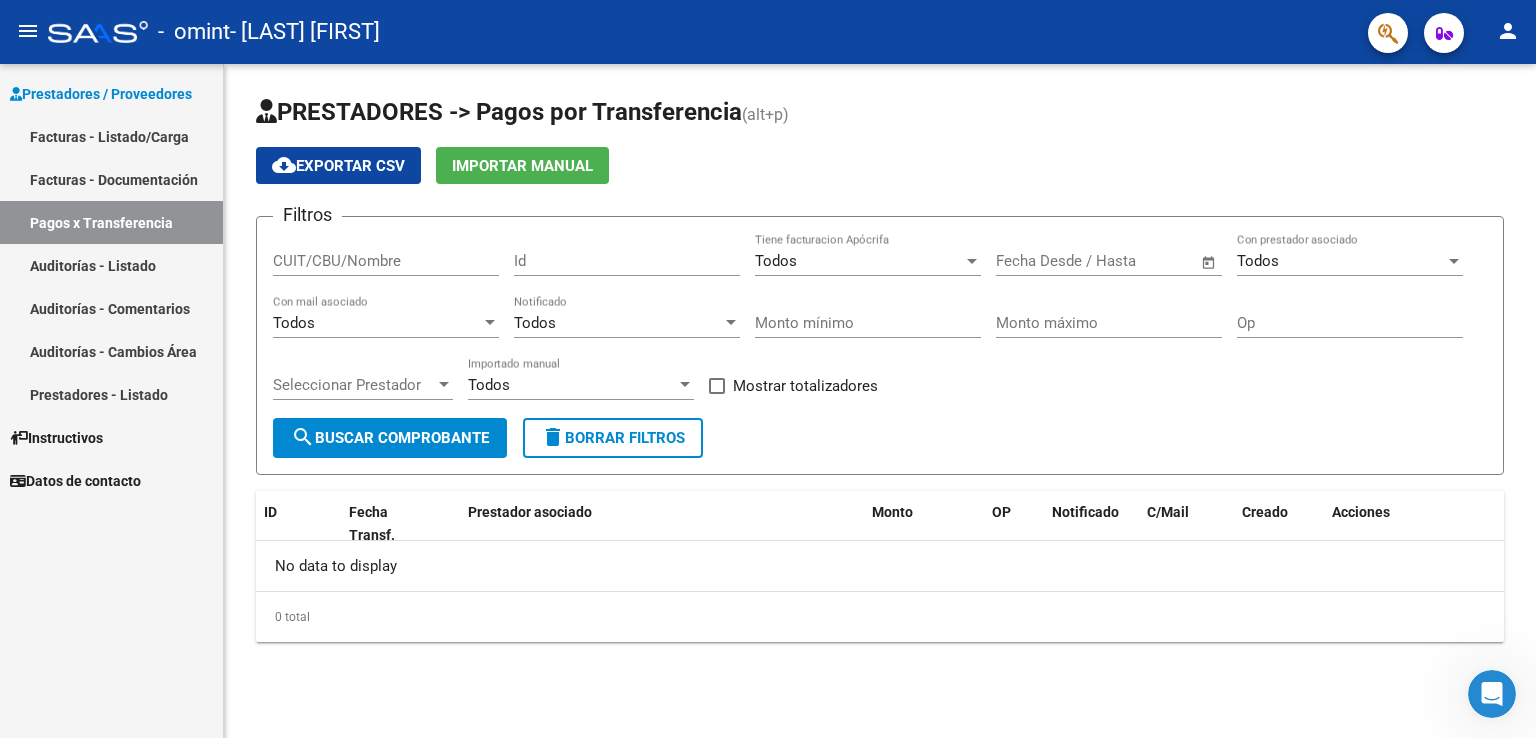 click on "Importar Manual" 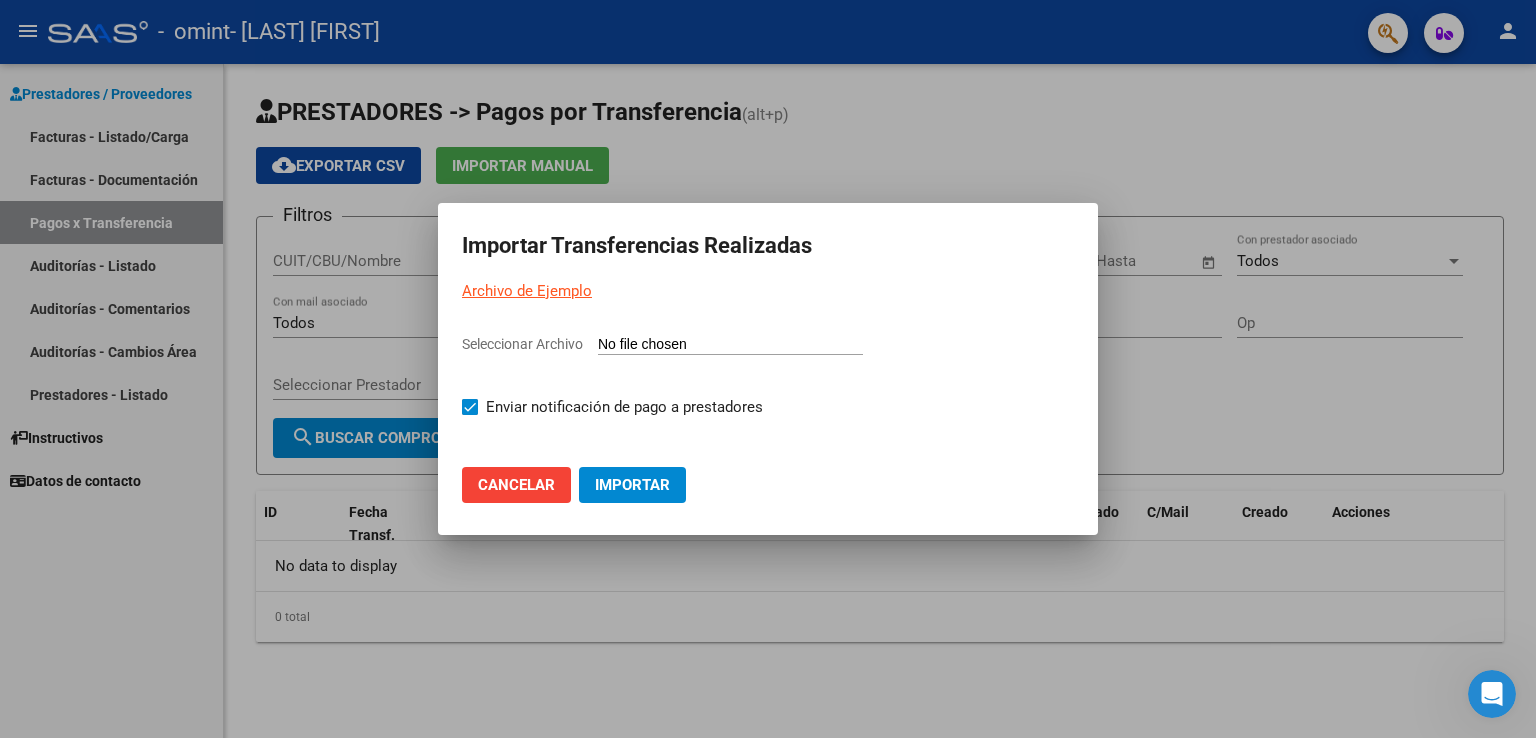 click on "Archivo de Ejemplo" at bounding box center (527, 291) 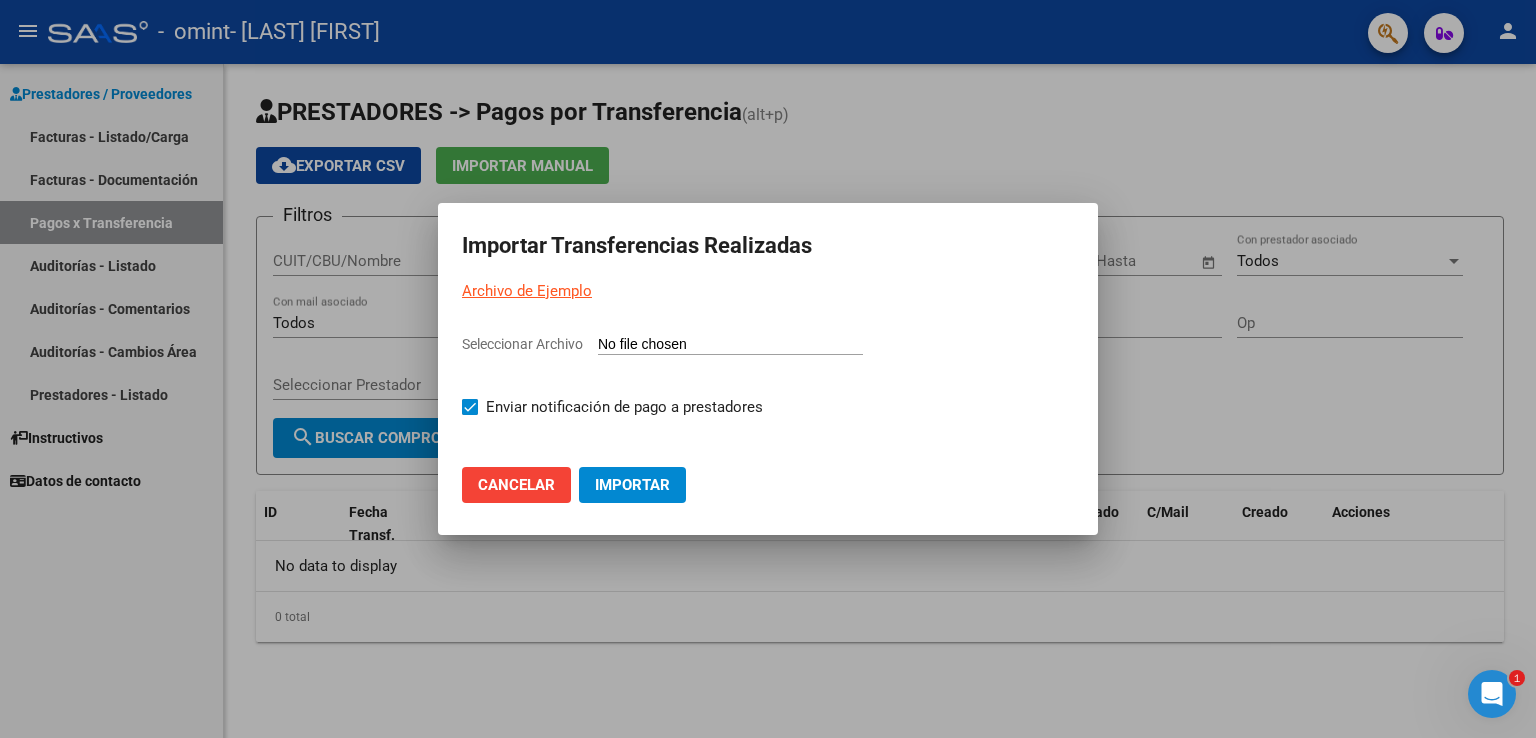 scroll, scrollTop: 1775, scrollLeft: 0, axis: vertical 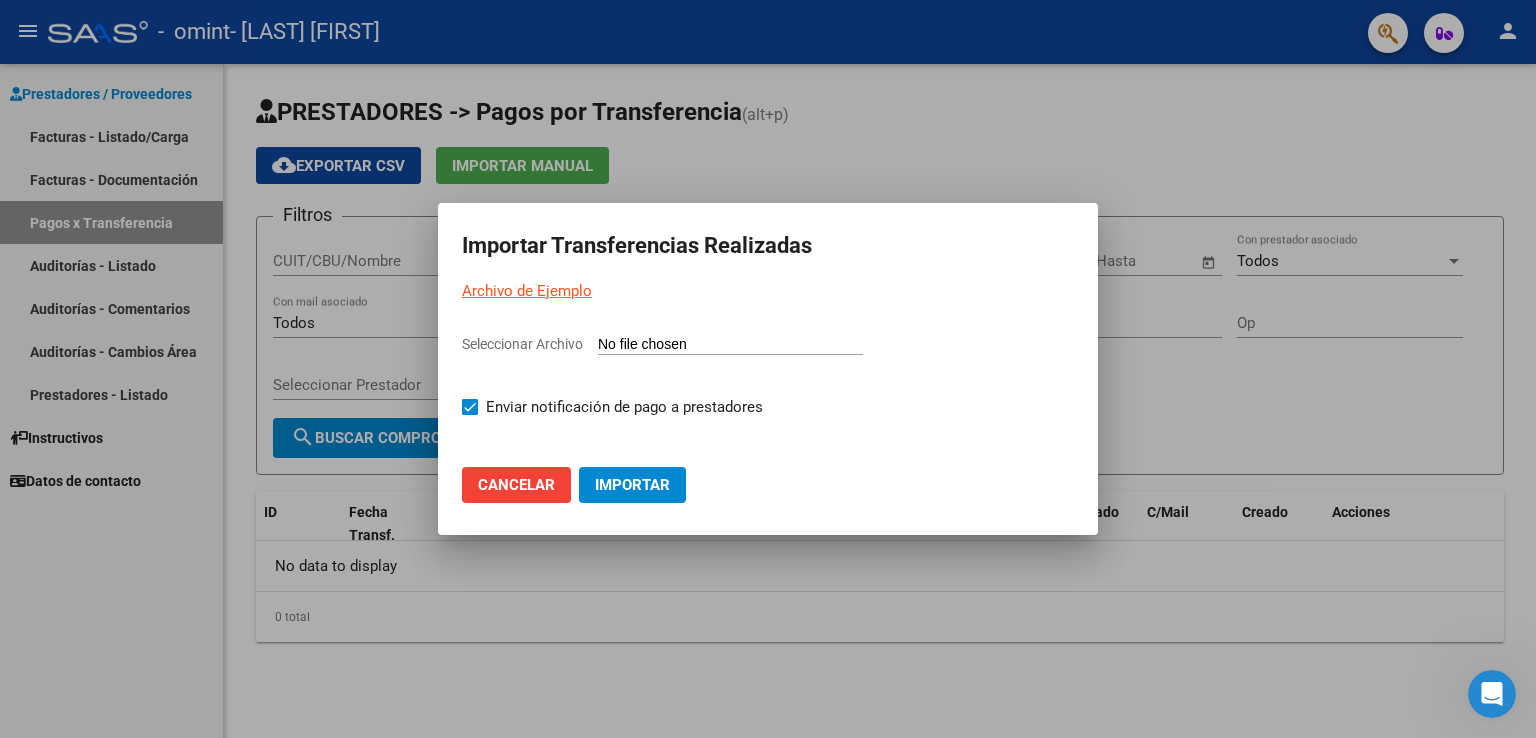 click 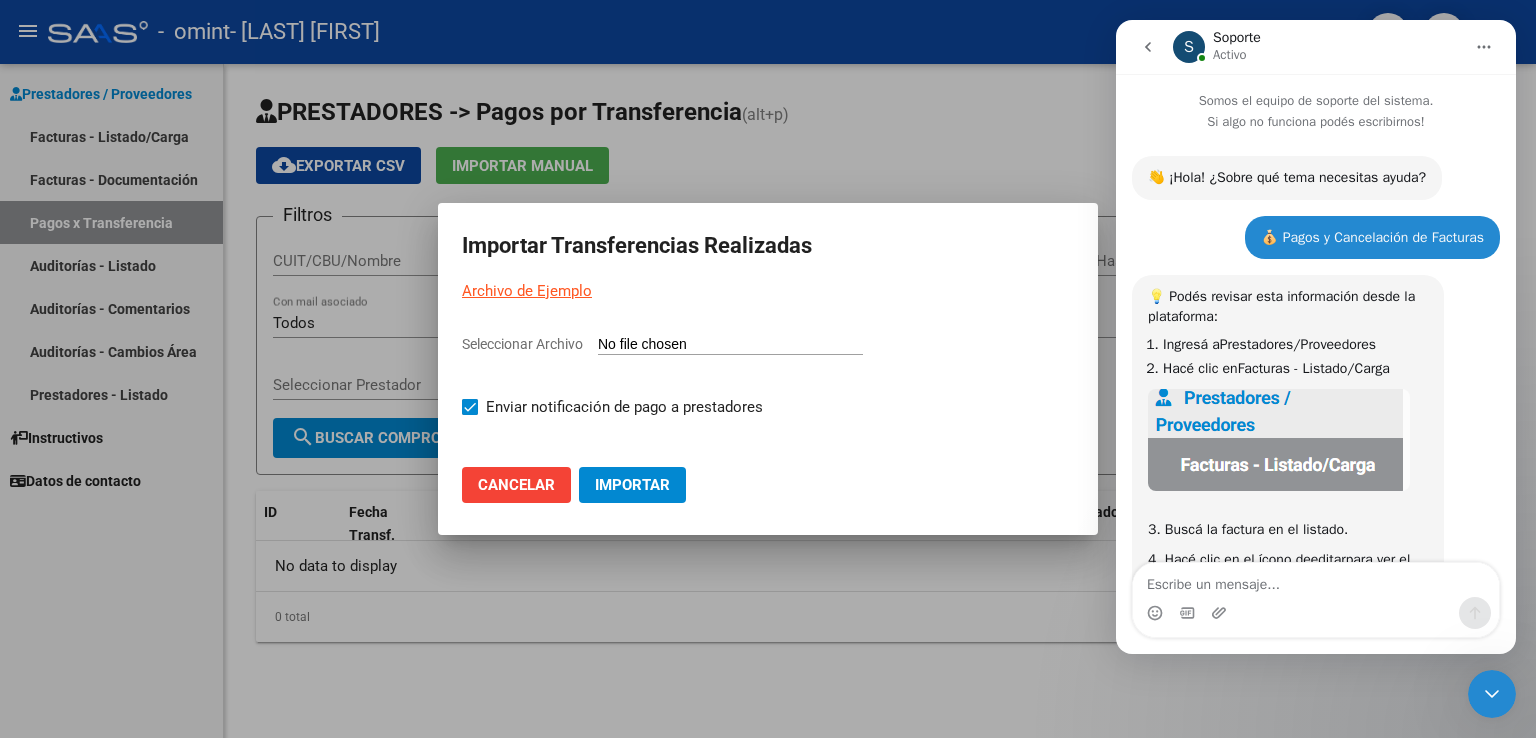 scroll, scrollTop: 2, scrollLeft: 0, axis: vertical 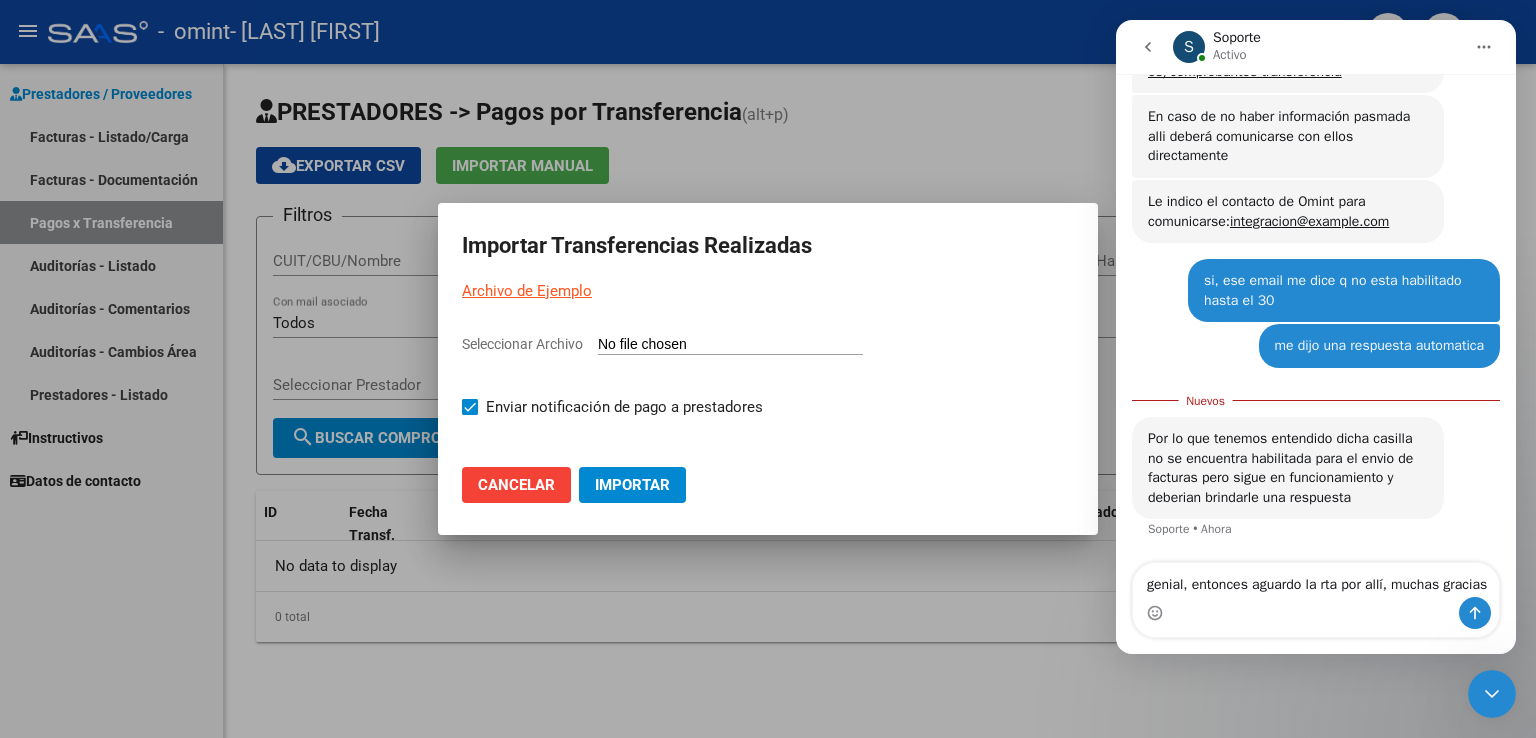 type on "genial, entonces aguardo la rta por allí, muchas gracias" 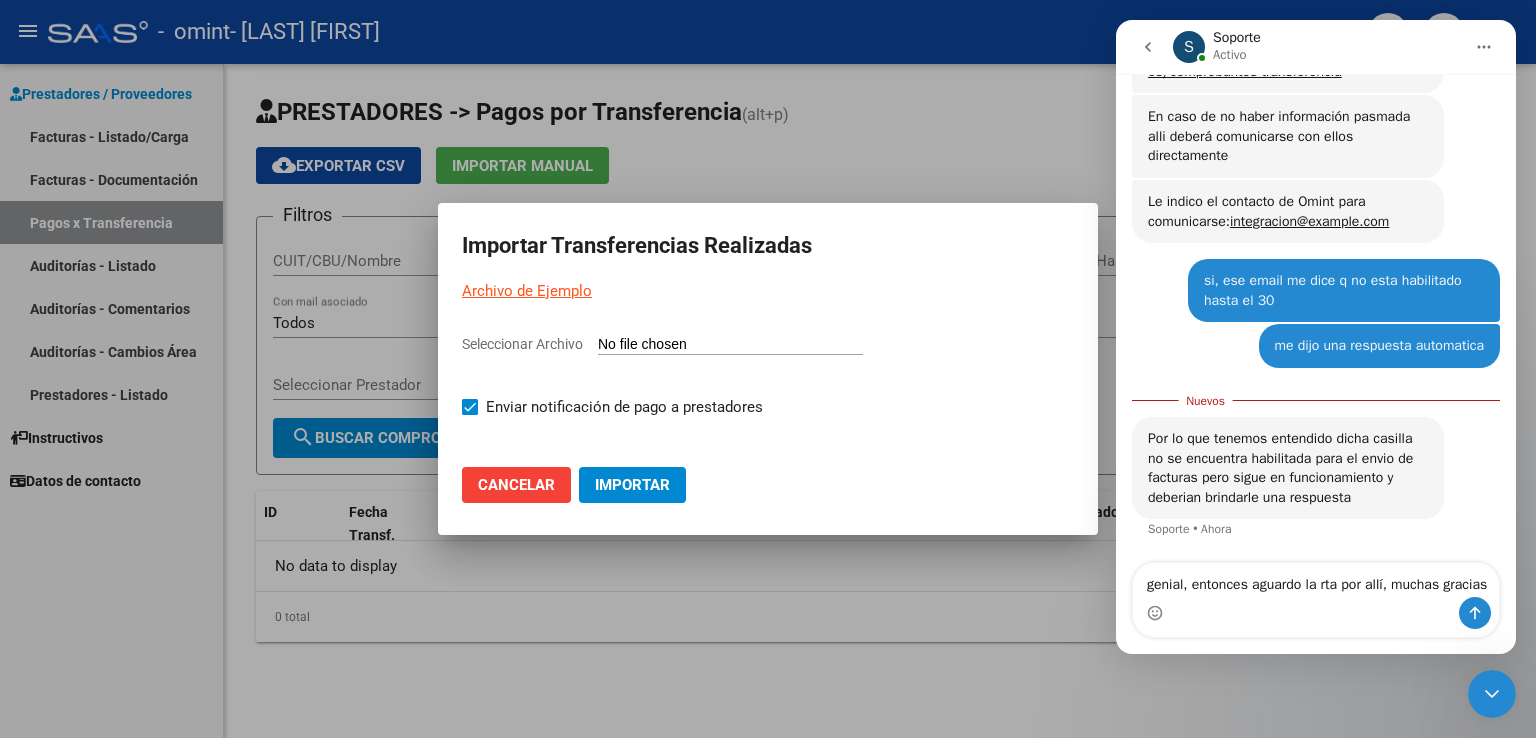 click at bounding box center (768, 369) 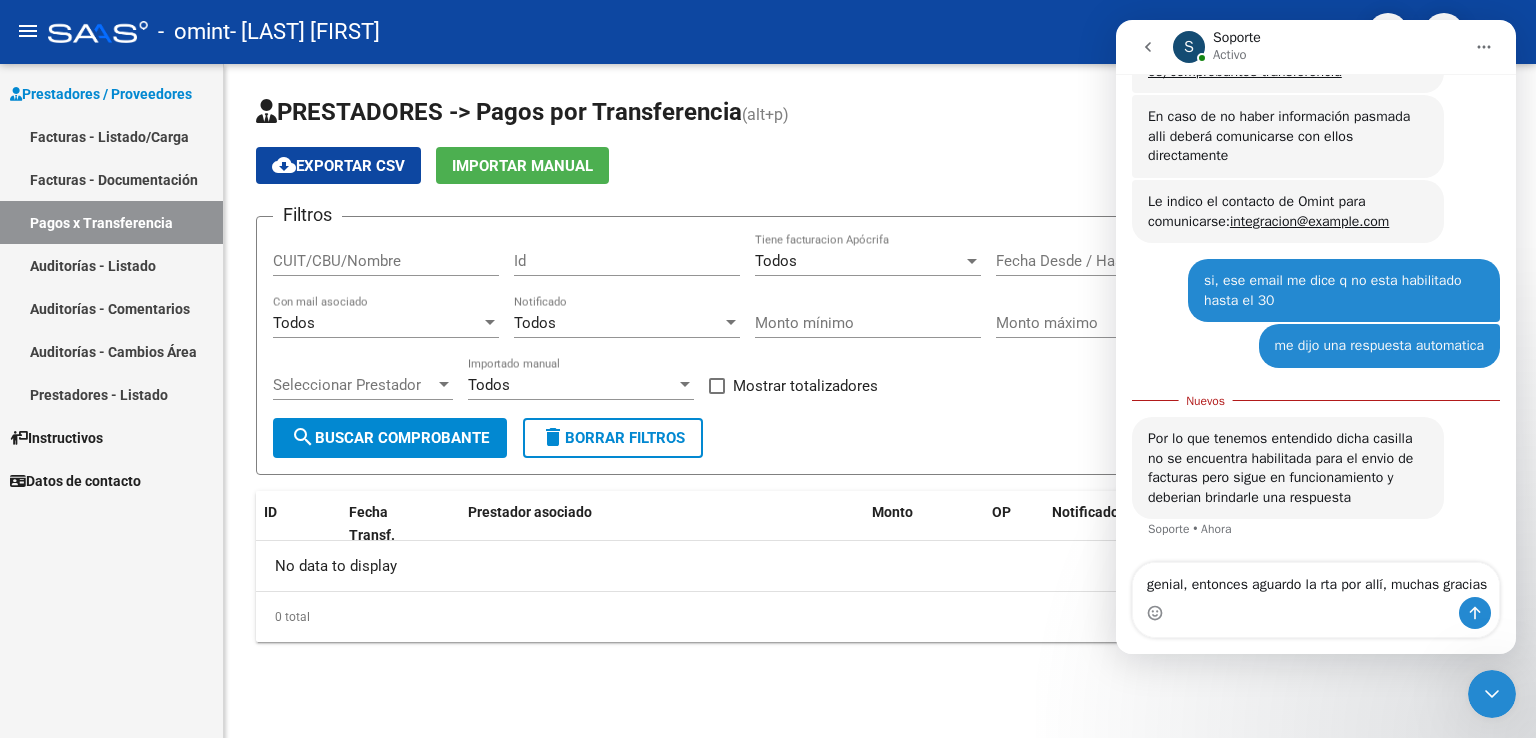 click on "Seleccionar Prestador" at bounding box center (354, 385) 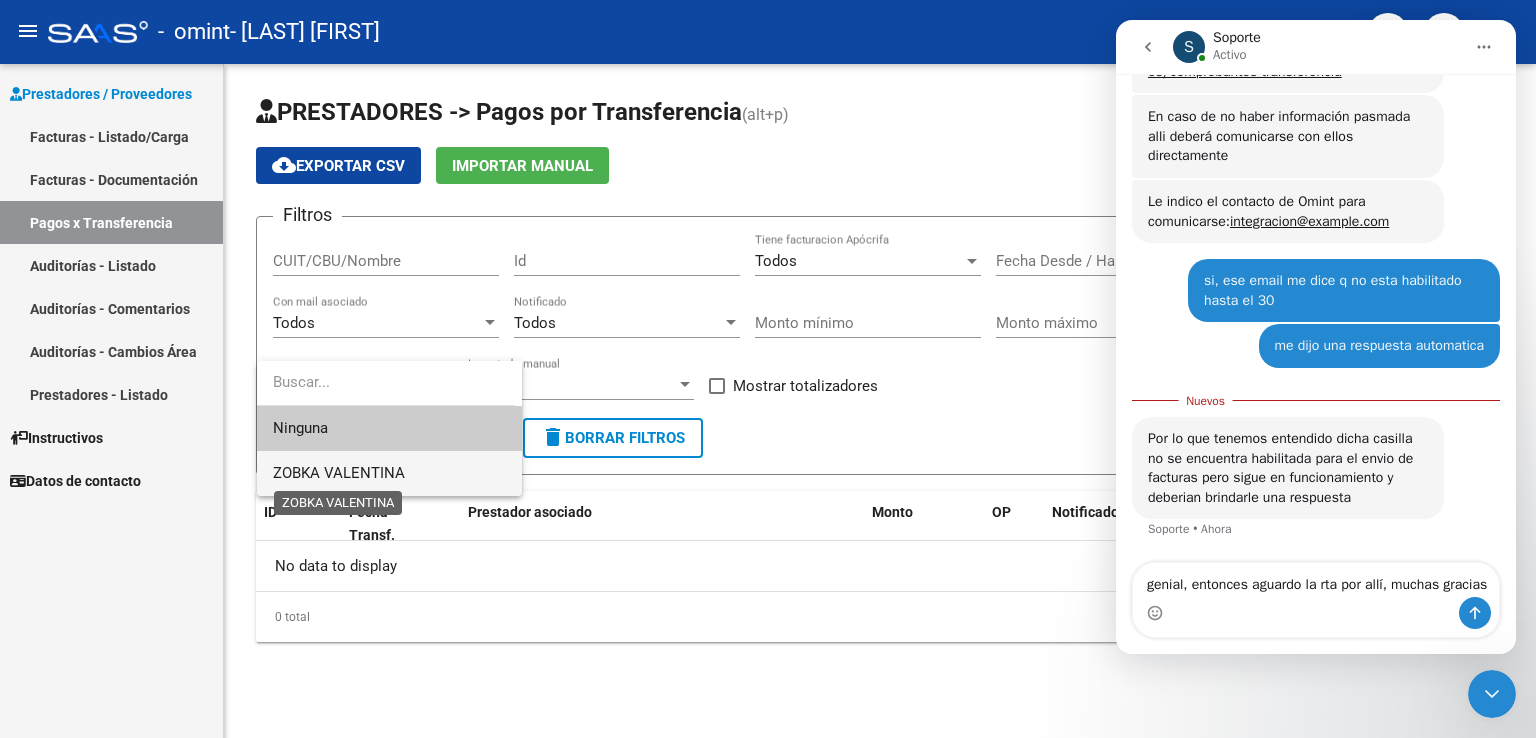 click on "ZOBKA VALENTINA" at bounding box center [339, 473] 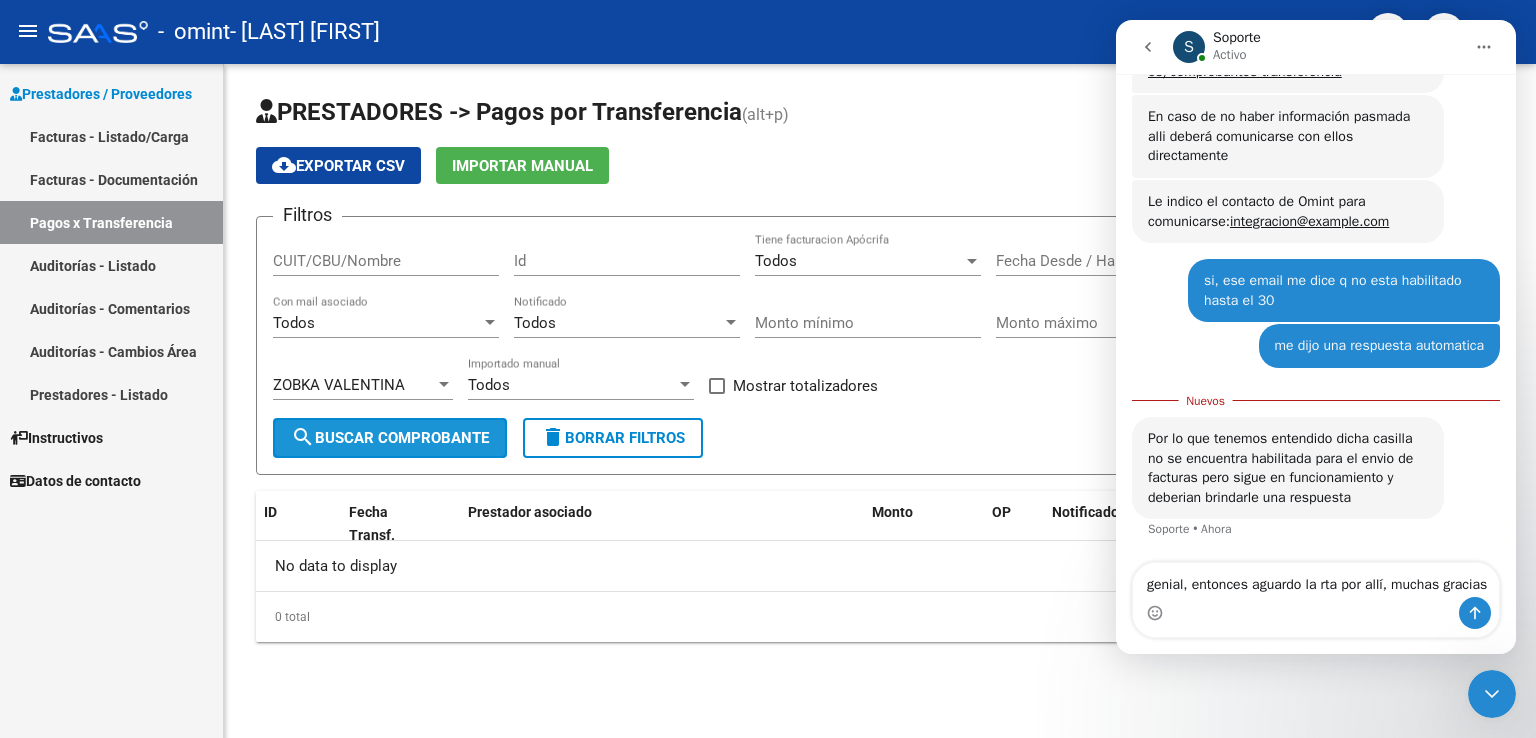 click on "search  Buscar Comprobante" 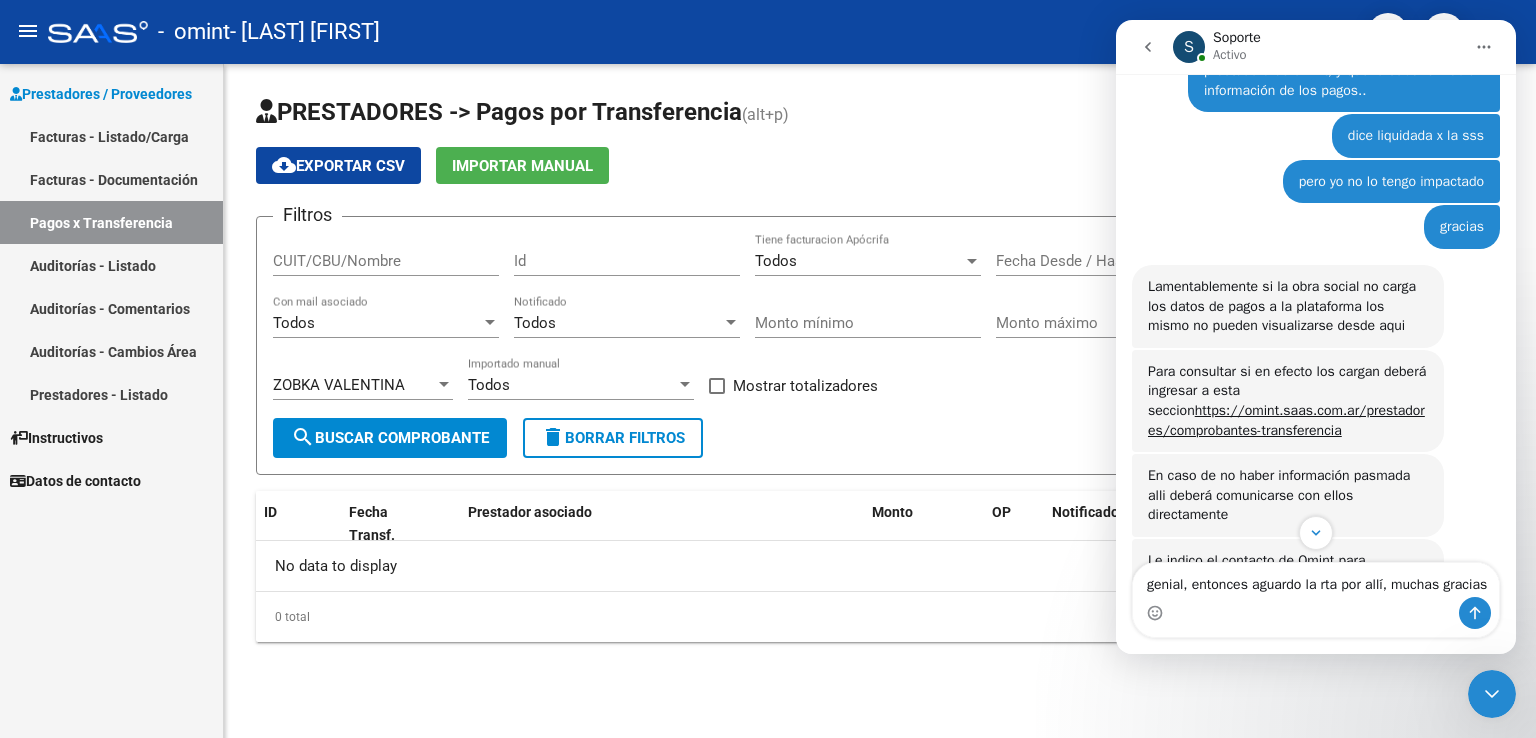 scroll, scrollTop: 1572, scrollLeft: 0, axis: vertical 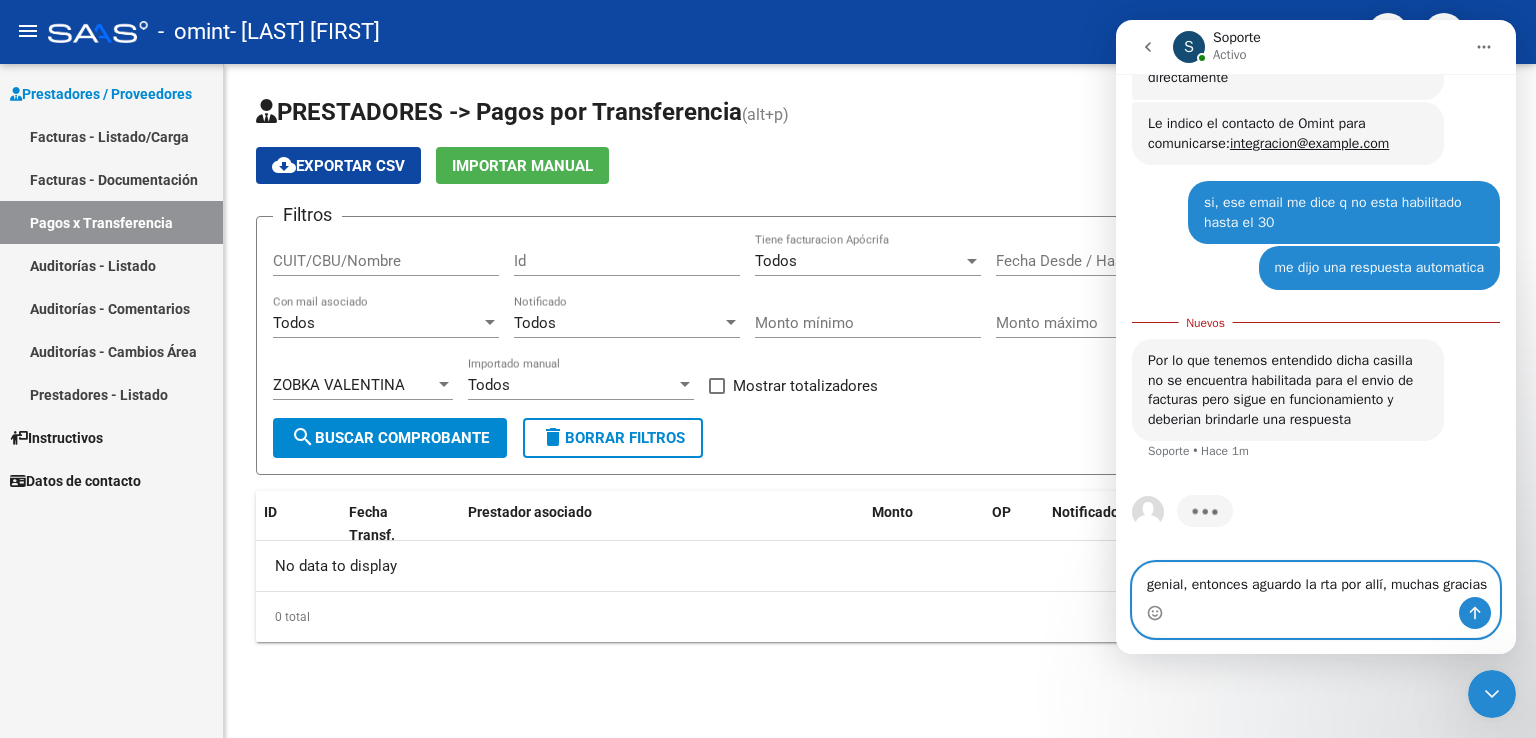 click on "genial, entonces aguardo la rta por allí, muchas gracias" at bounding box center [1316, 580] 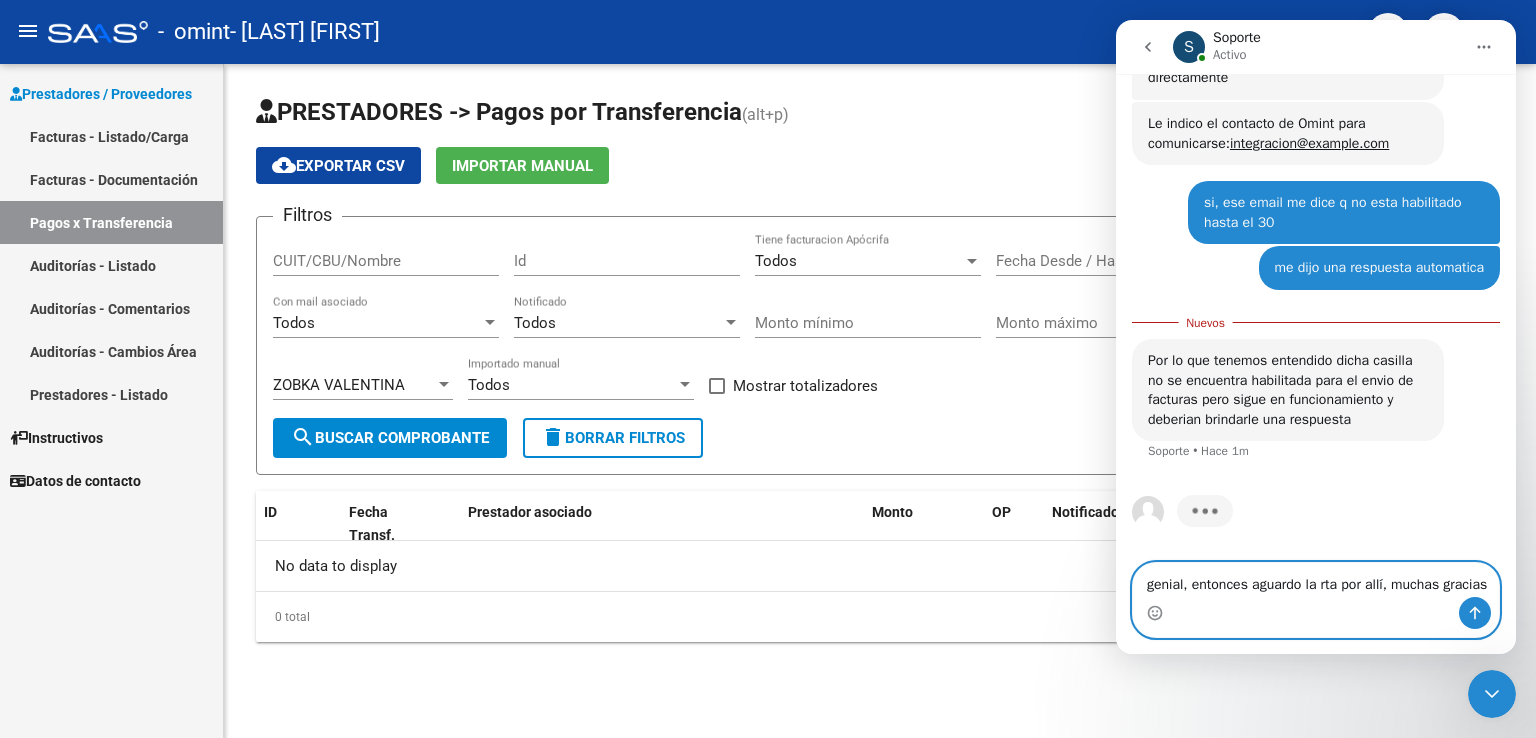 click on "genial, entonces aguardo la rta por allí, muchas gracias" at bounding box center [1316, 580] 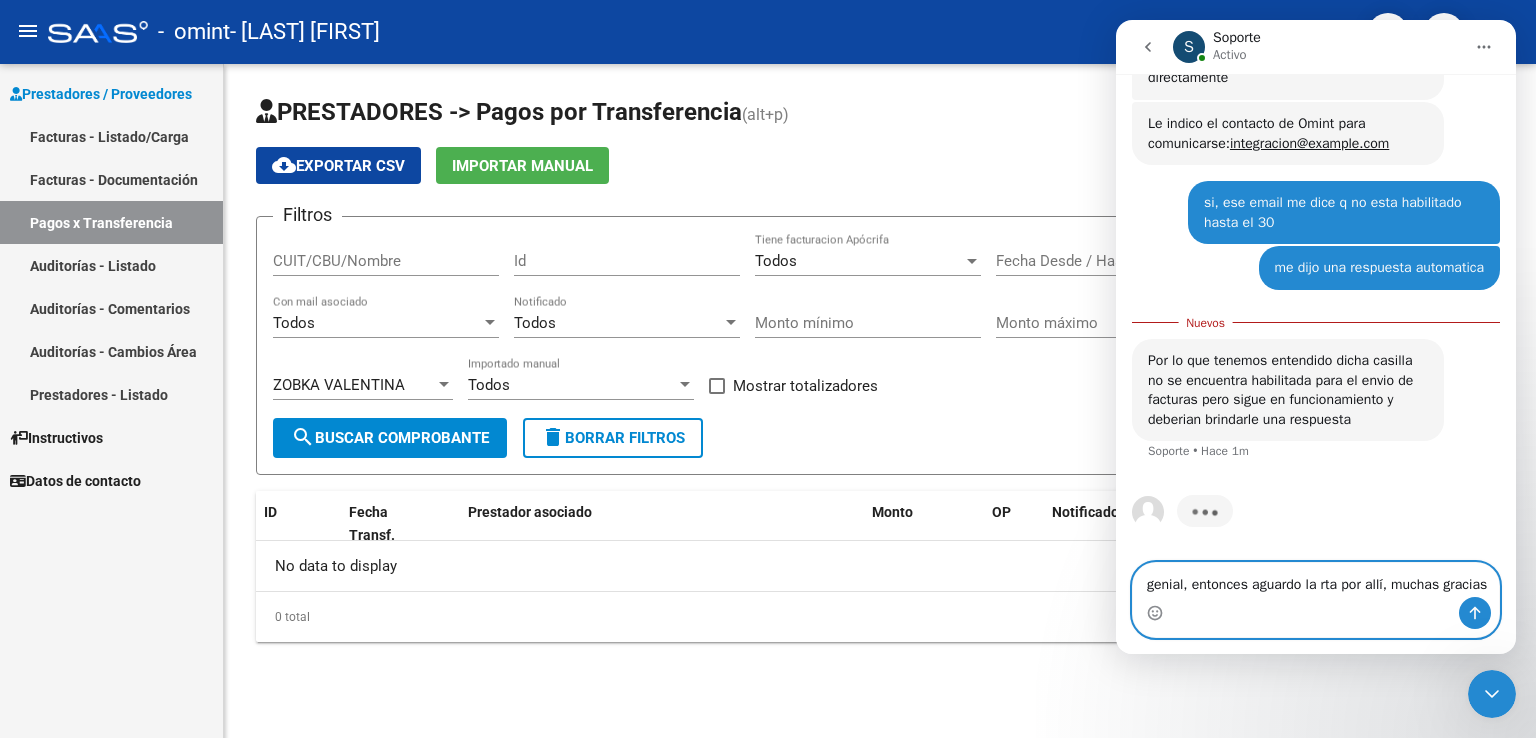 click on "genial, entonces aguardo la rta por allí, muchas gracias" at bounding box center (1316, 580) 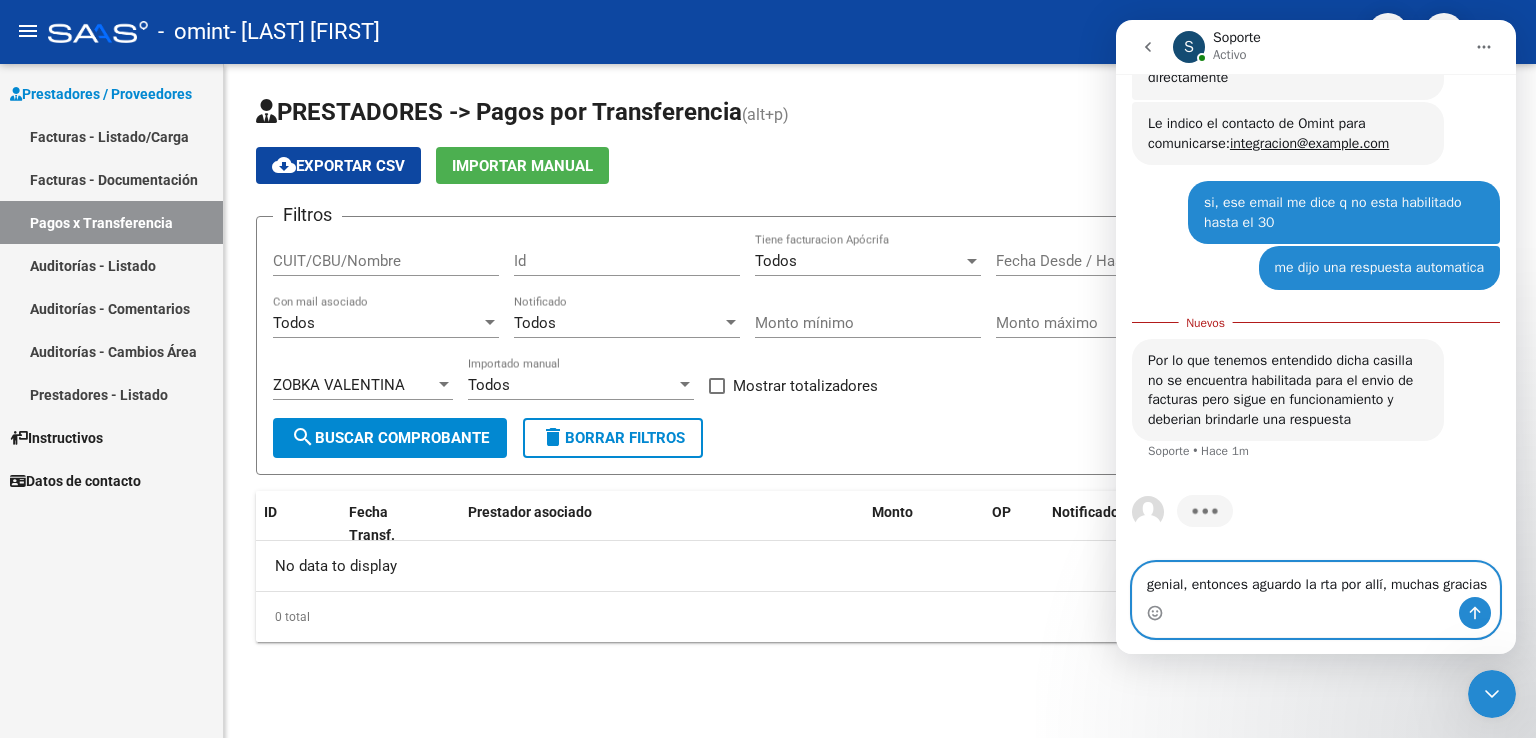 click on "genial, entonces aguardo la rta por allí, muchas gracias" at bounding box center [1316, 580] 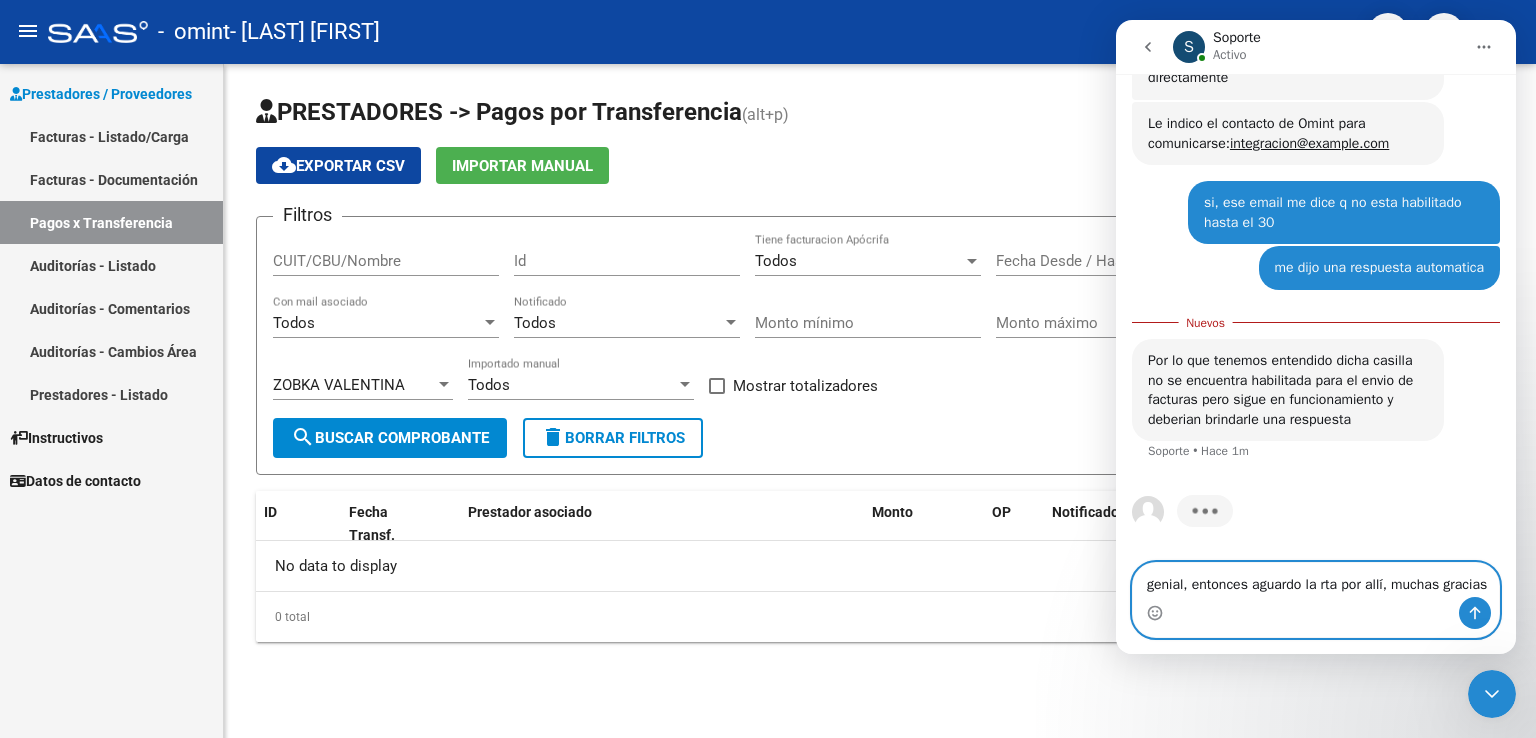 click on "genial, entonces aguardo la rta por allí, muchas gracias" at bounding box center (1316, 580) 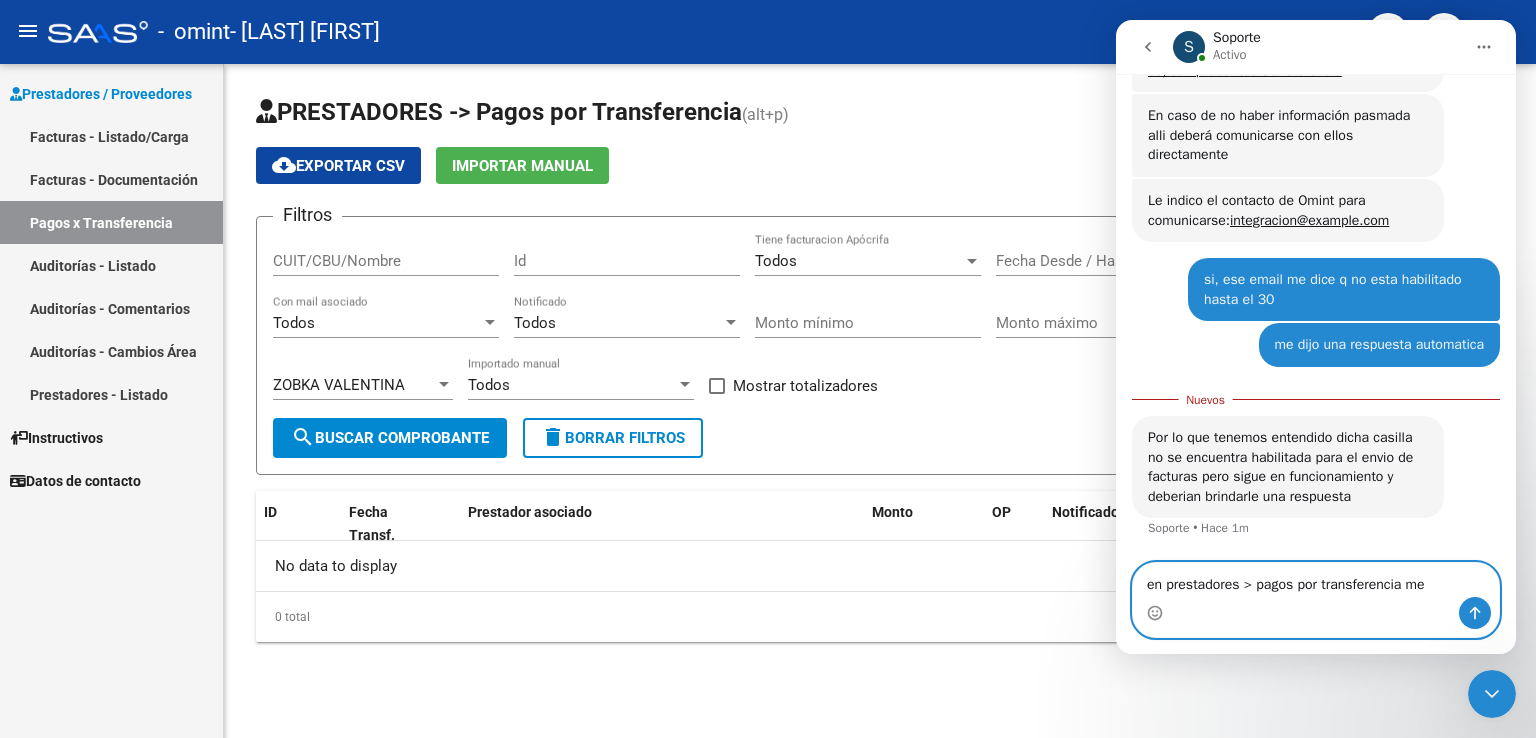 scroll, scrollTop: 2, scrollLeft: 0, axis: vertical 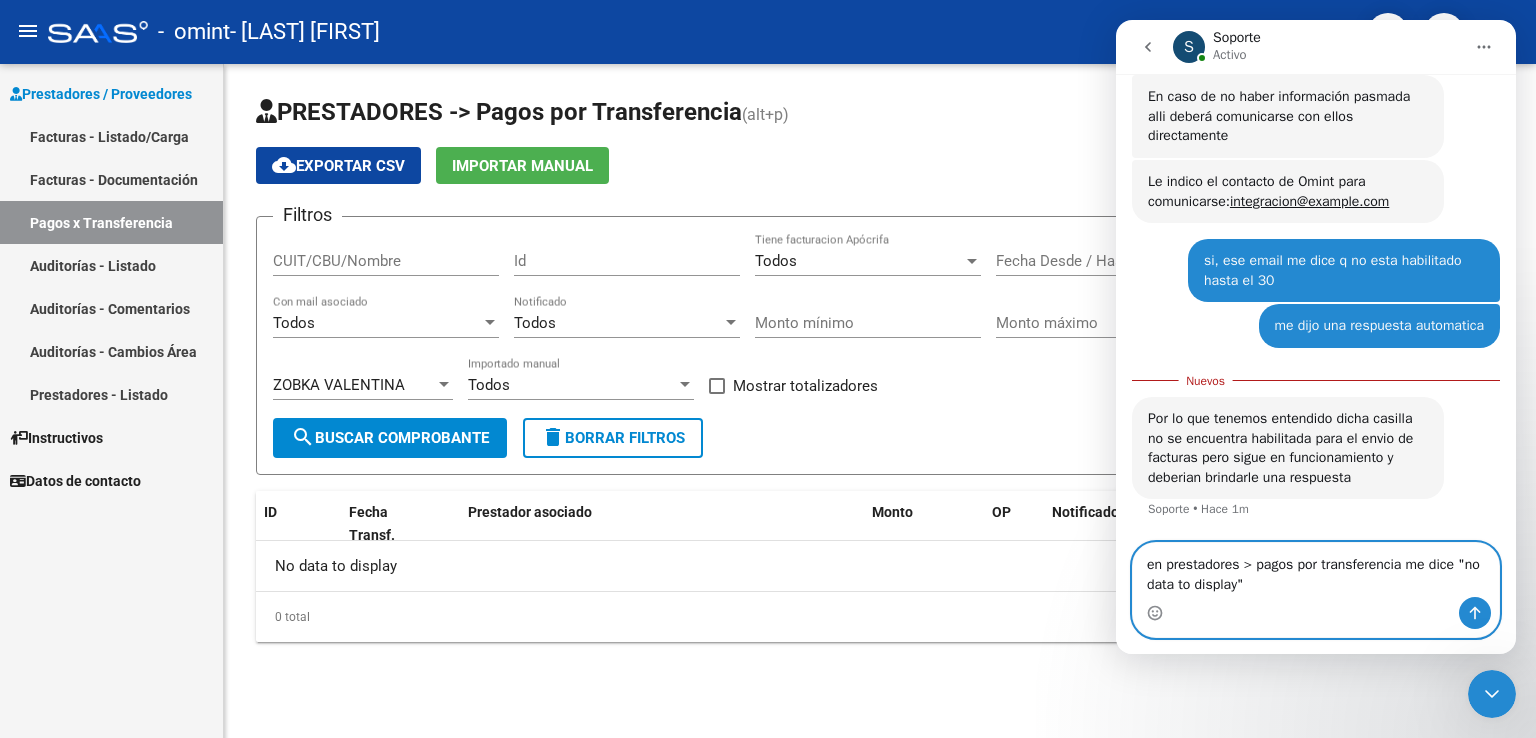 type on "en prestadores > pagos por transferencia me dice "no data to display"" 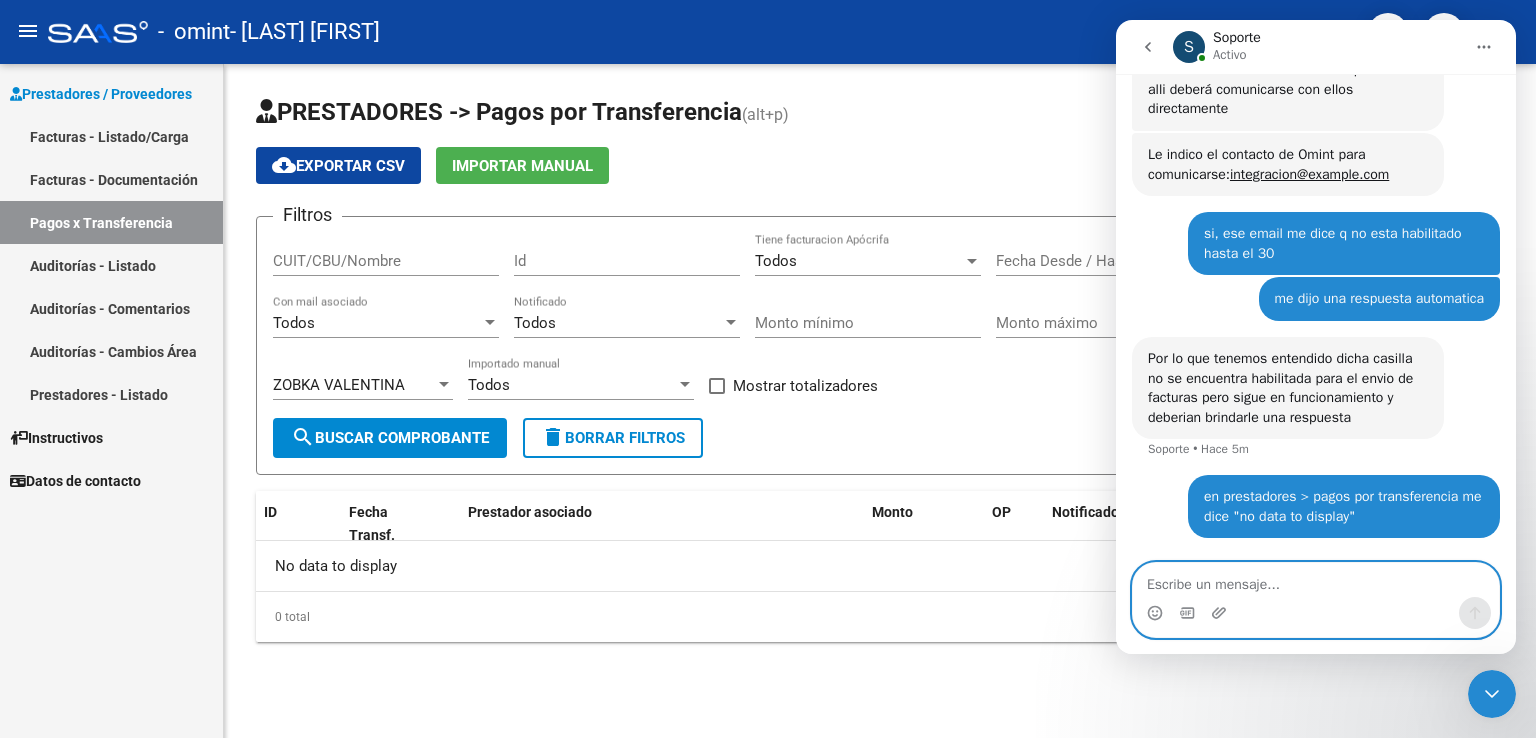 scroll, scrollTop: 1972, scrollLeft: 0, axis: vertical 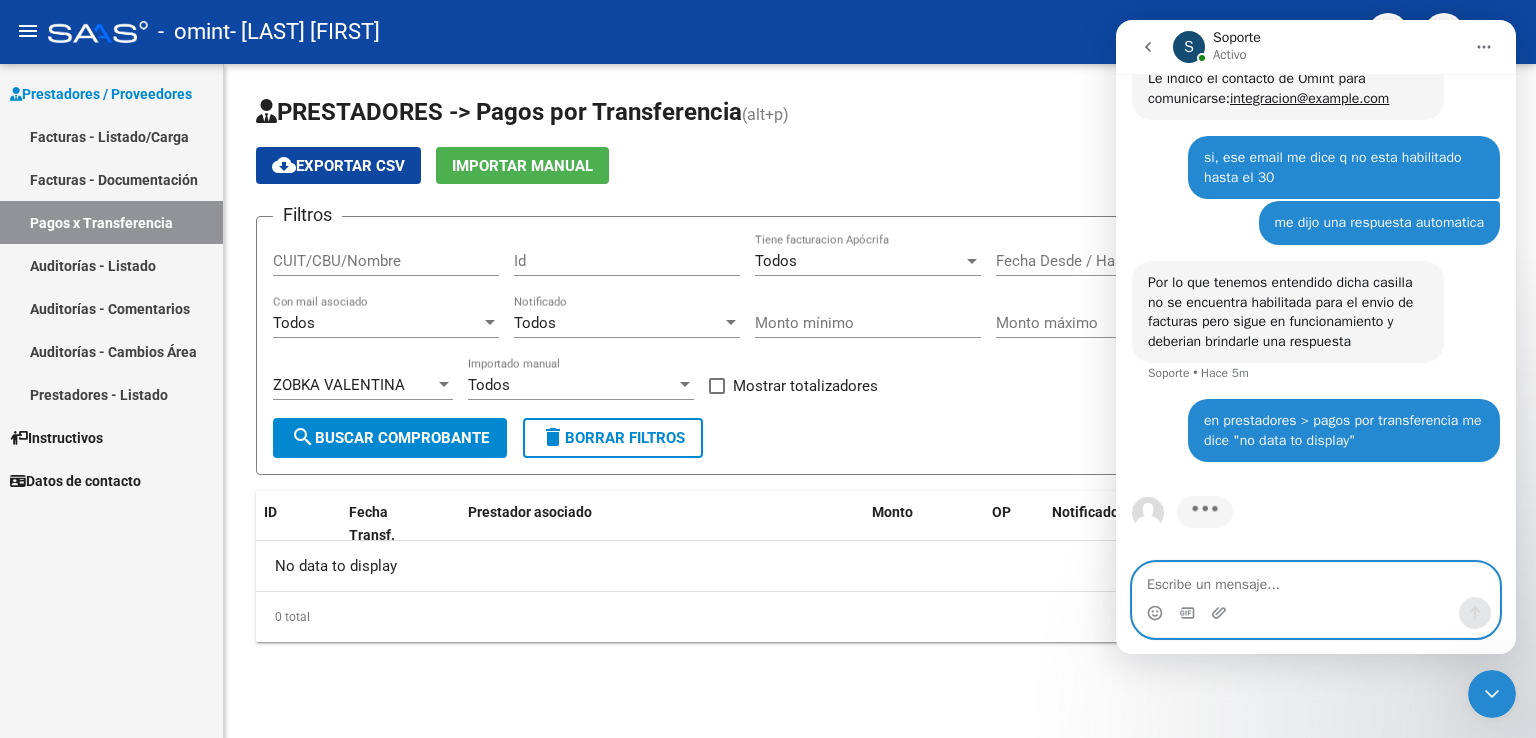 type 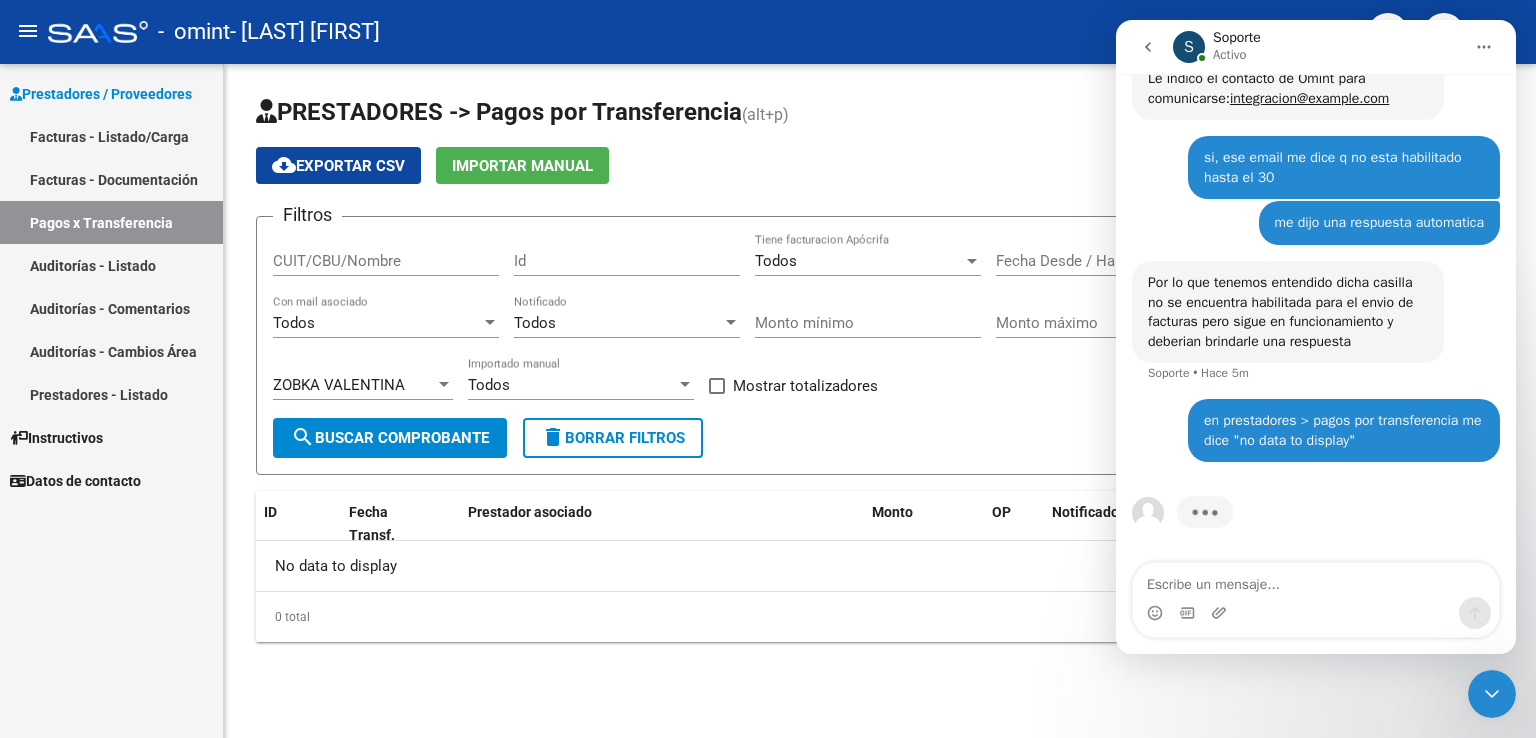 click on "Id" 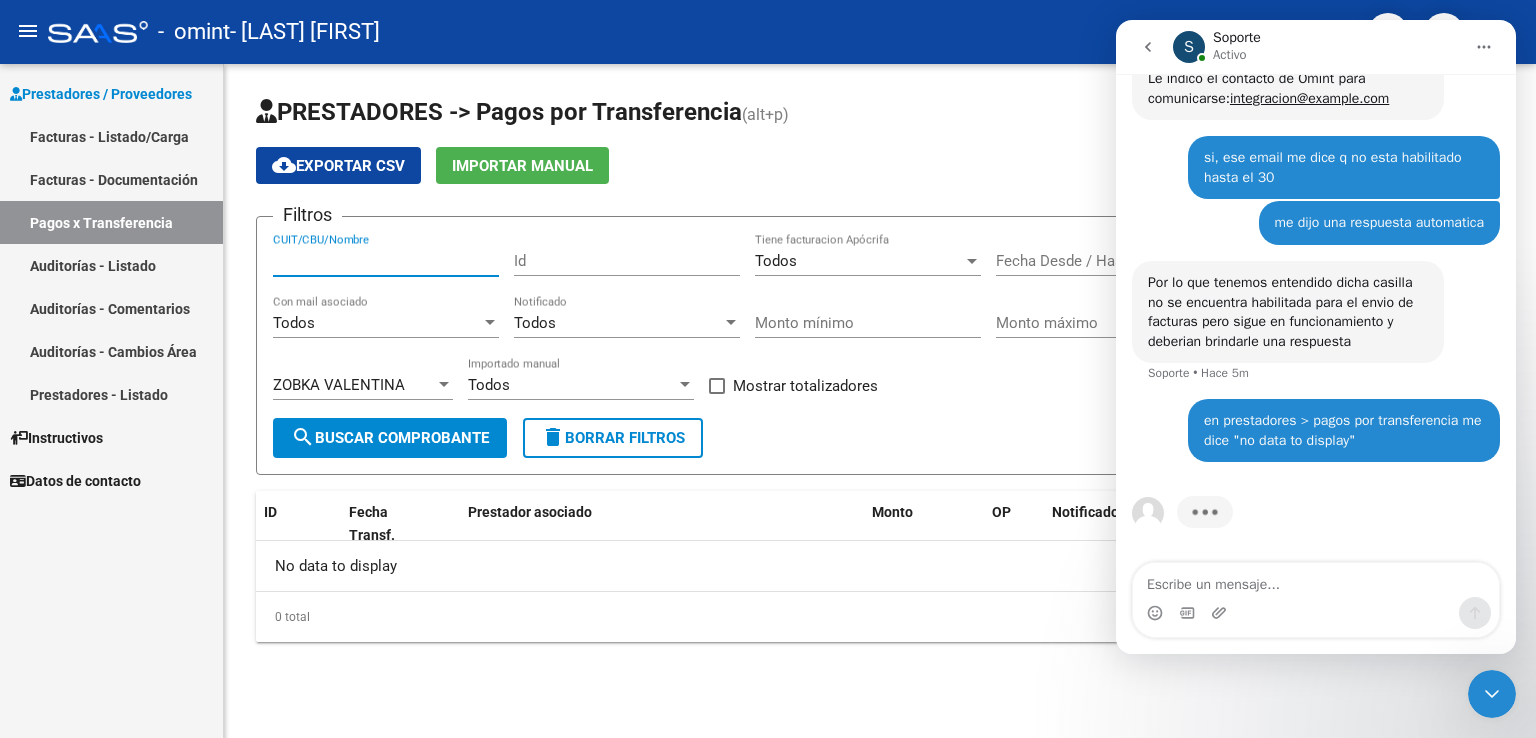 click on "CUIT/CBU/Nombre" at bounding box center [386, 261] 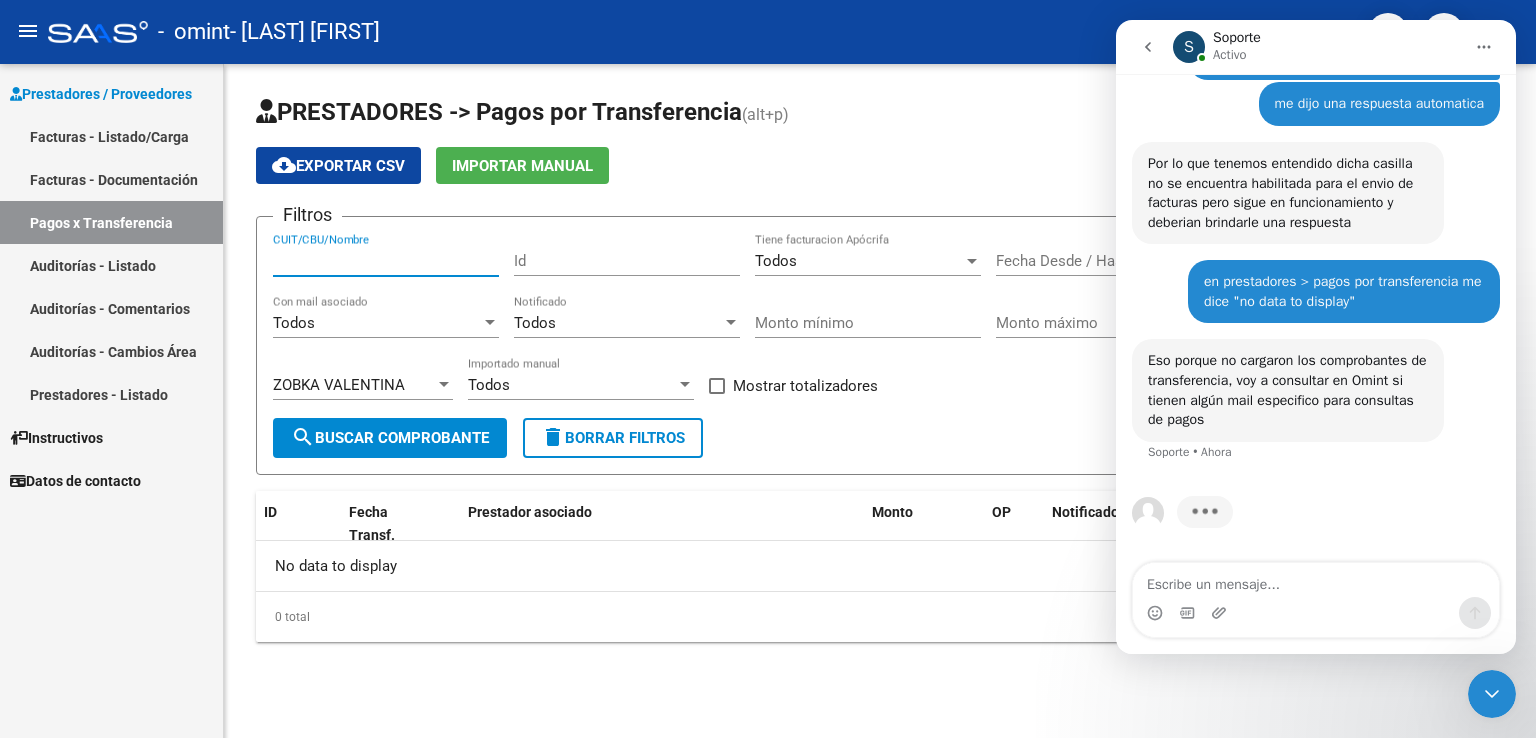 scroll, scrollTop: 2014, scrollLeft: 0, axis: vertical 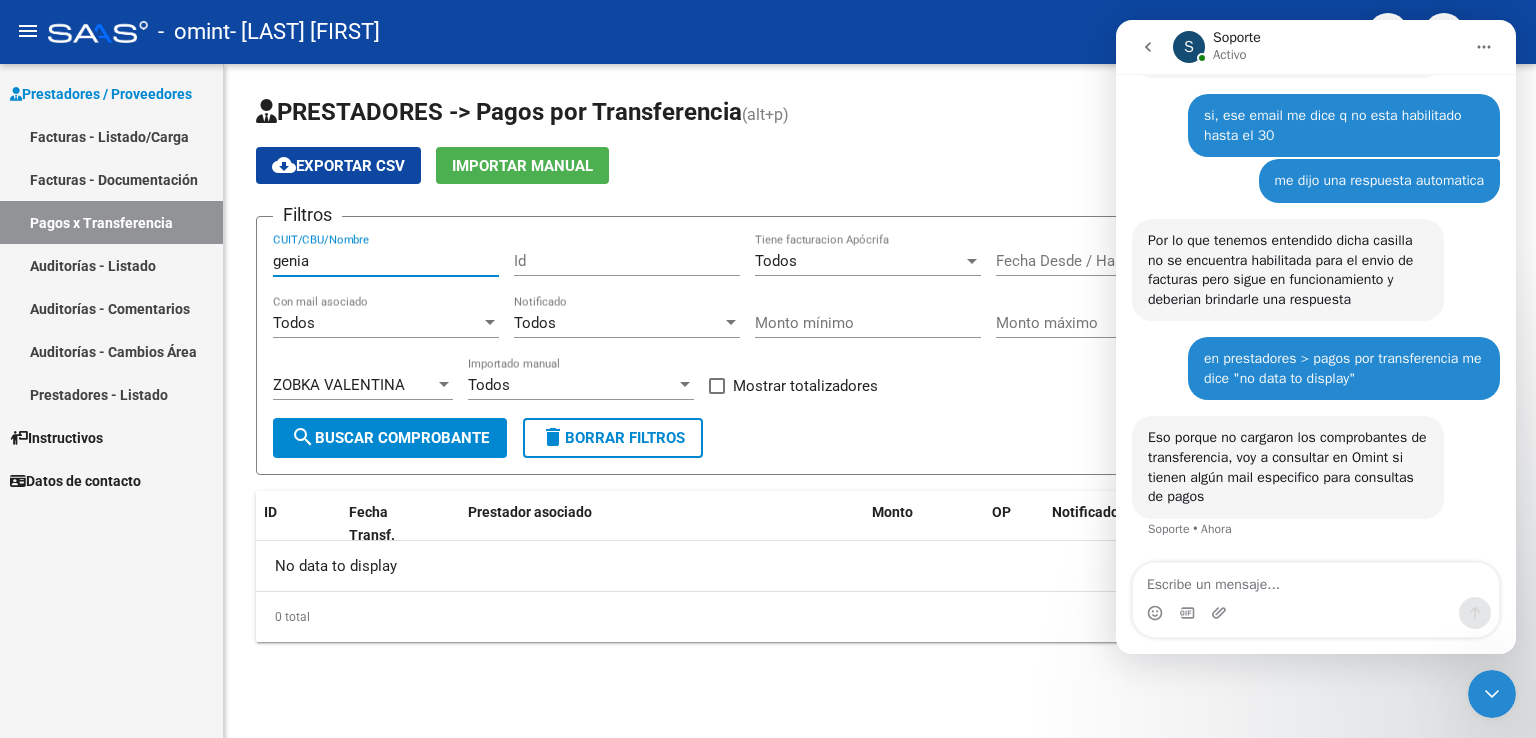 type on "genia" 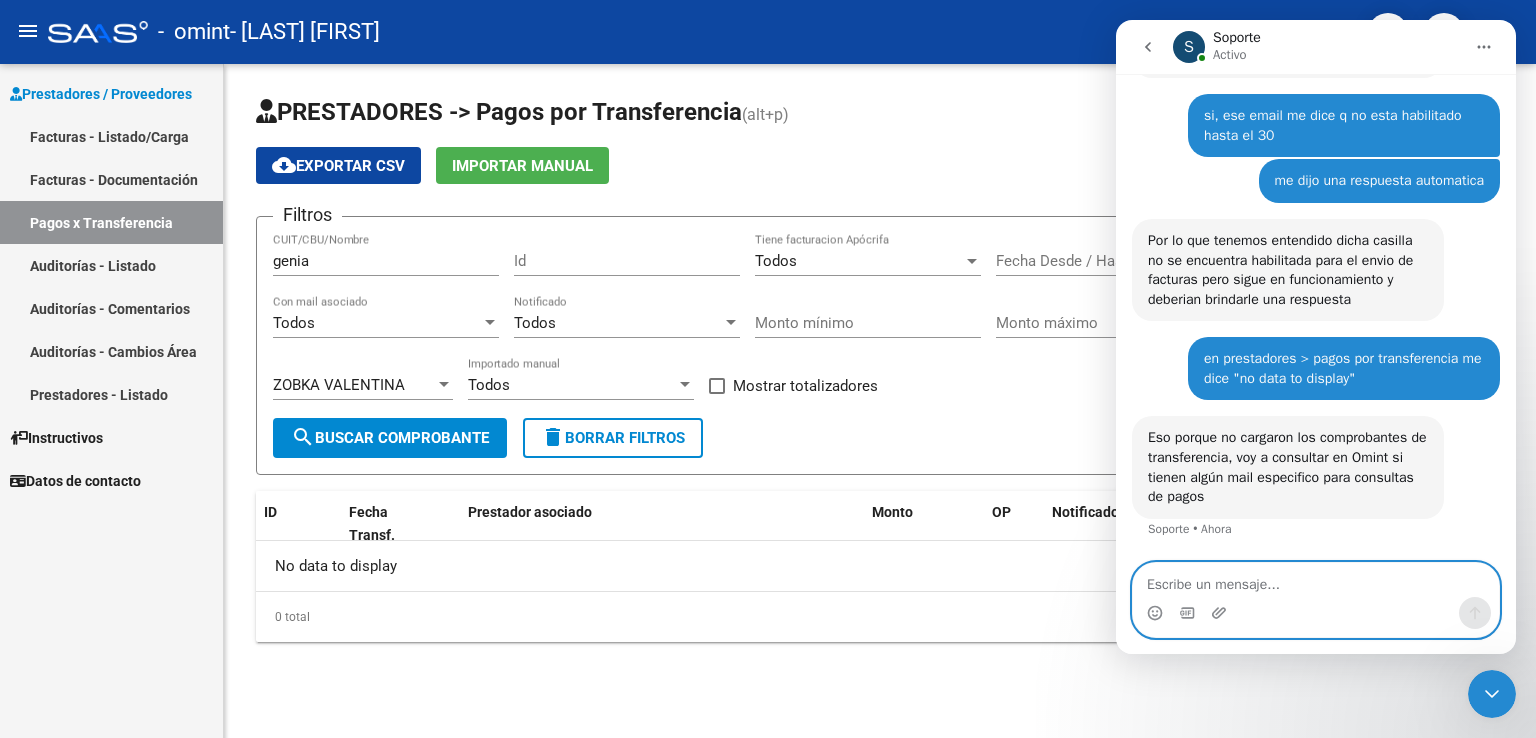 click at bounding box center [1316, 580] 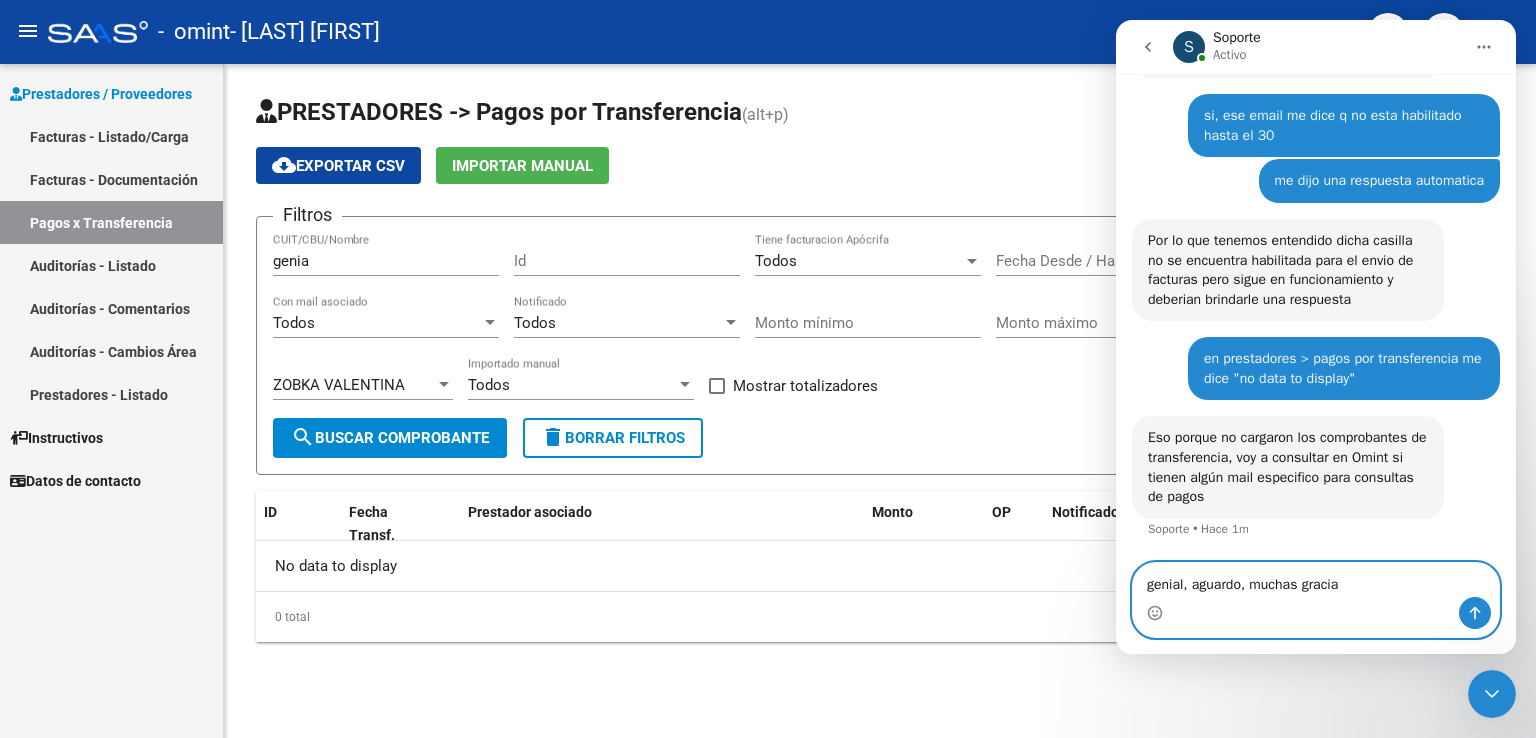type on "genial, aguardo, muchas gracias" 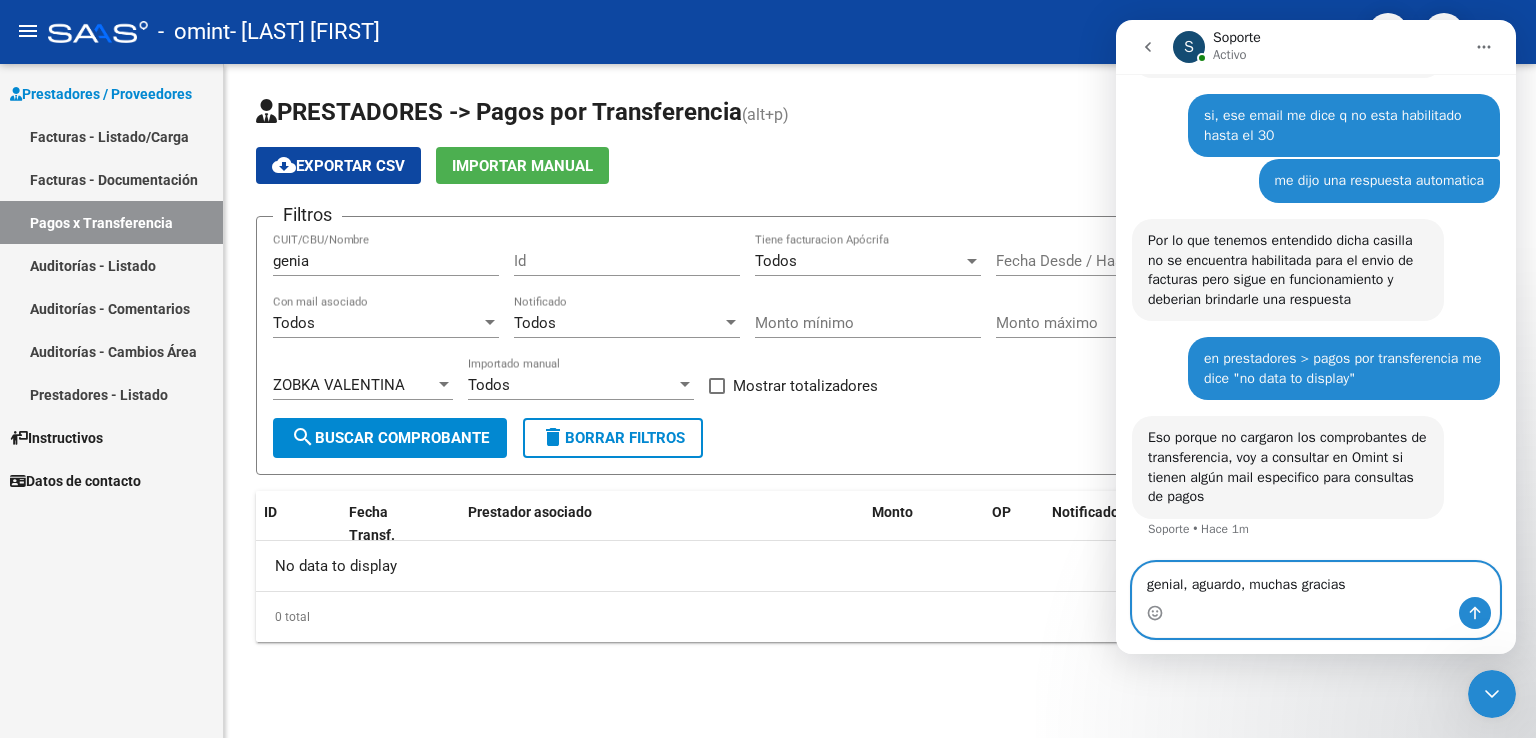 type 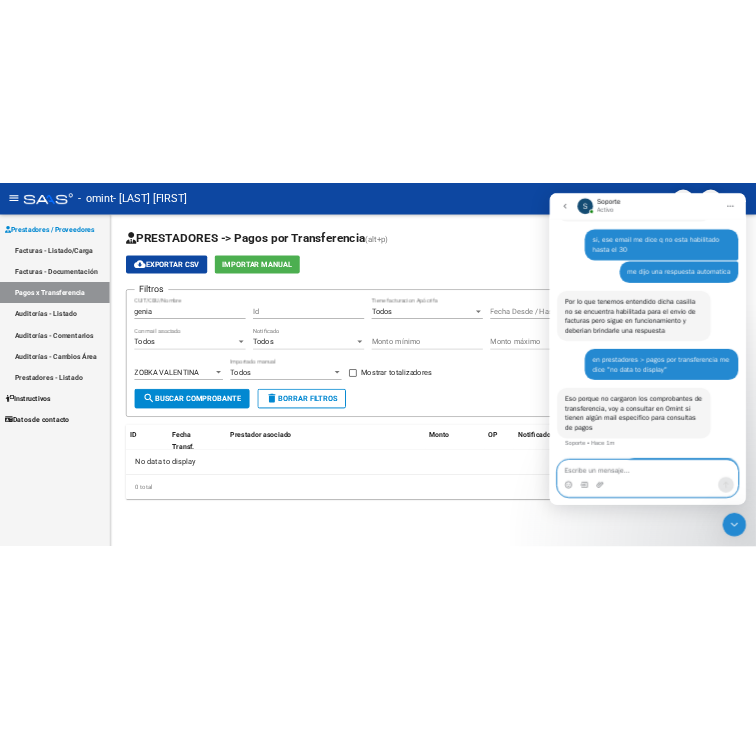 scroll, scrollTop: 2073, scrollLeft: 0, axis: vertical 